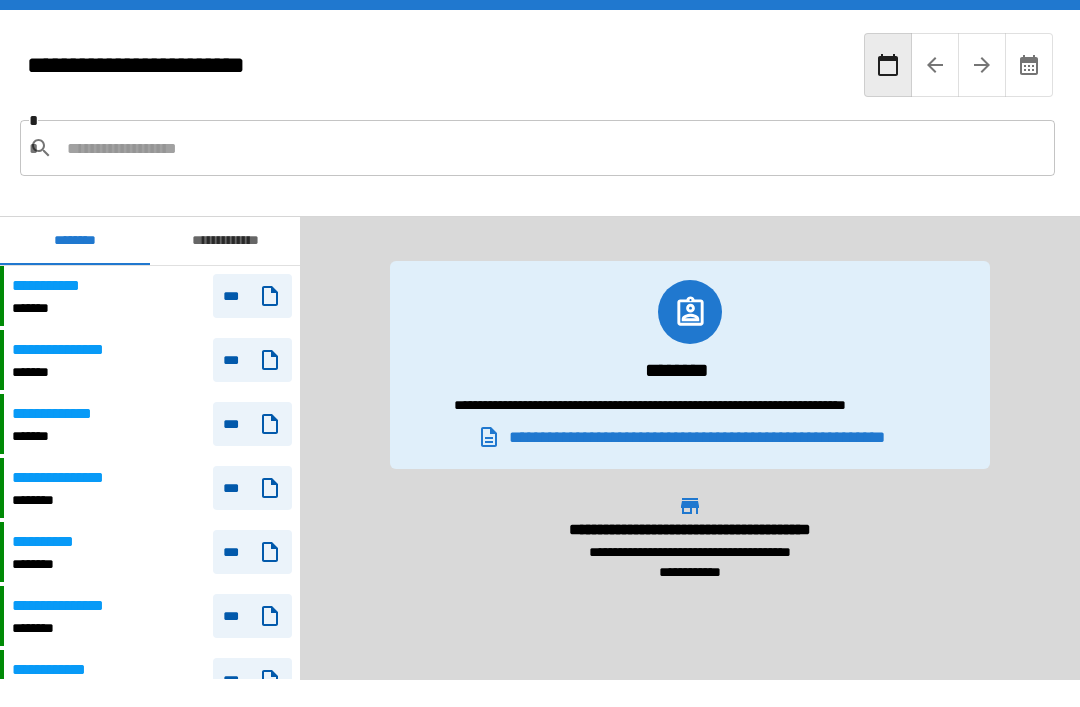 scroll, scrollTop: 64, scrollLeft: 0, axis: vertical 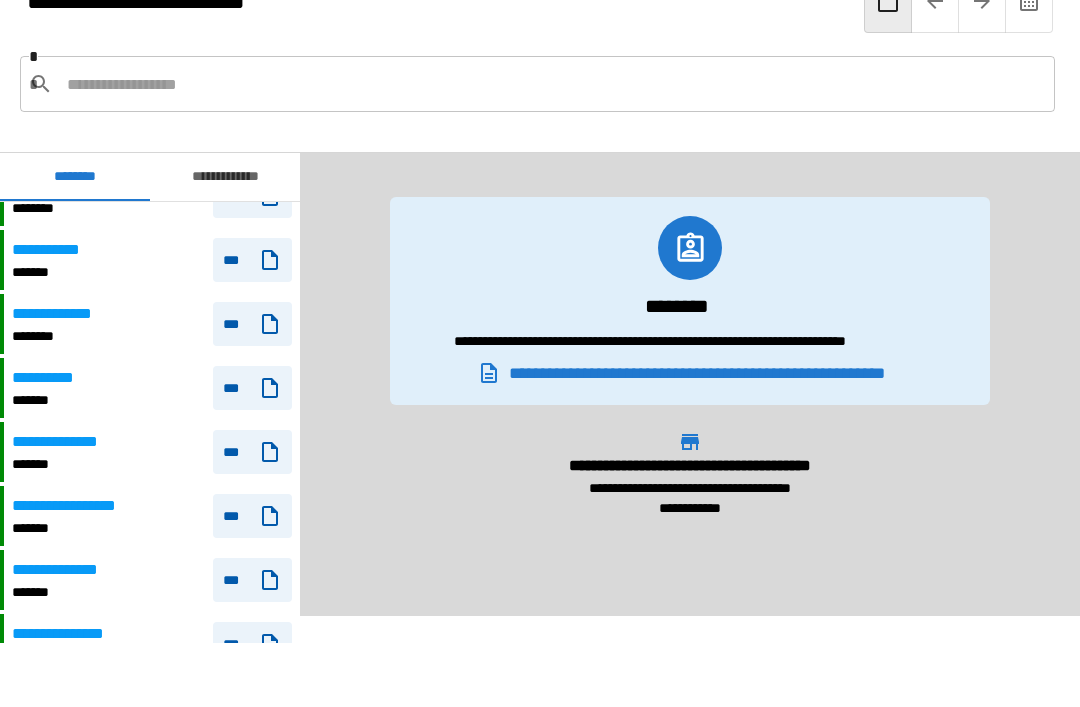 click 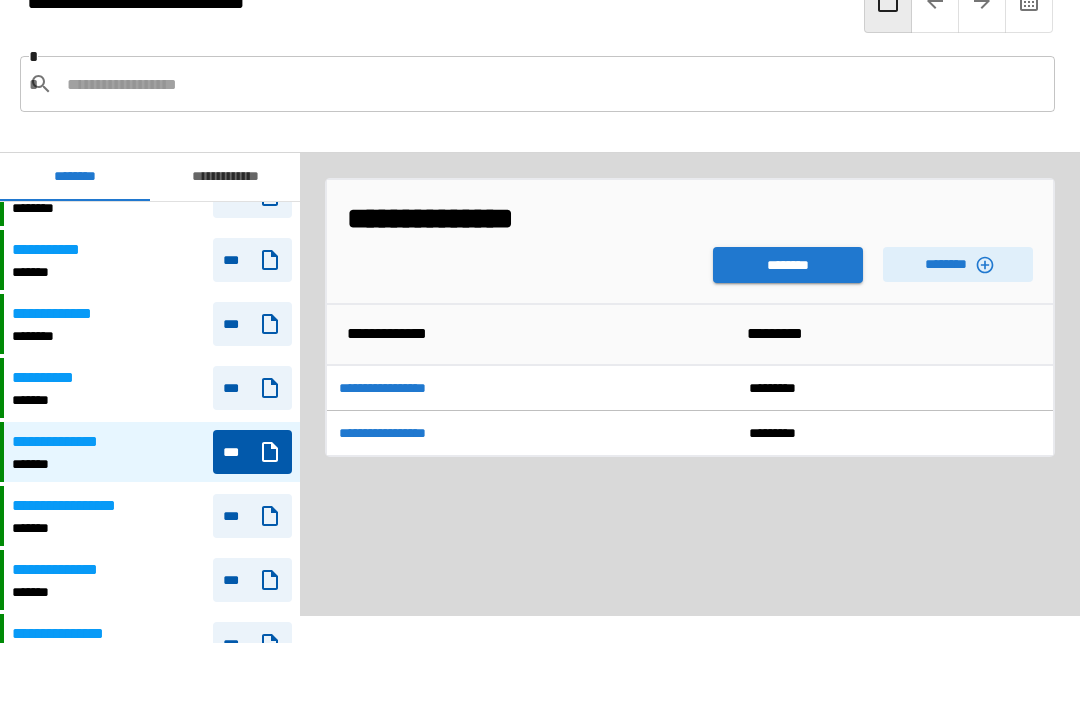 click on "********" at bounding box center (958, 264) 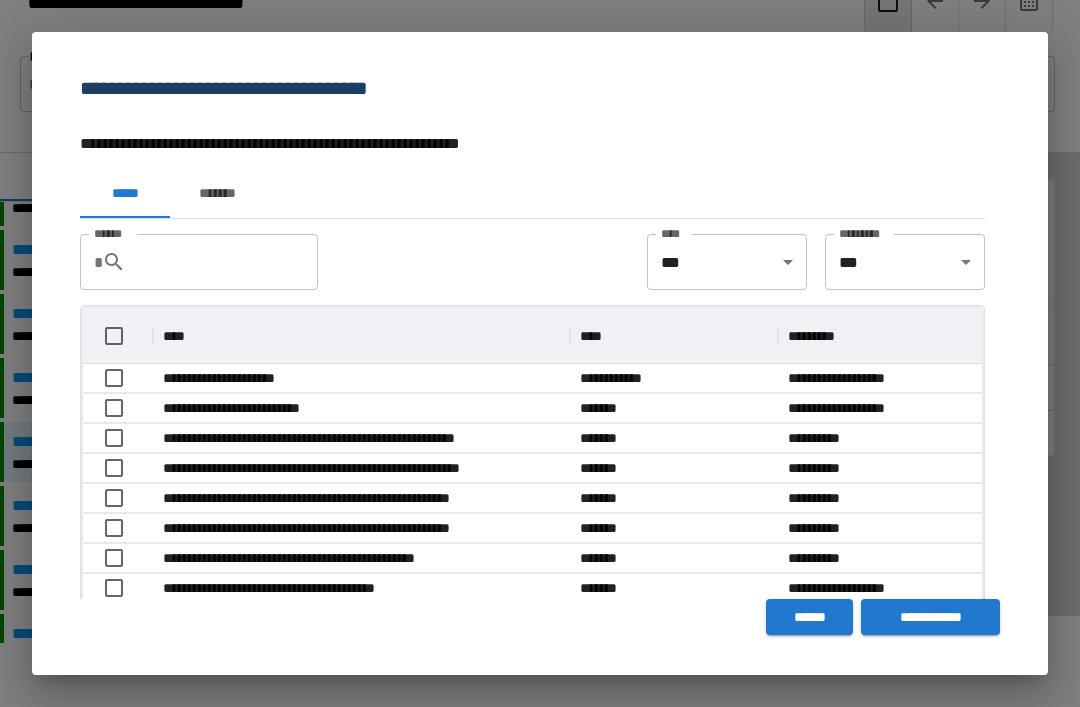 scroll, scrollTop: 1, scrollLeft: 1, axis: both 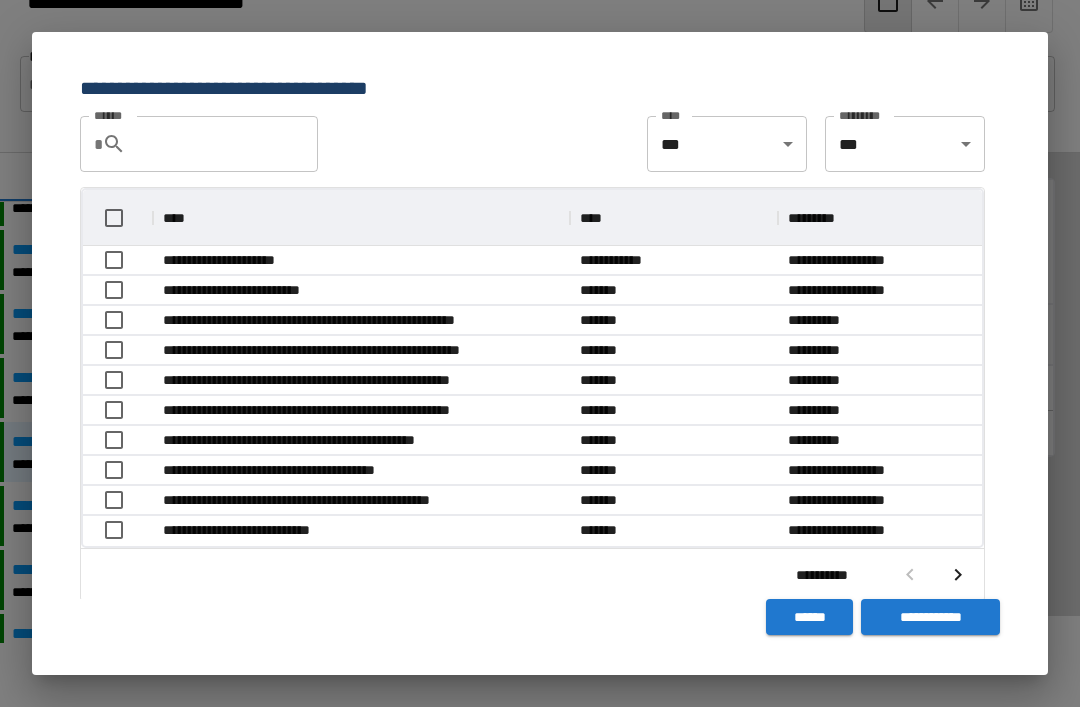 click 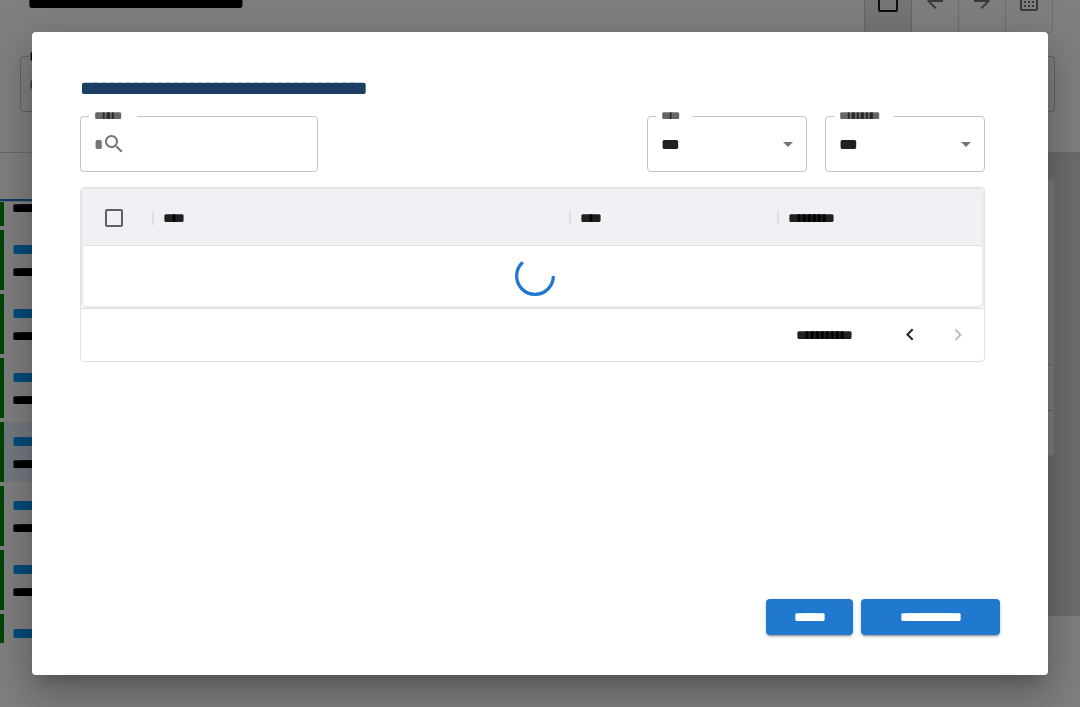 scroll, scrollTop: 236, scrollLeft: 899, axis: both 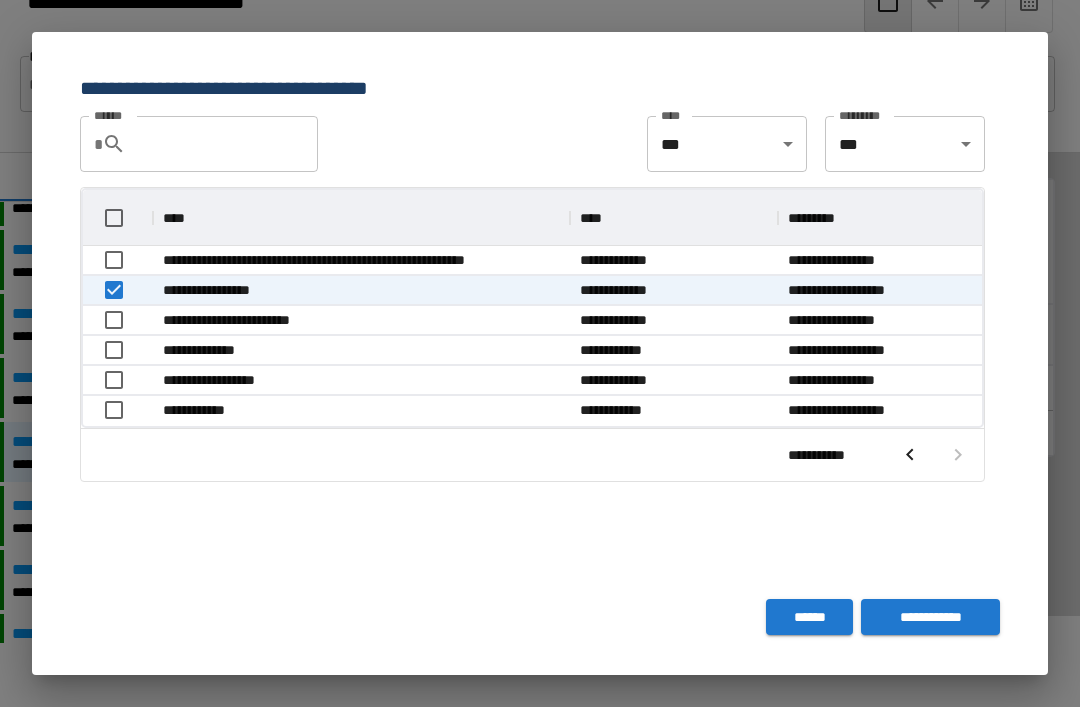 click on "**********" at bounding box center [930, 617] 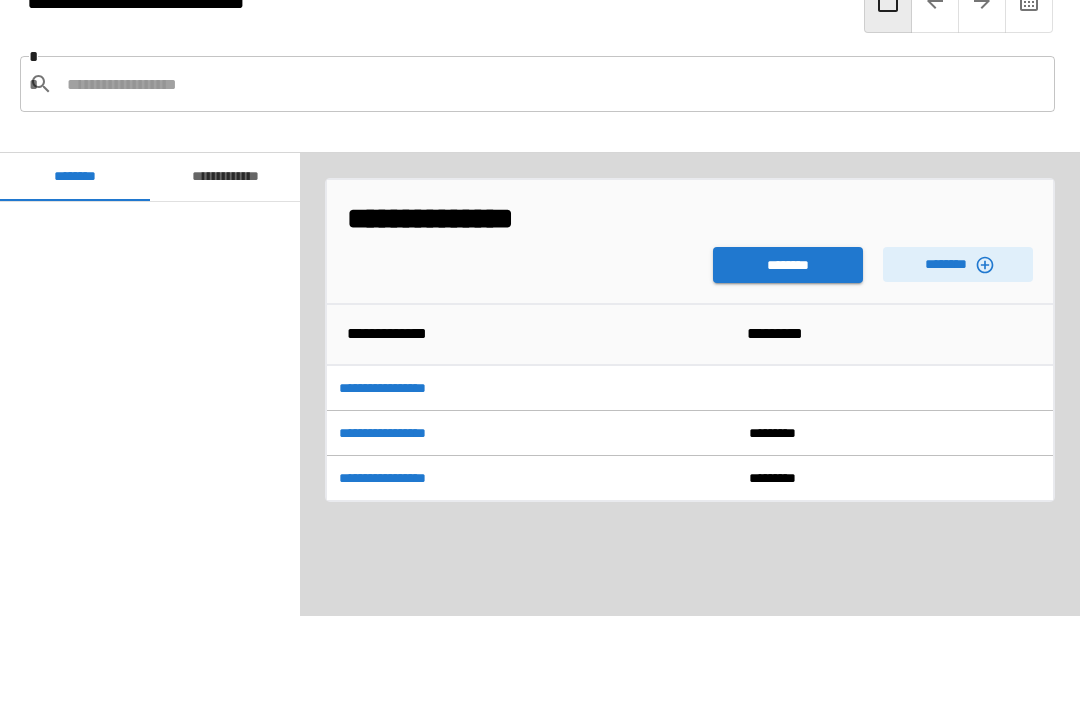 scroll, scrollTop: 480, scrollLeft: 0, axis: vertical 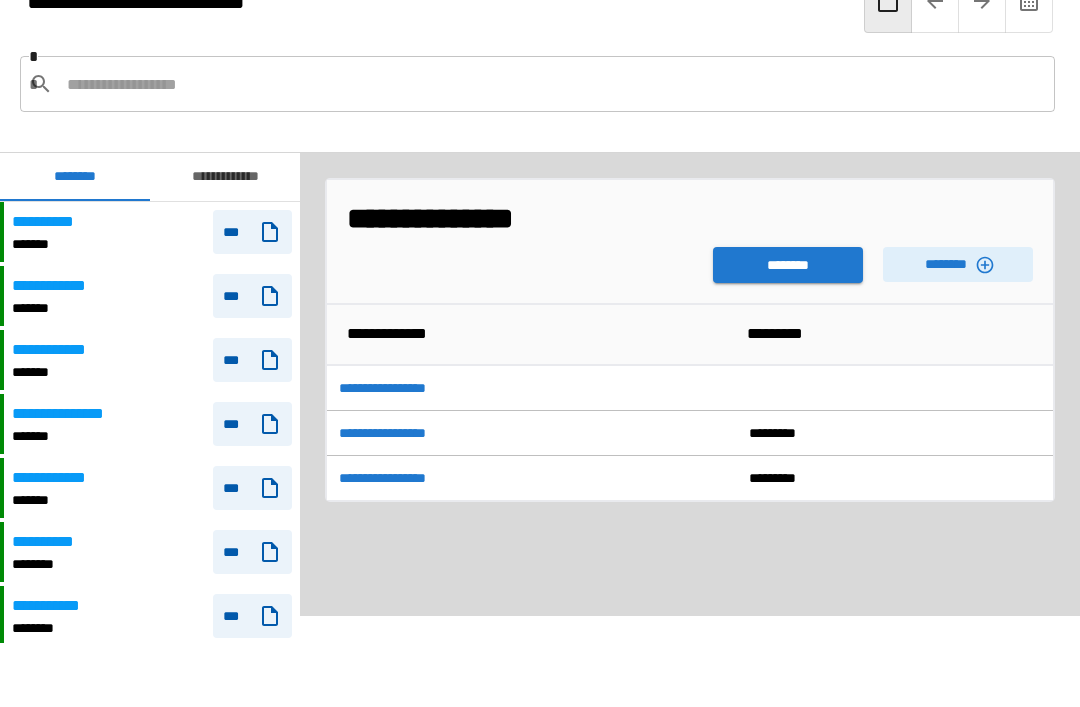 click on "********" at bounding box center [788, 265] 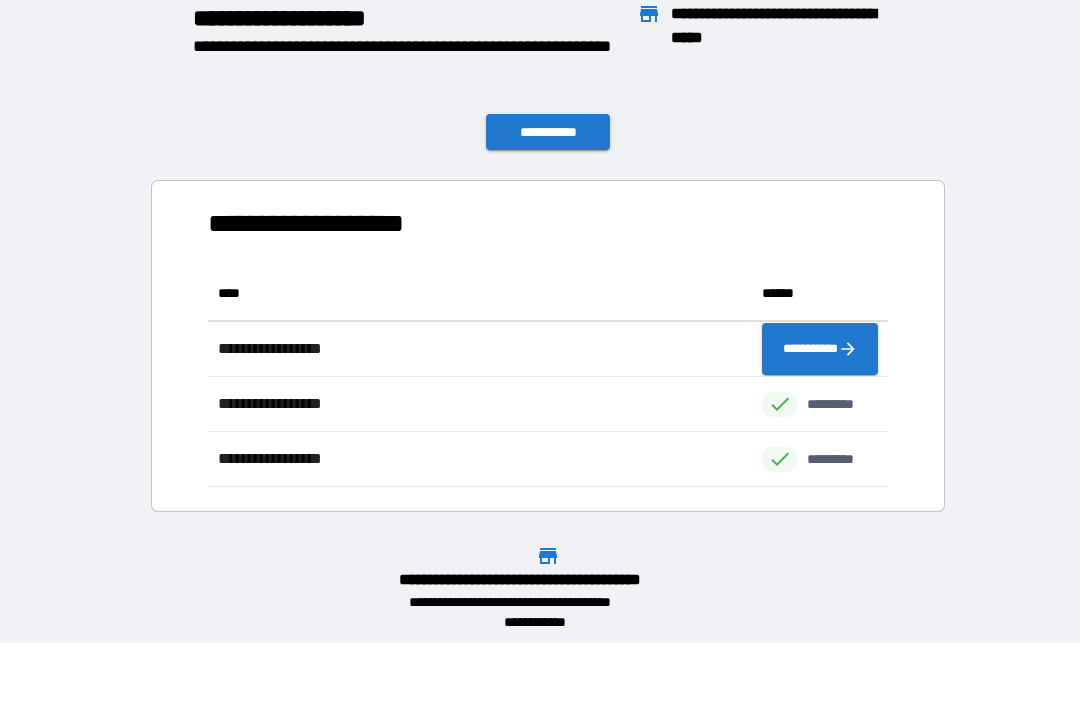 scroll, scrollTop: 221, scrollLeft: 680, axis: both 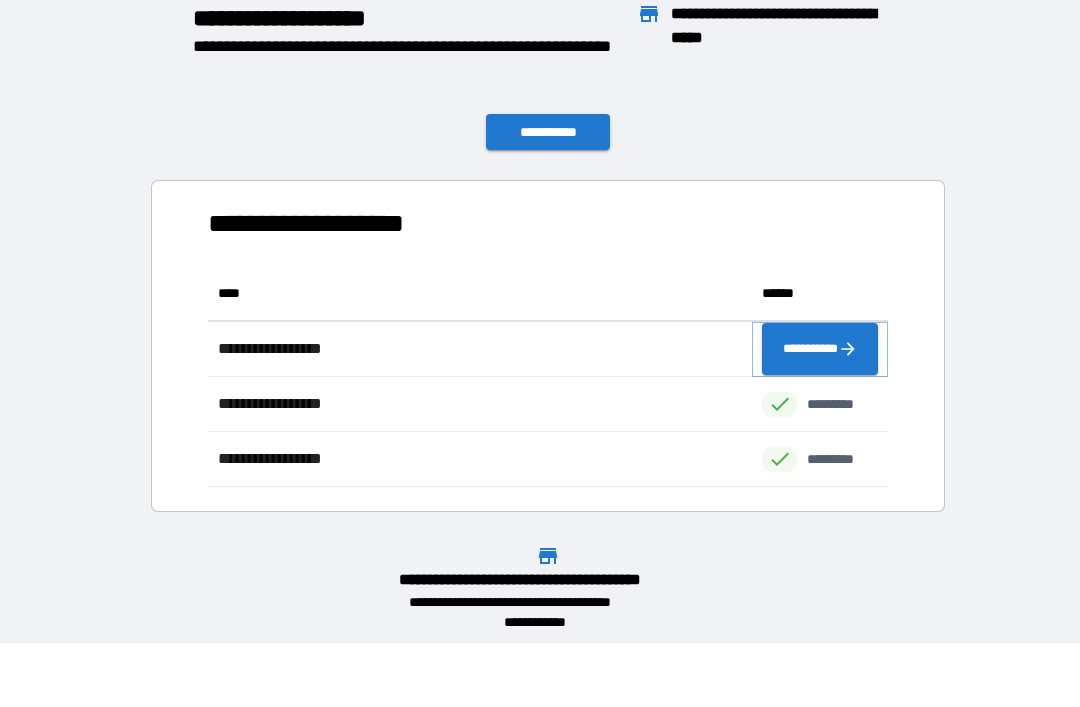click on "**********" at bounding box center [820, 349] 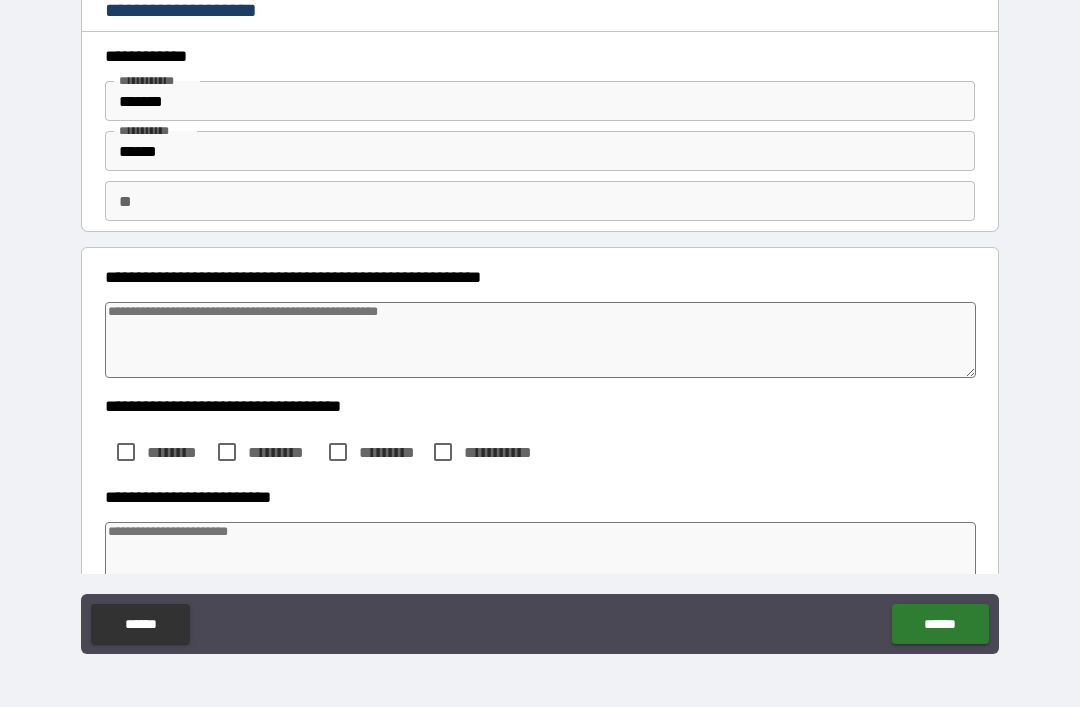 type on "*" 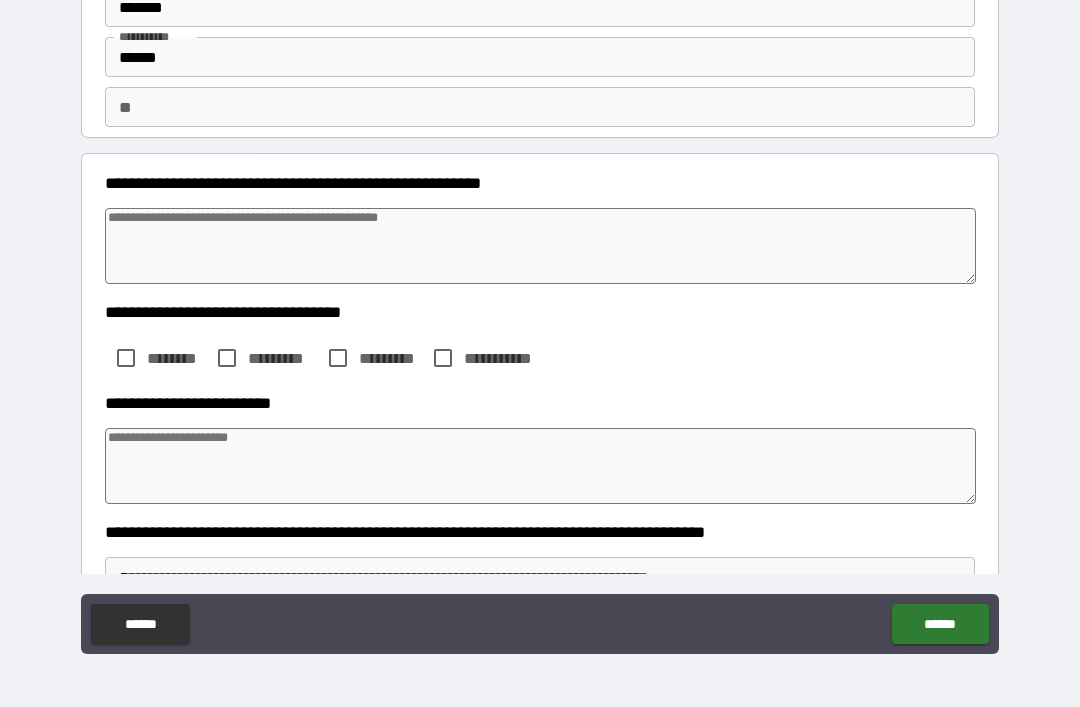 scroll, scrollTop: 107, scrollLeft: 0, axis: vertical 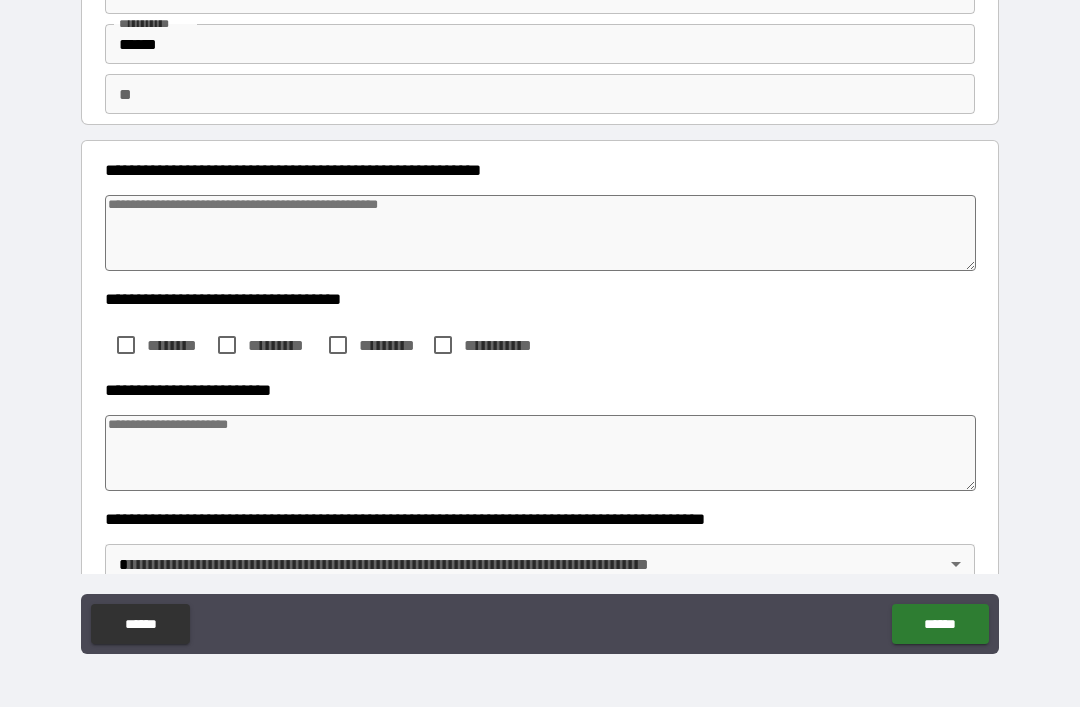 type on "*" 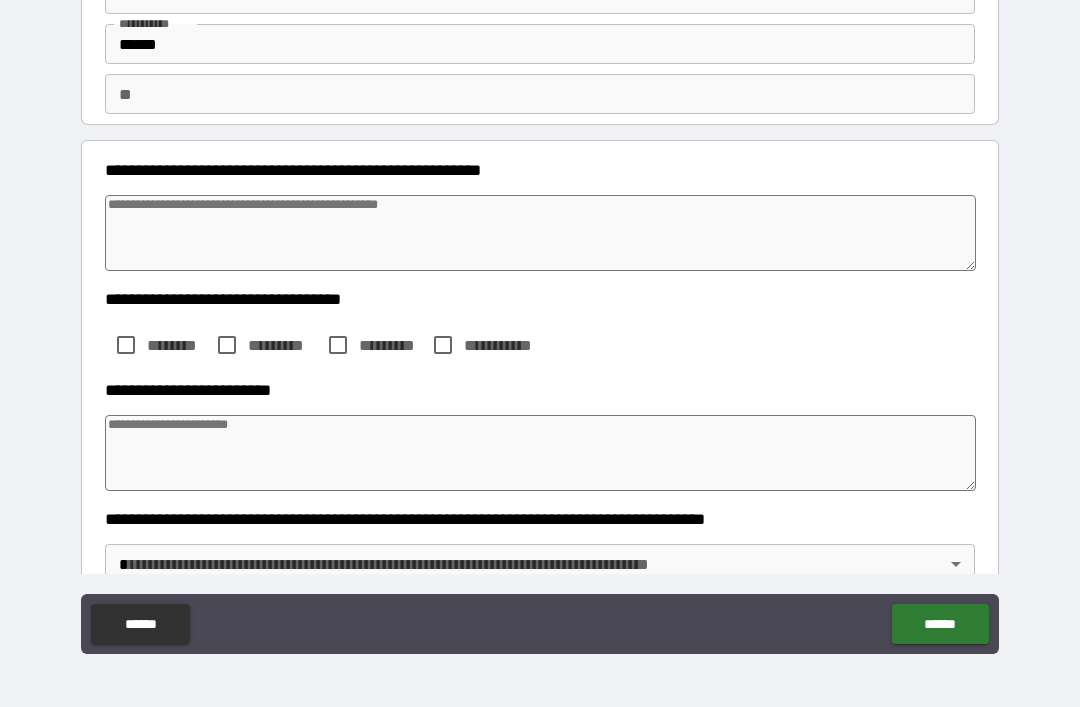 type on "*" 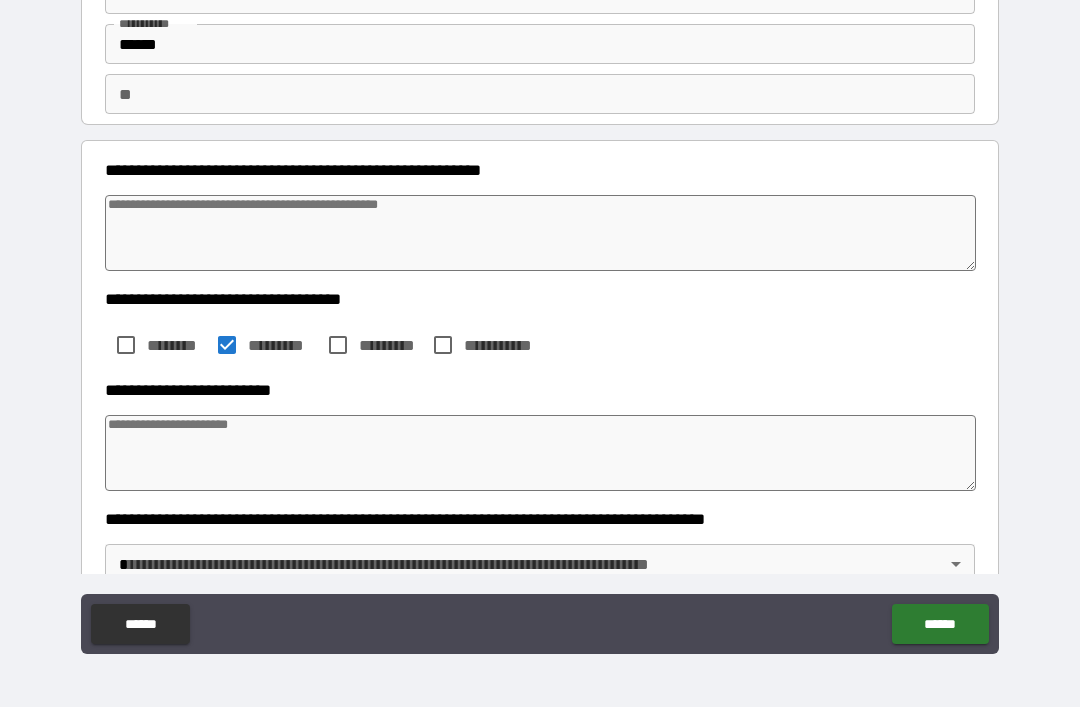 type on "*" 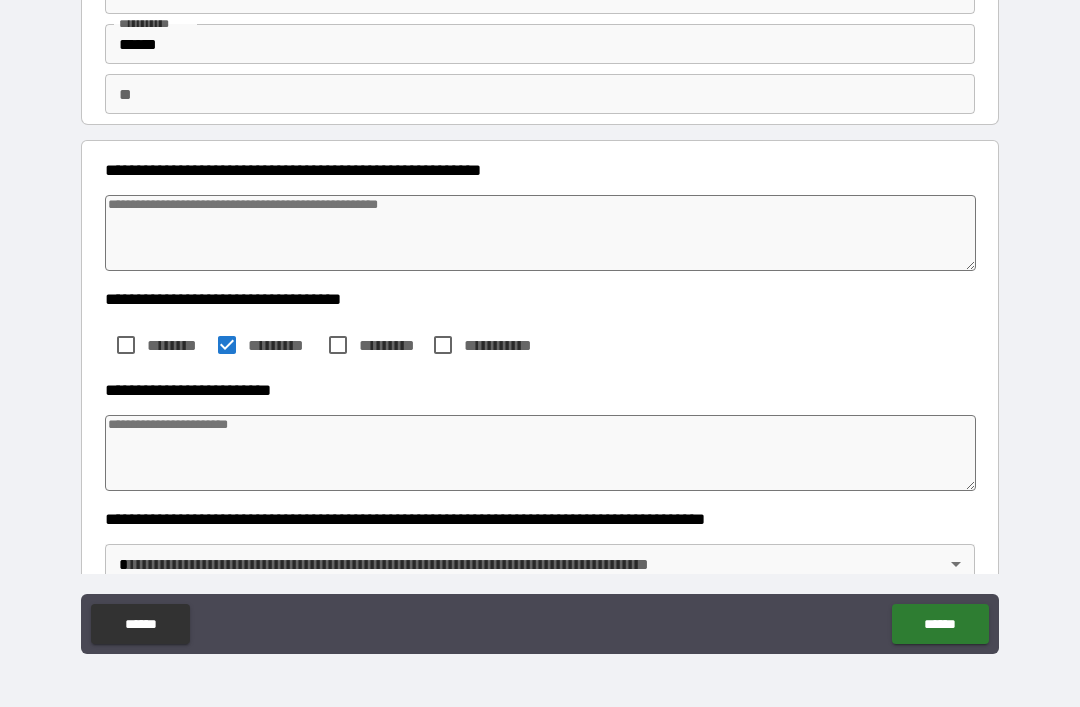type on "*" 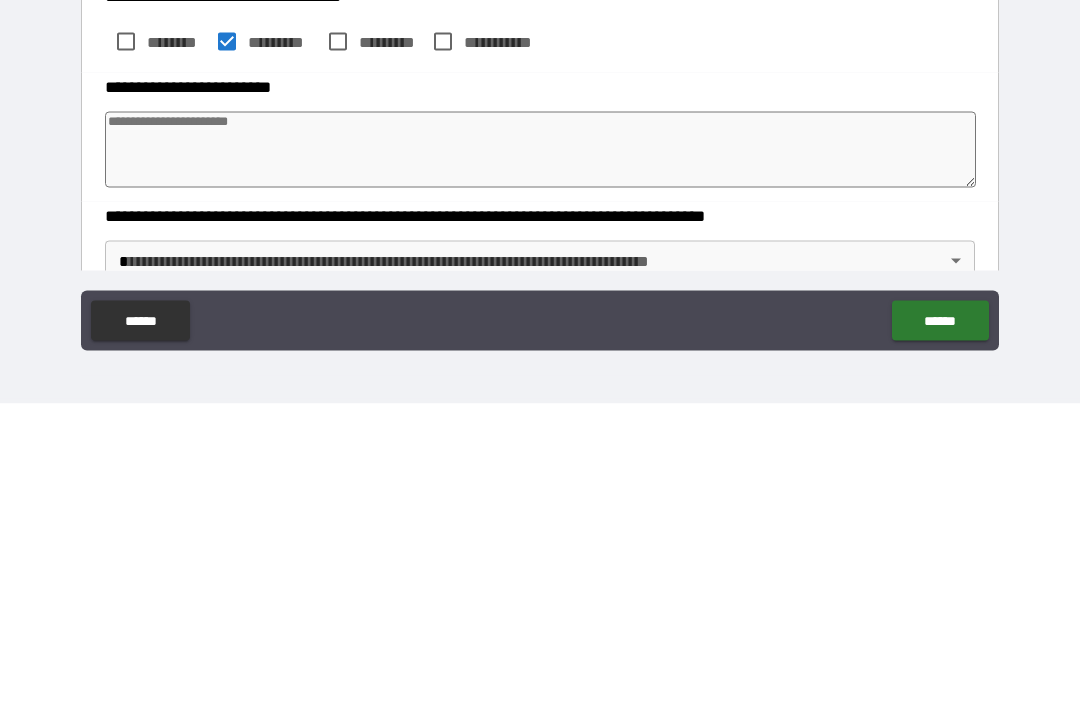 type on "*" 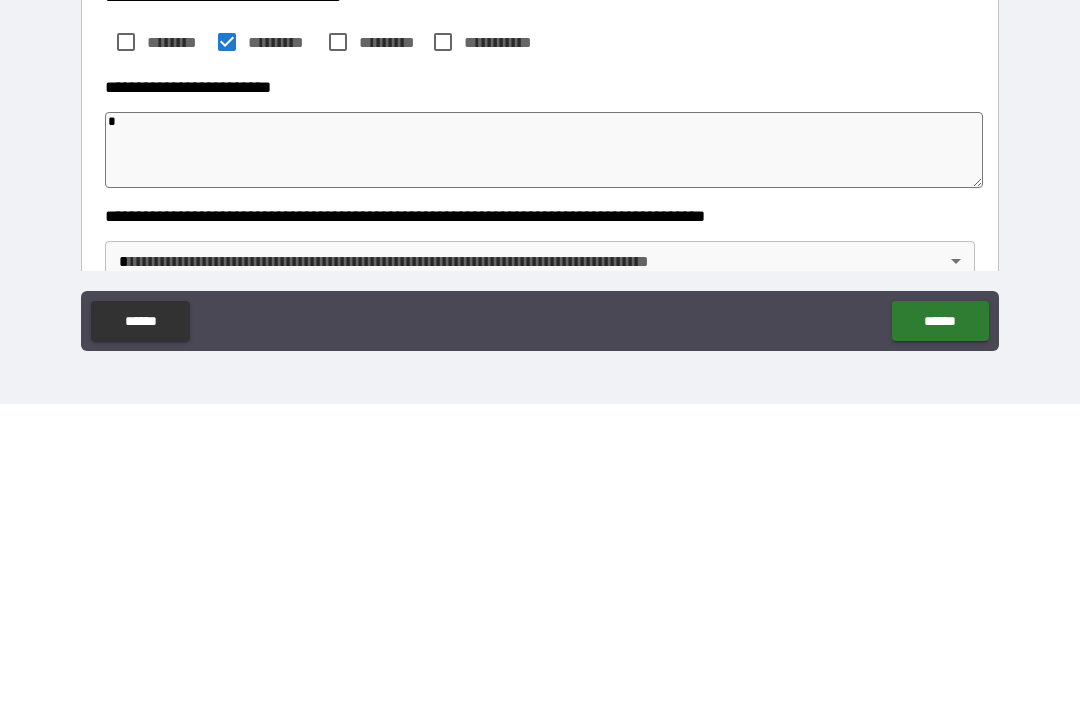 type on "*" 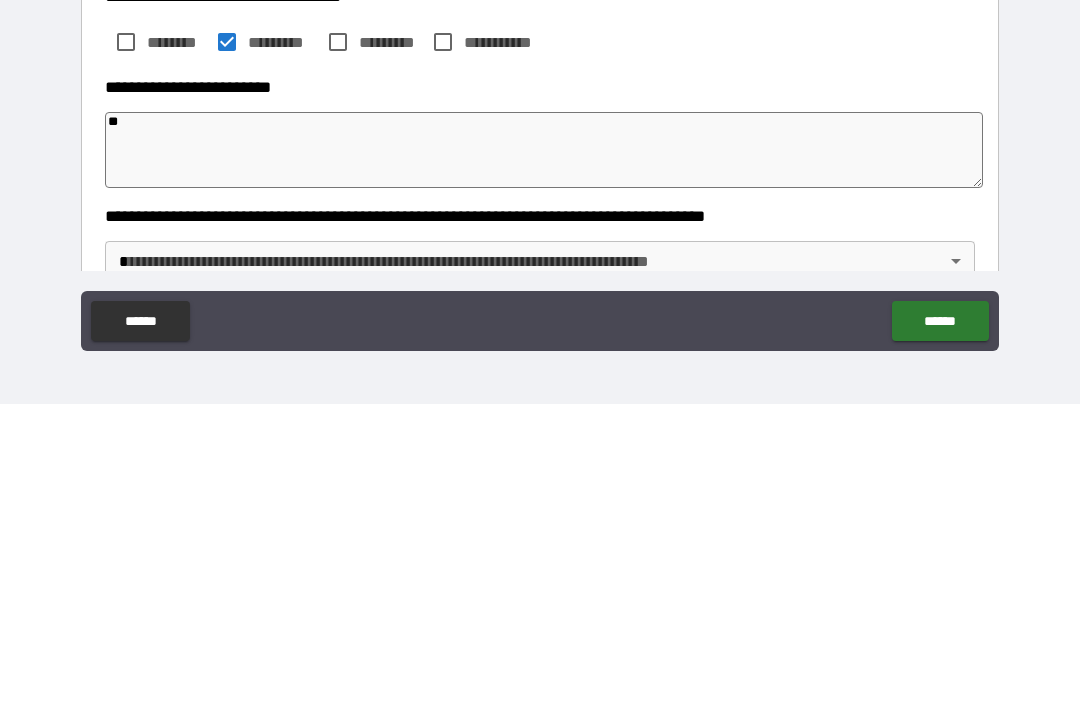 type on "*" 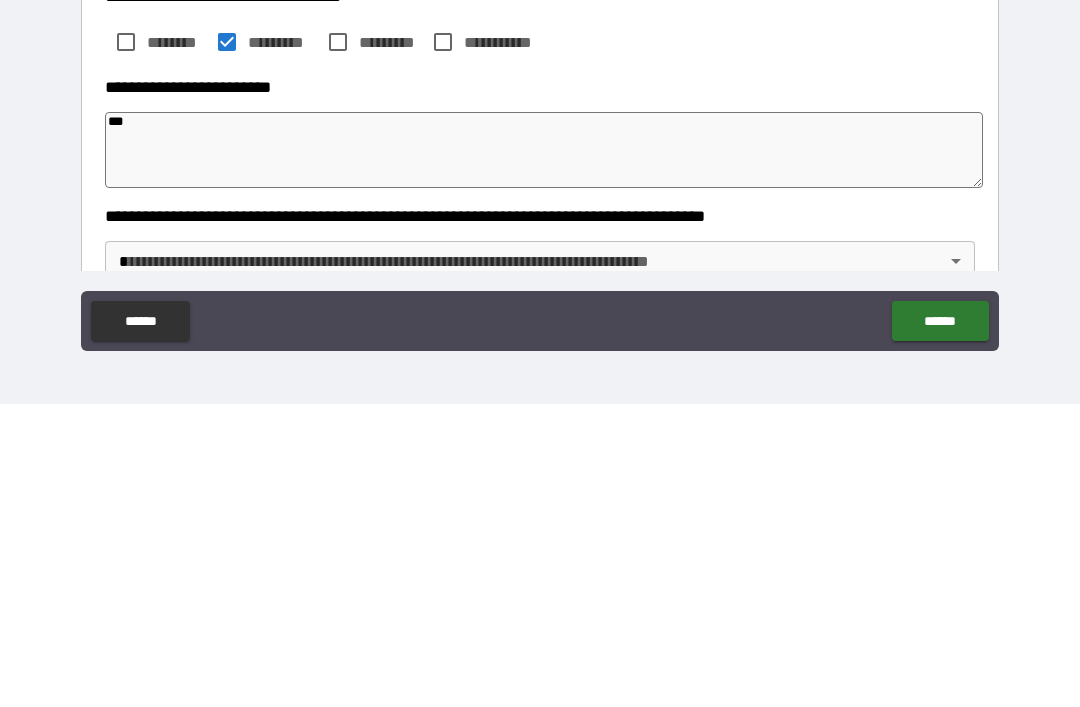 type on "*" 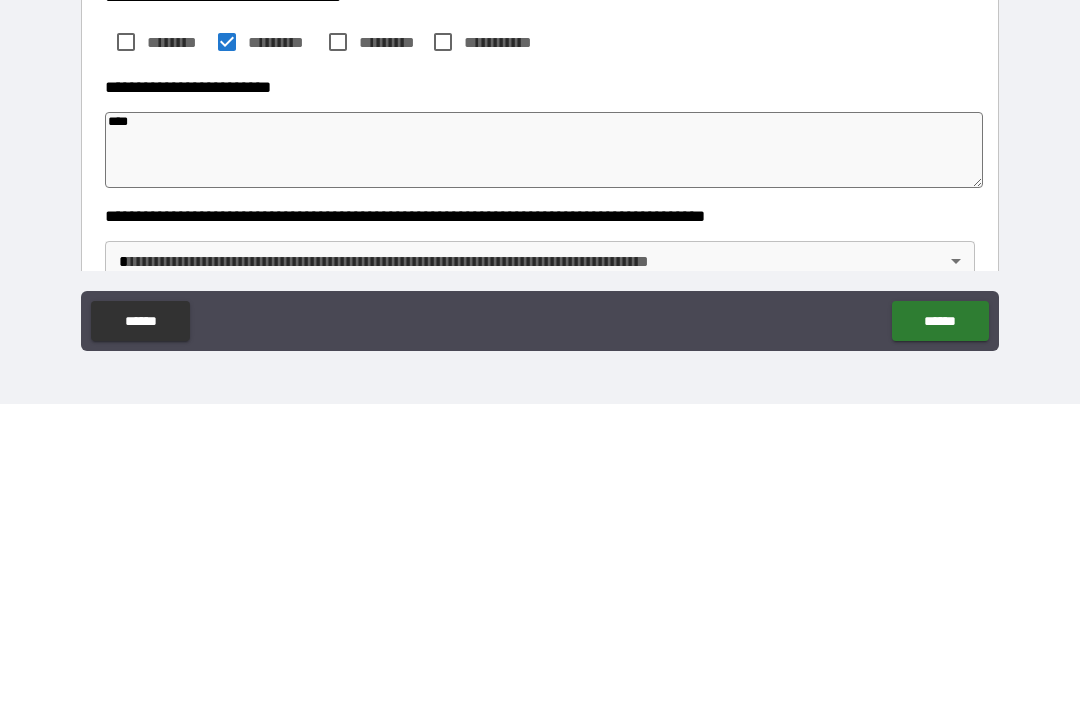 type on "*" 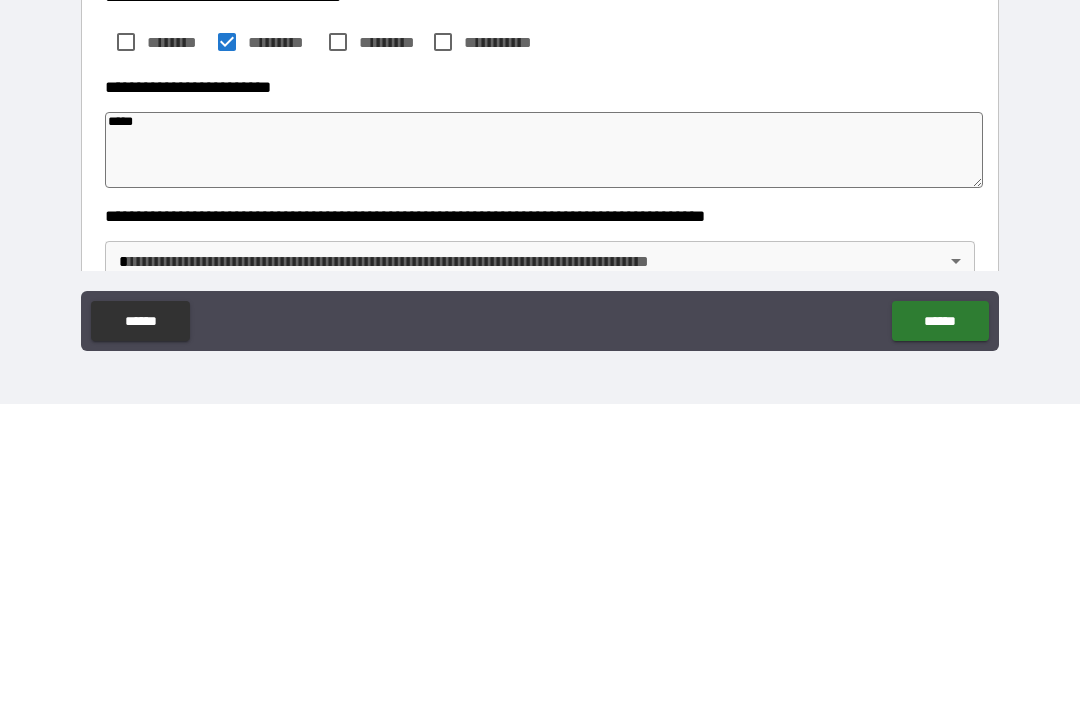 type on "*" 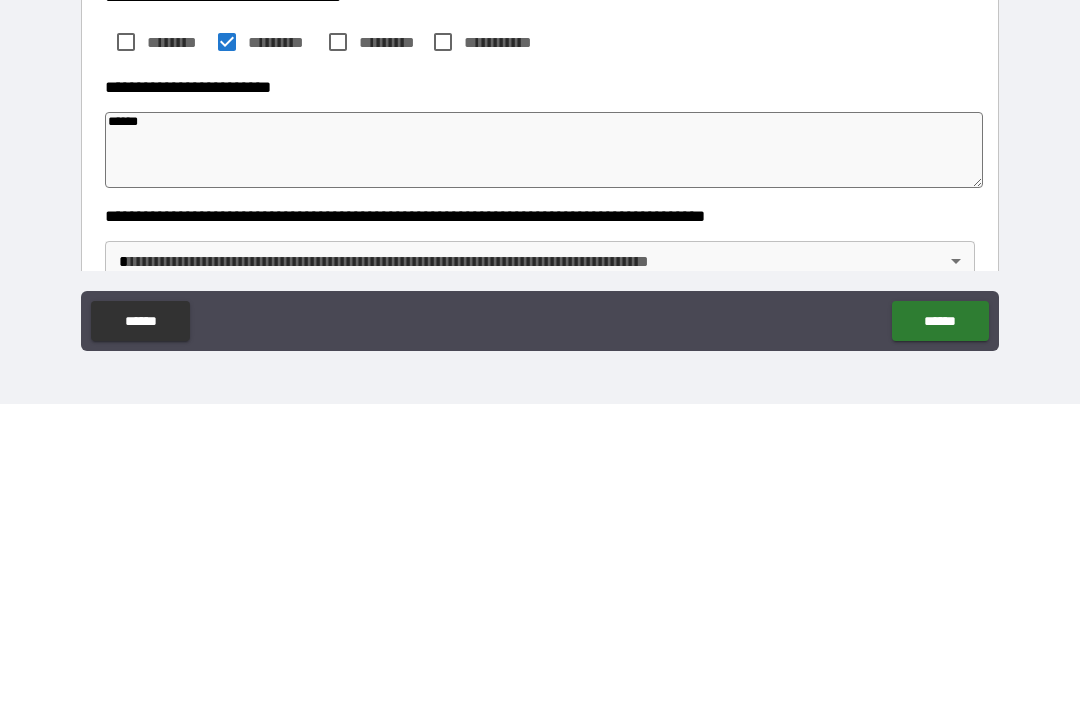 type on "*" 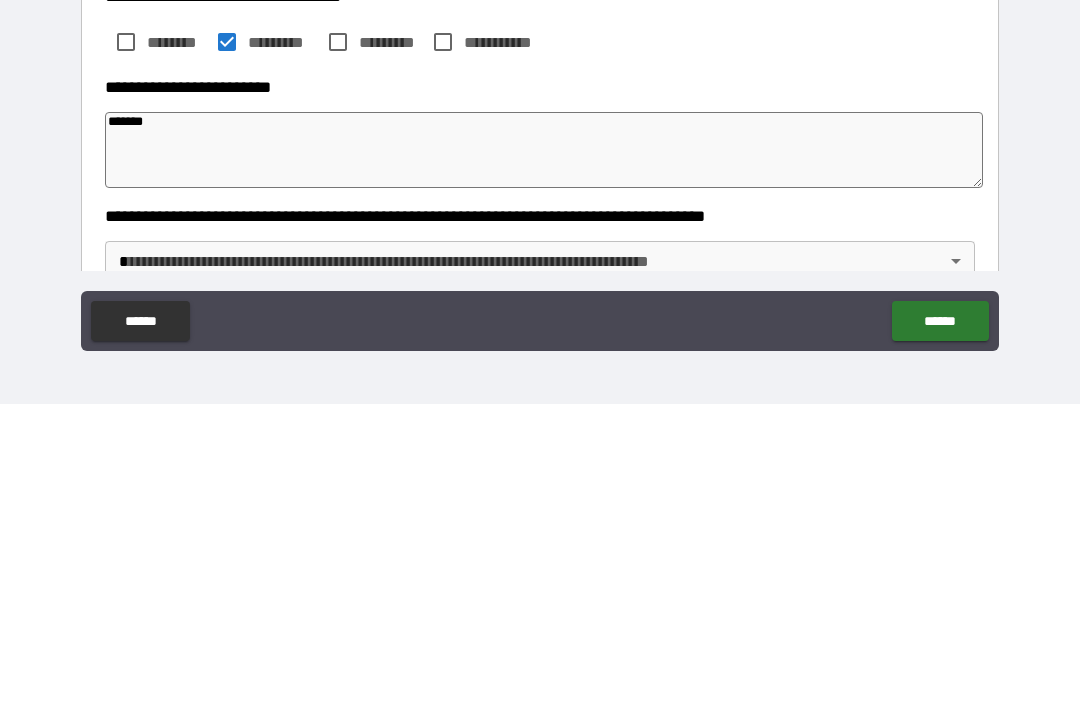 type on "*" 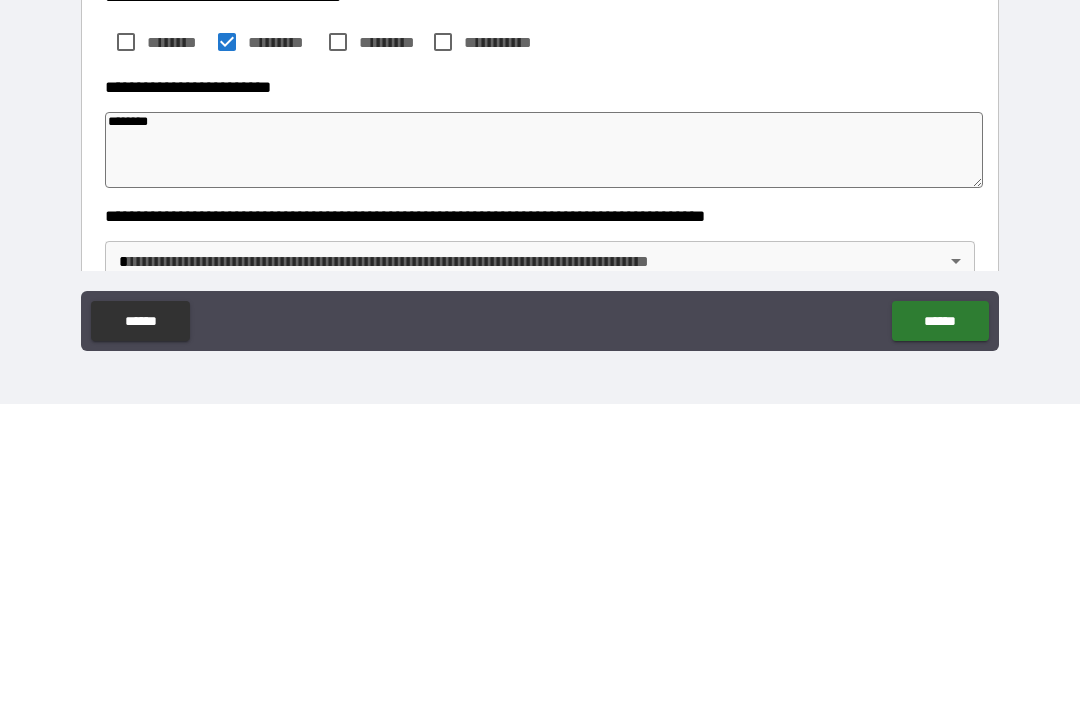 type on "*" 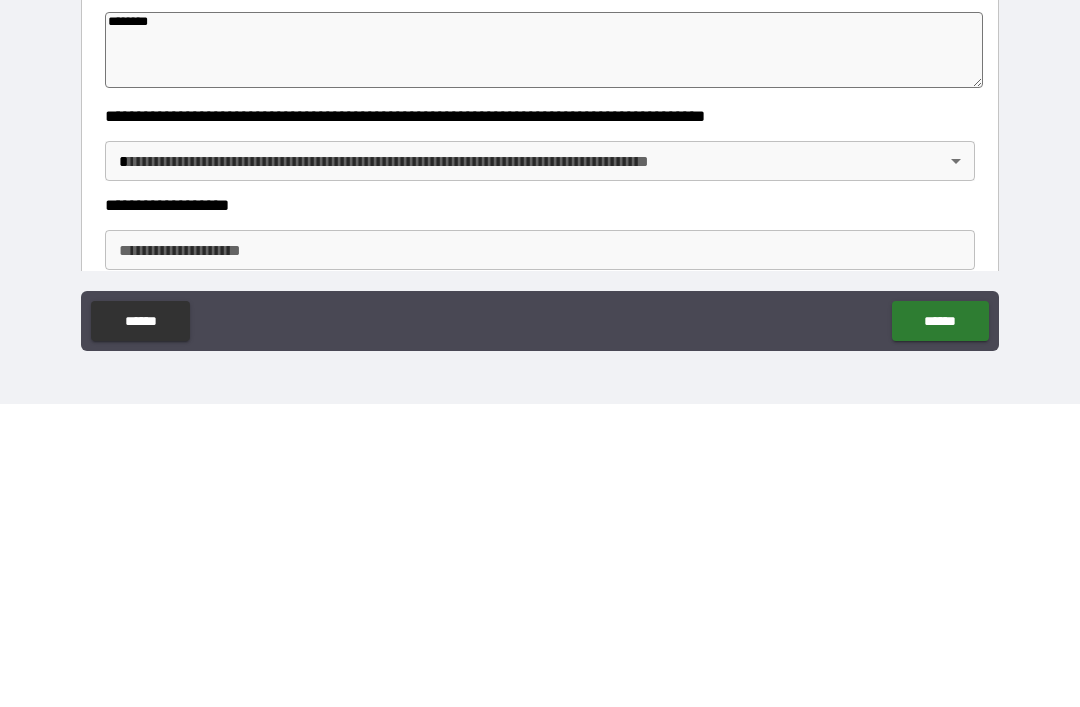 scroll, scrollTop: 220, scrollLeft: 0, axis: vertical 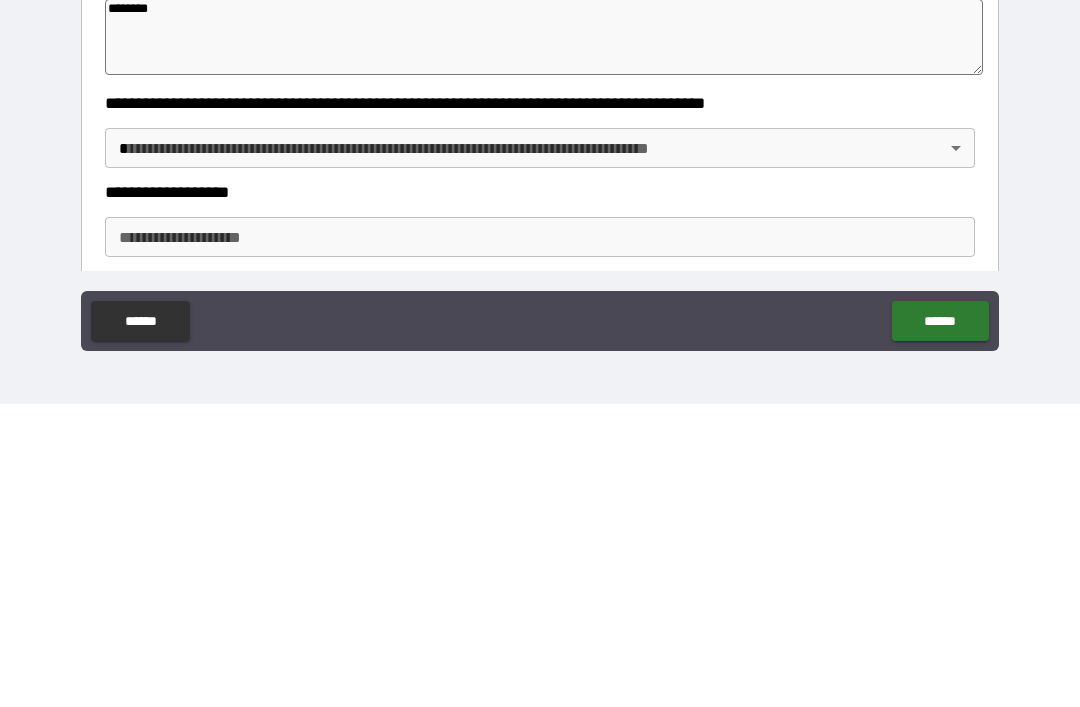 type on "********" 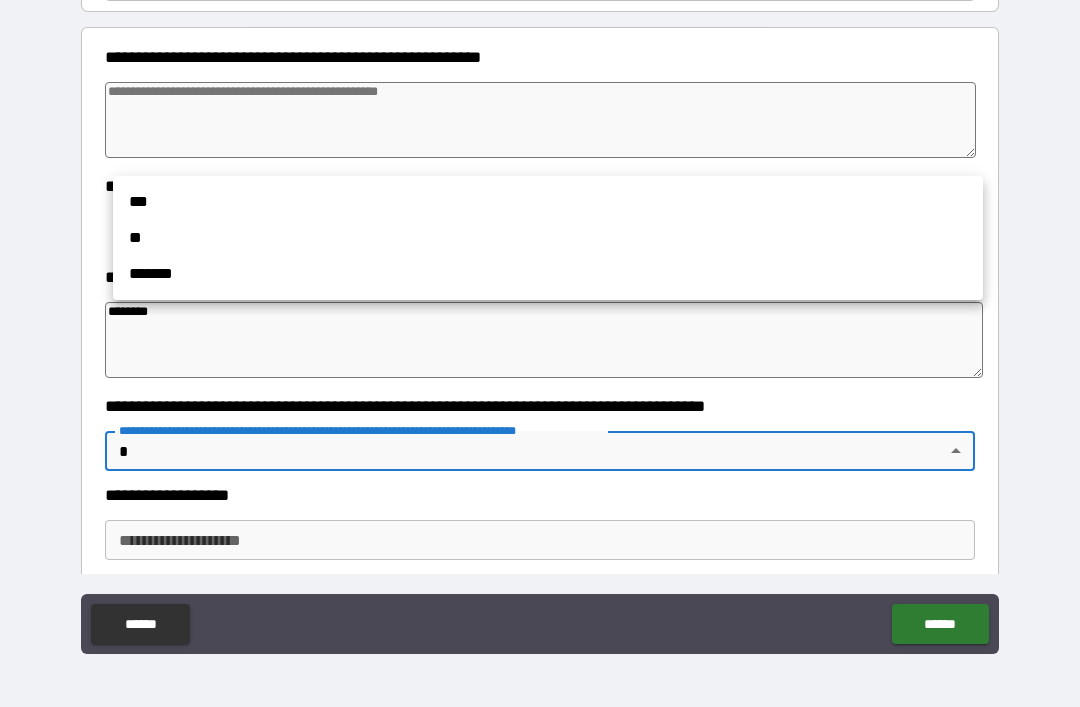 click on "**" at bounding box center [548, 238] 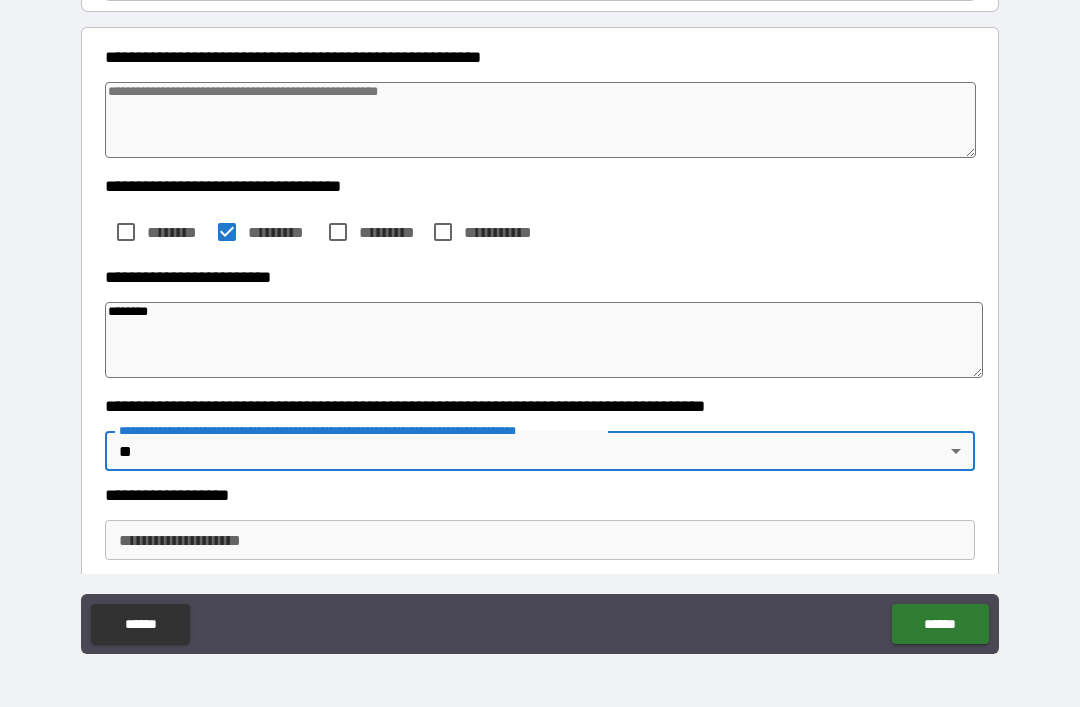 type on "*" 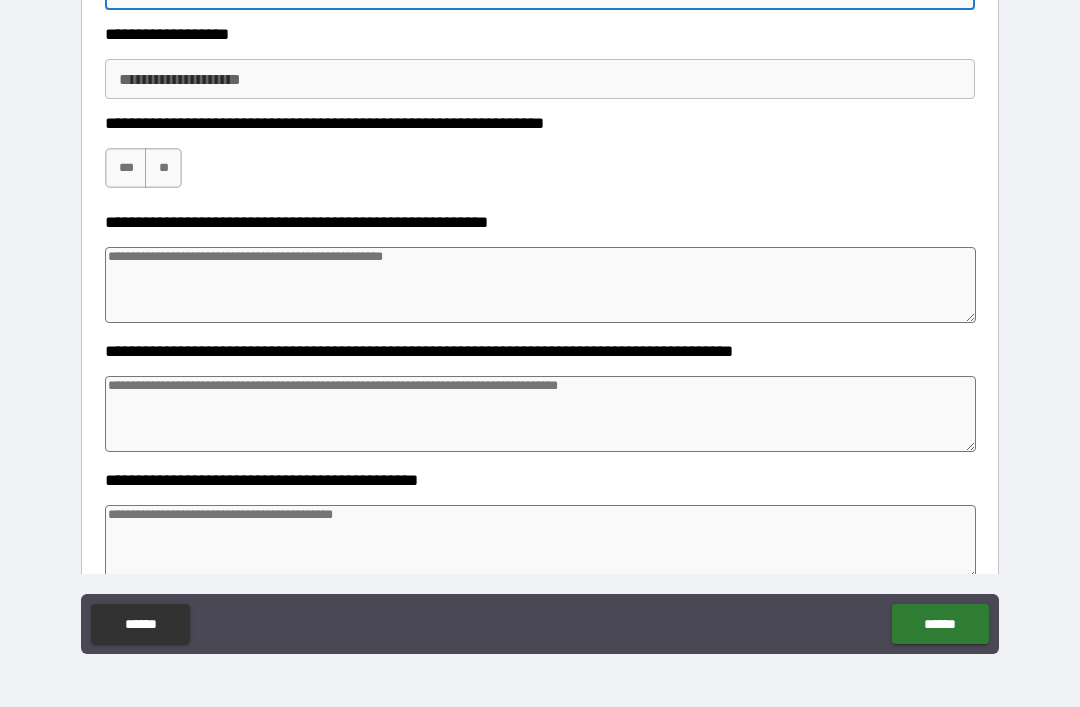 scroll, scrollTop: 650, scrollLeft: 0, axis: vertical 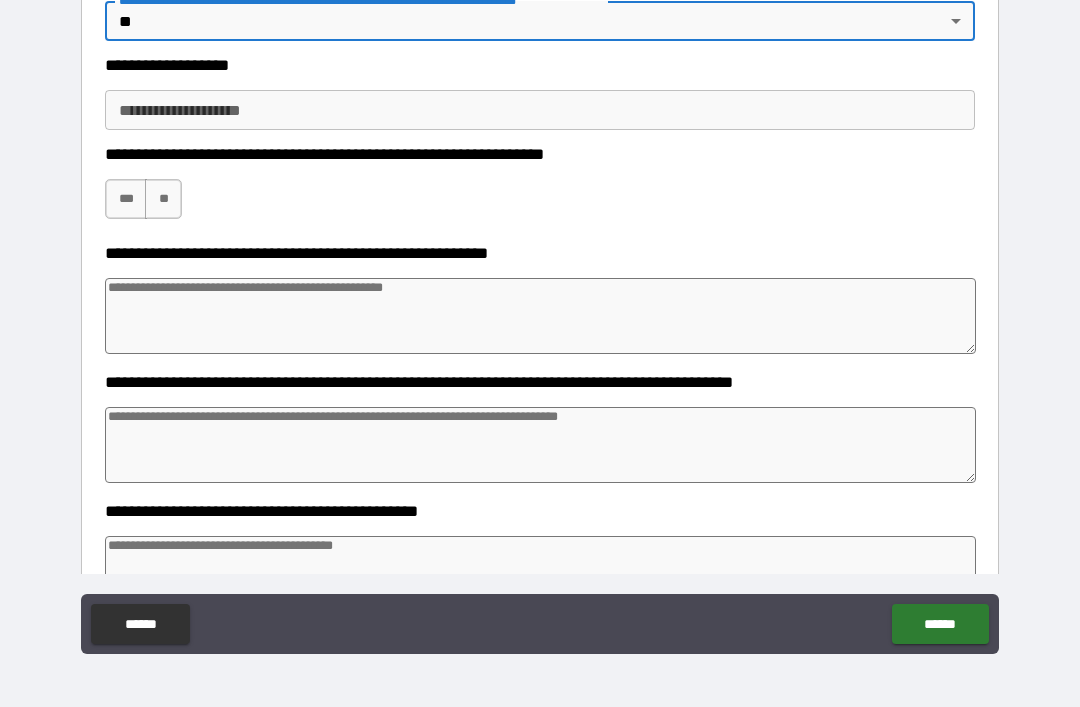 click on "**********" at bounding box center (540, 110) 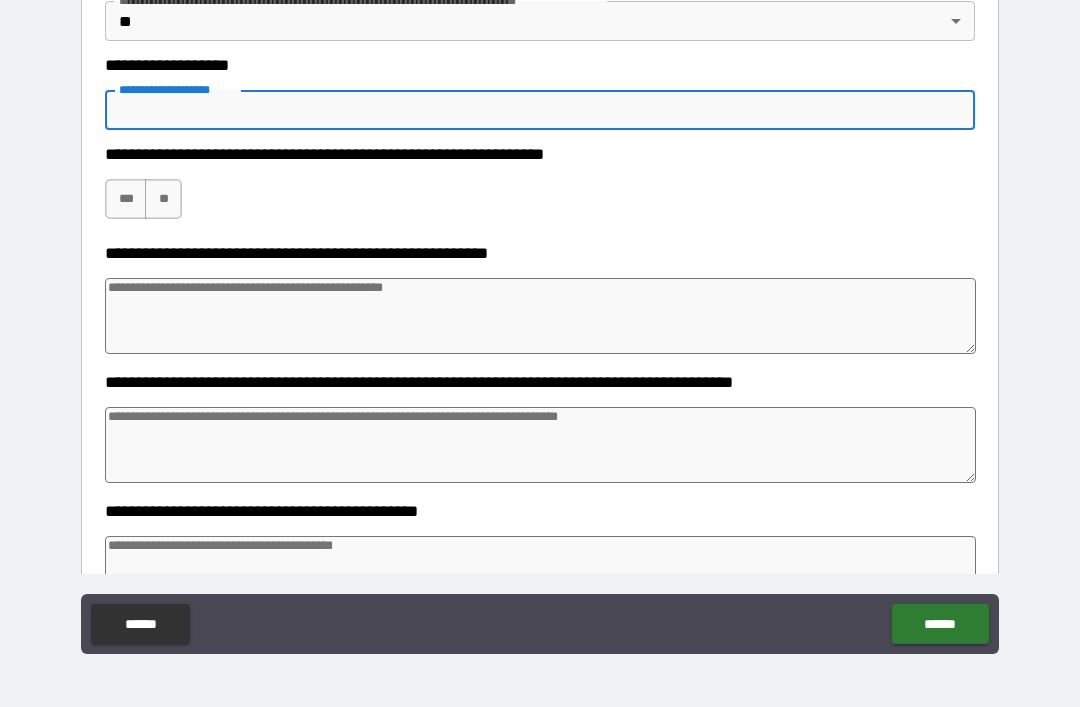 type on "*" 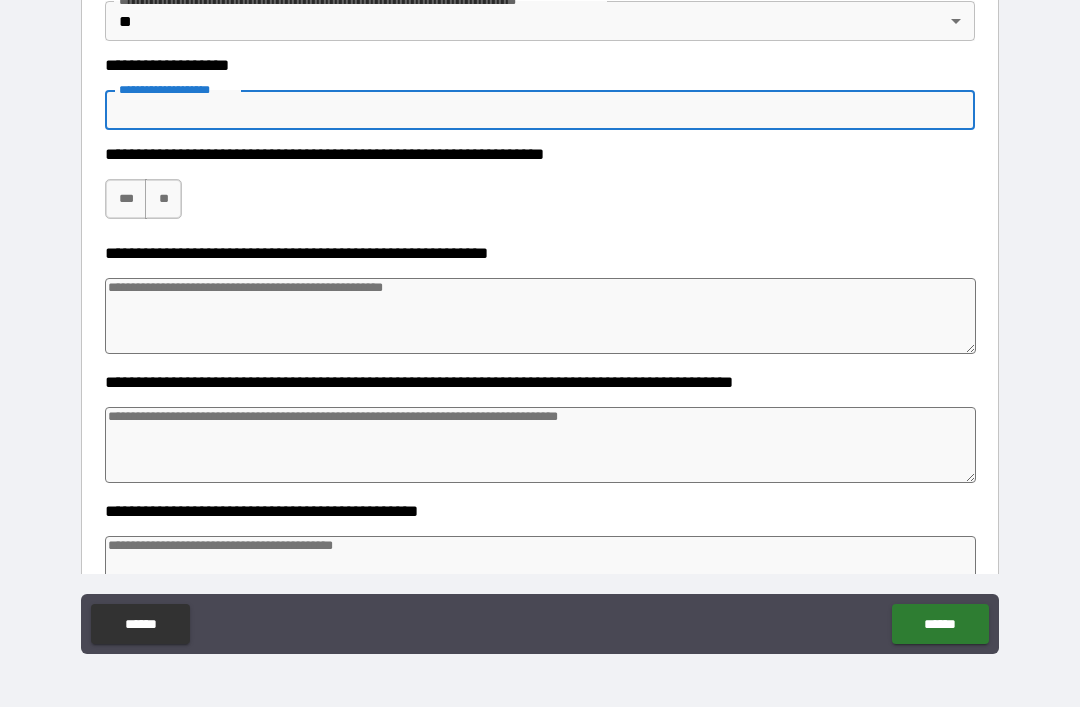 type on "*" 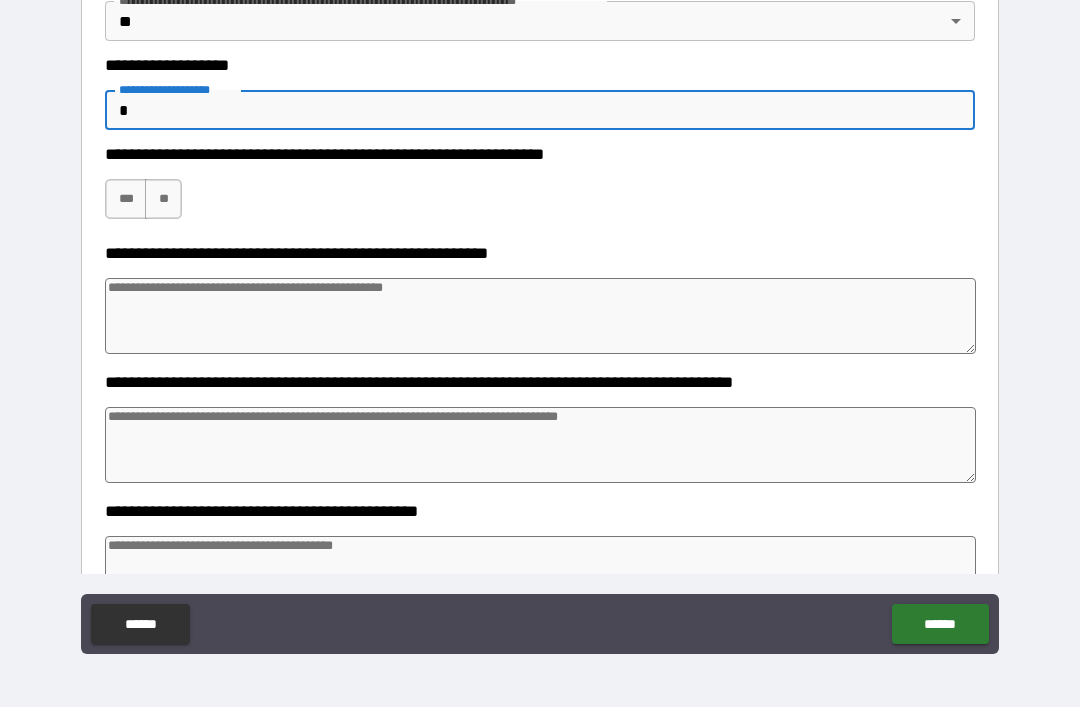 type on "*" 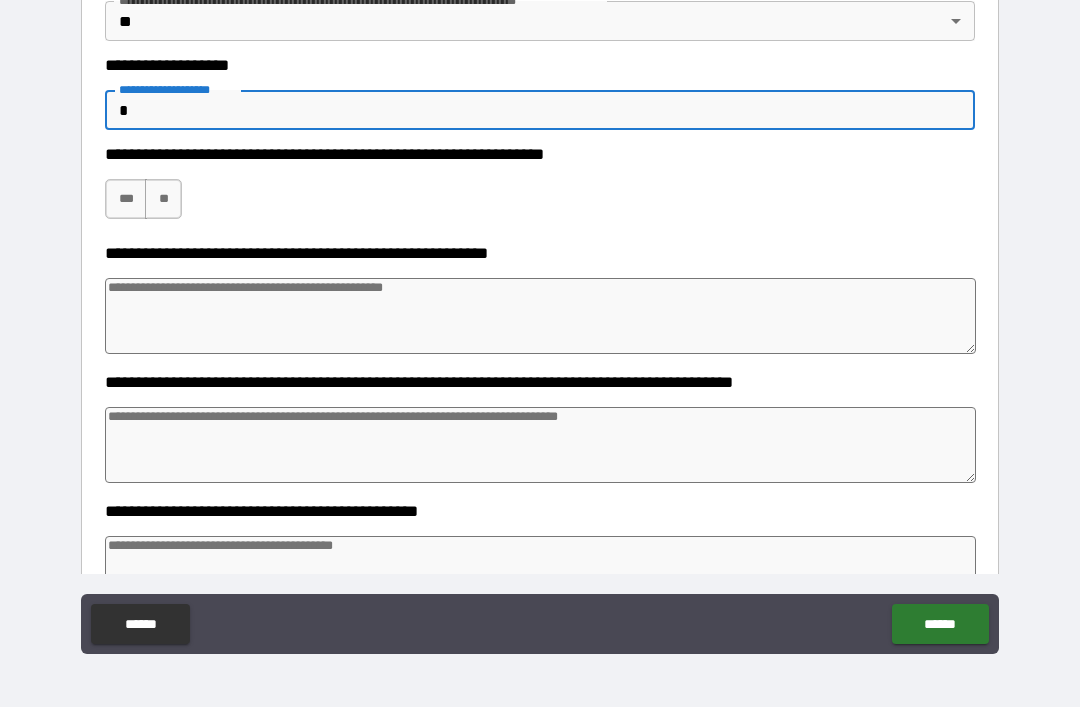 type on "*" 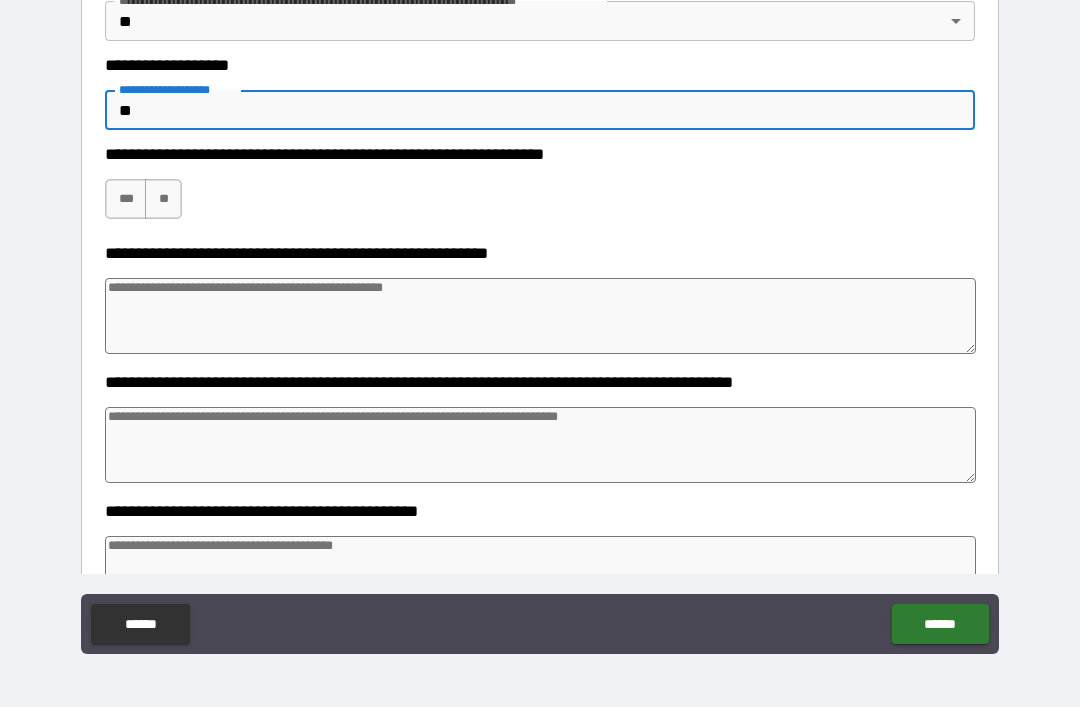 type on "*" 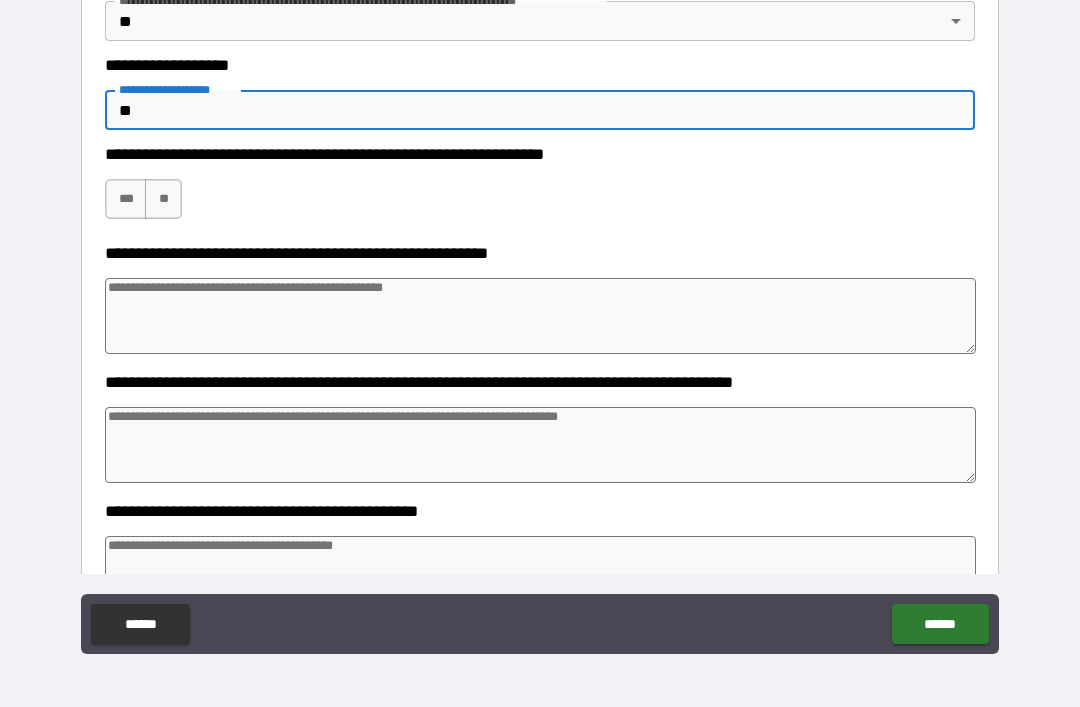 type on "*" 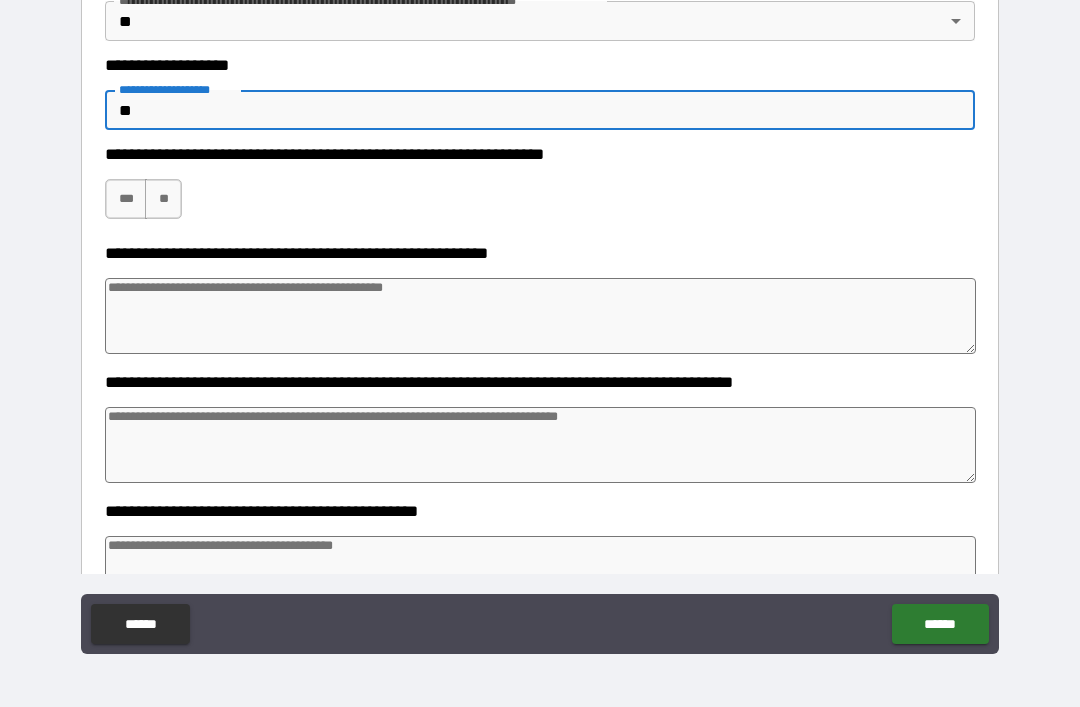 type on "*" 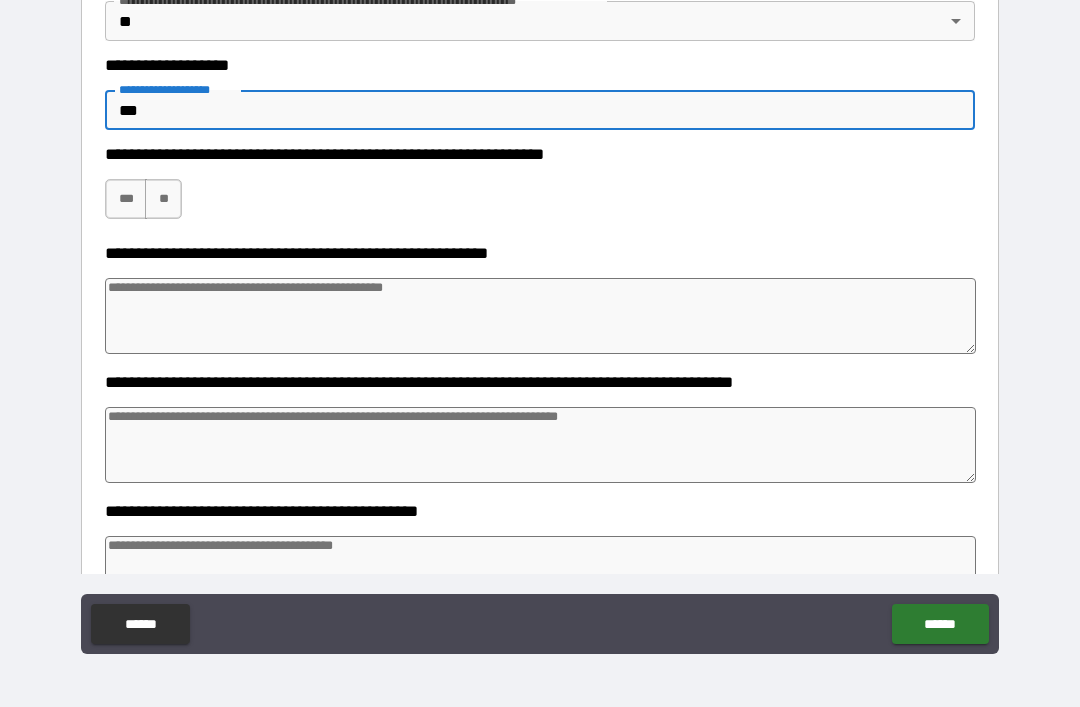 type on "*" 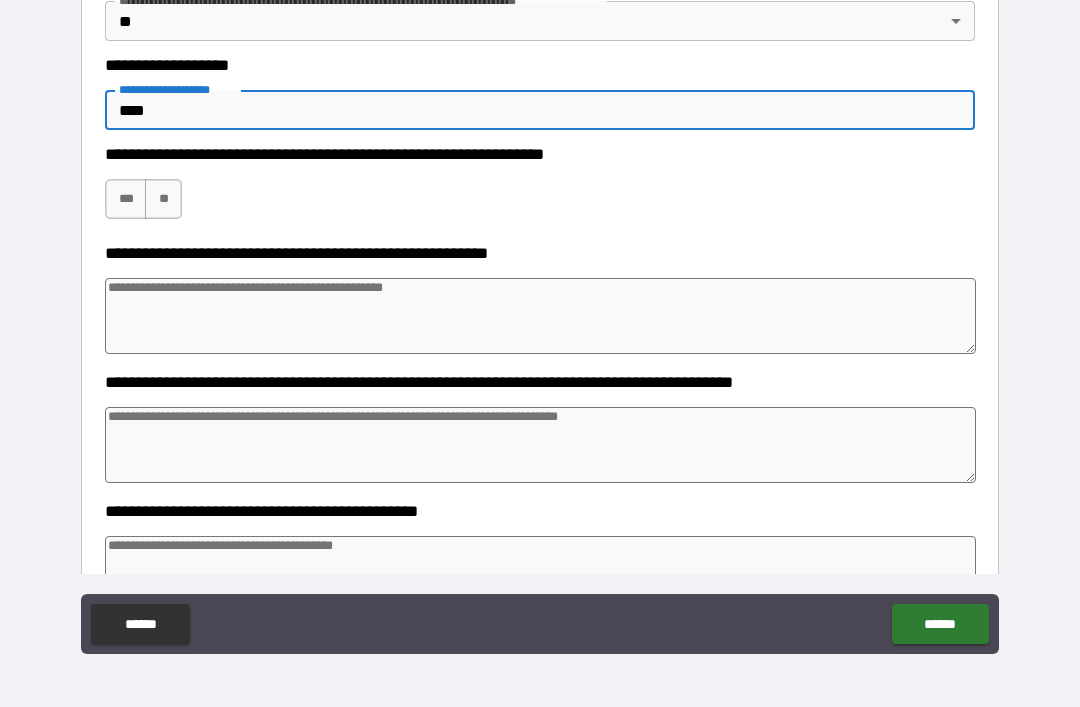 type on "*" 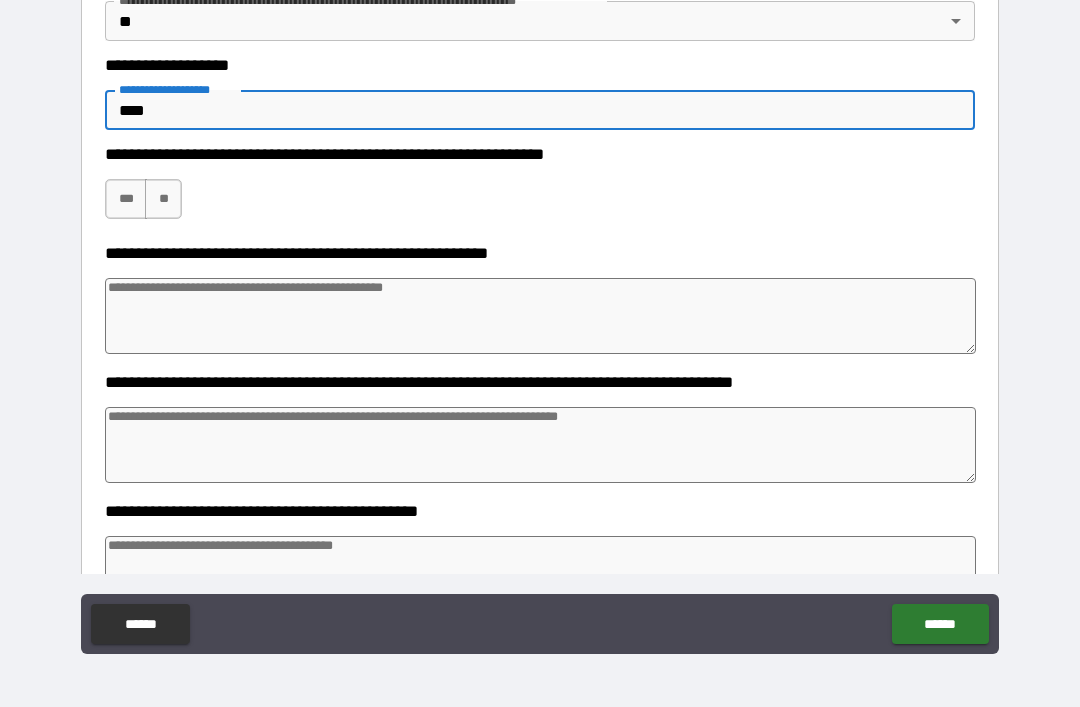 type on "*" 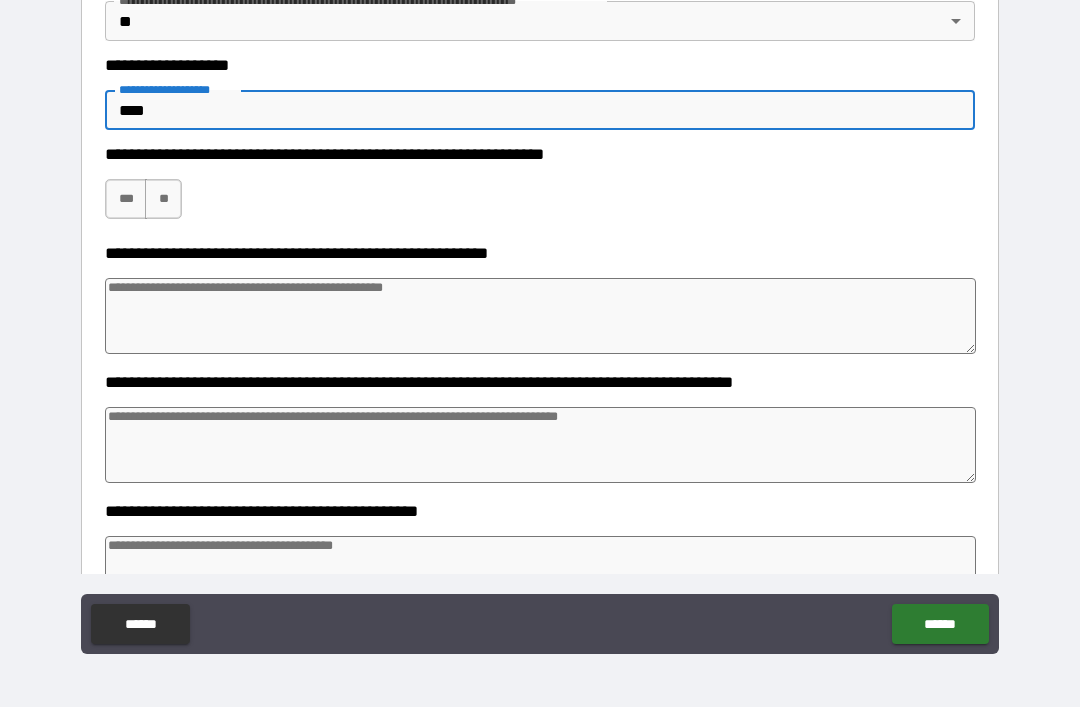 type on "*" 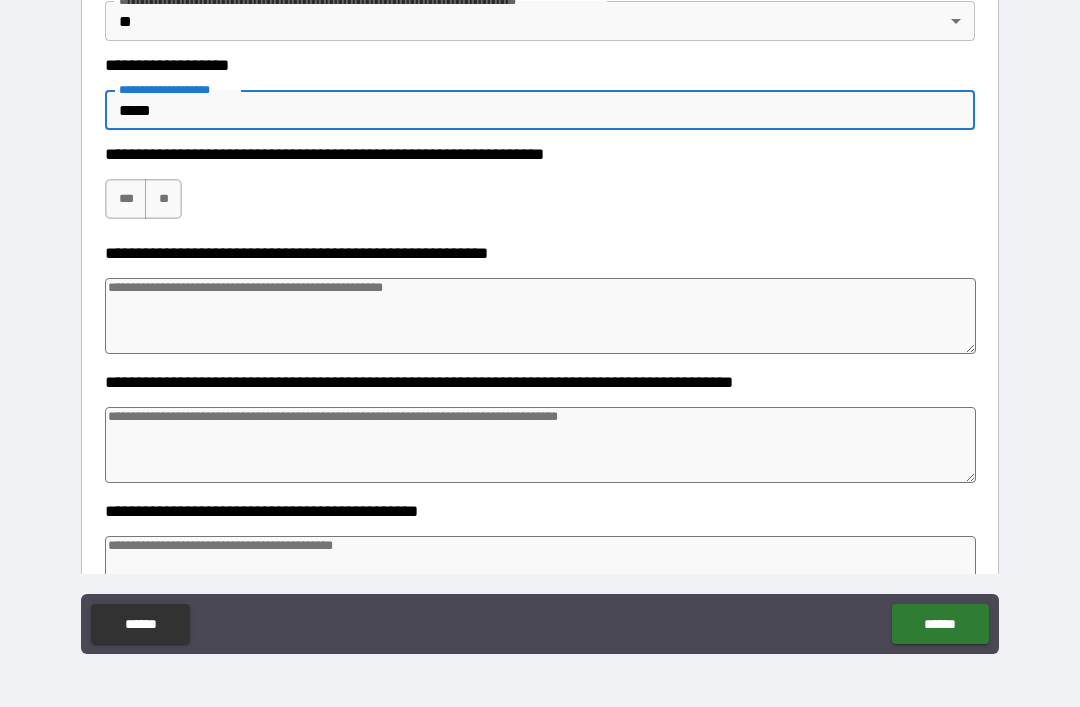 type on "*" 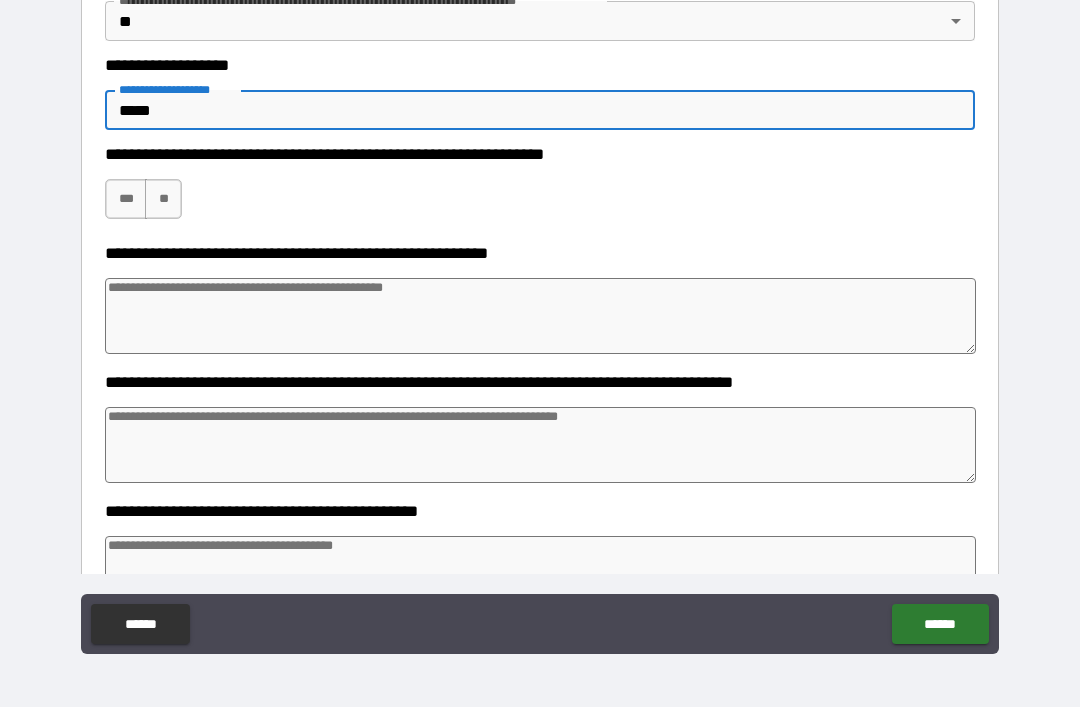 type on "*" 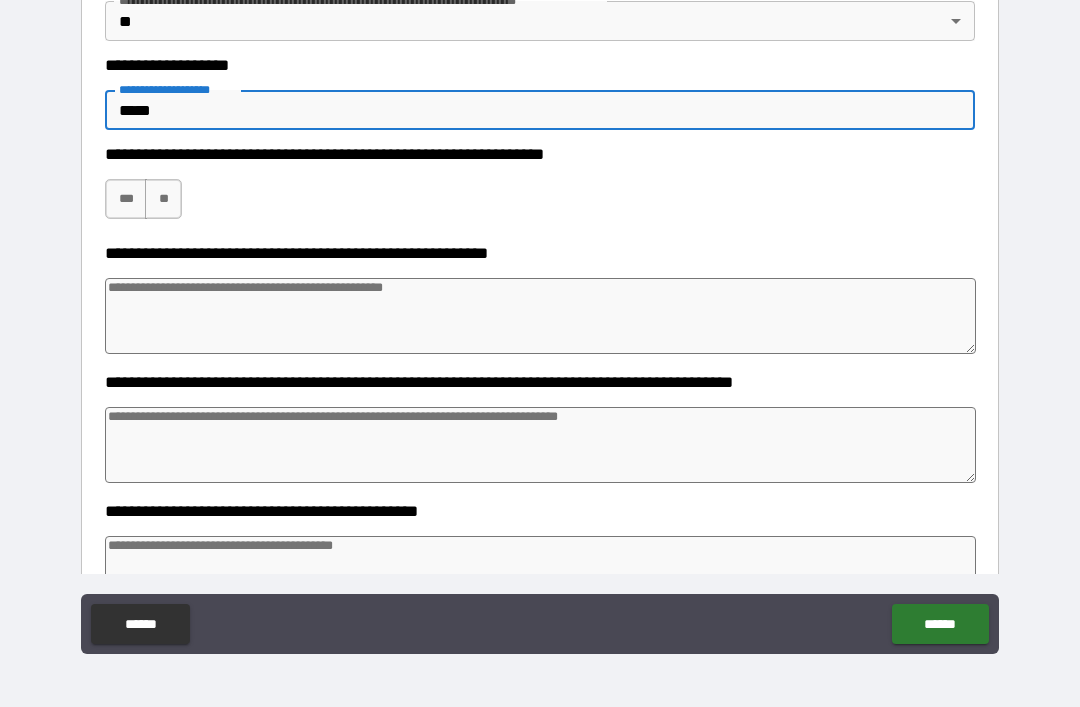 type on "*" 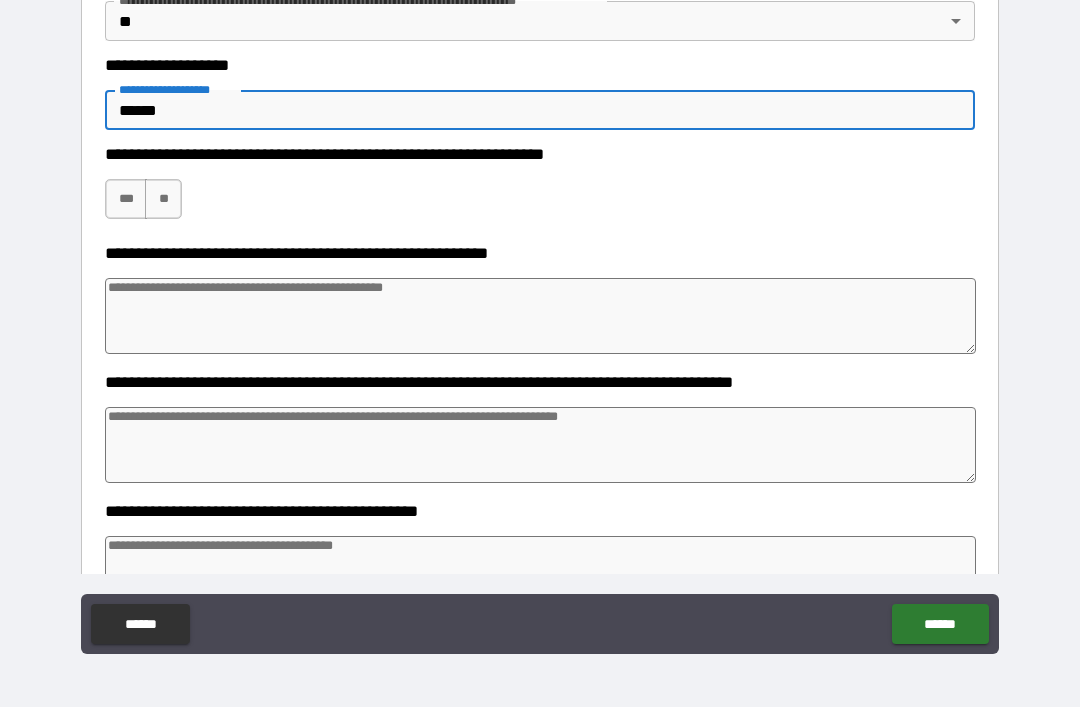 type on "*" 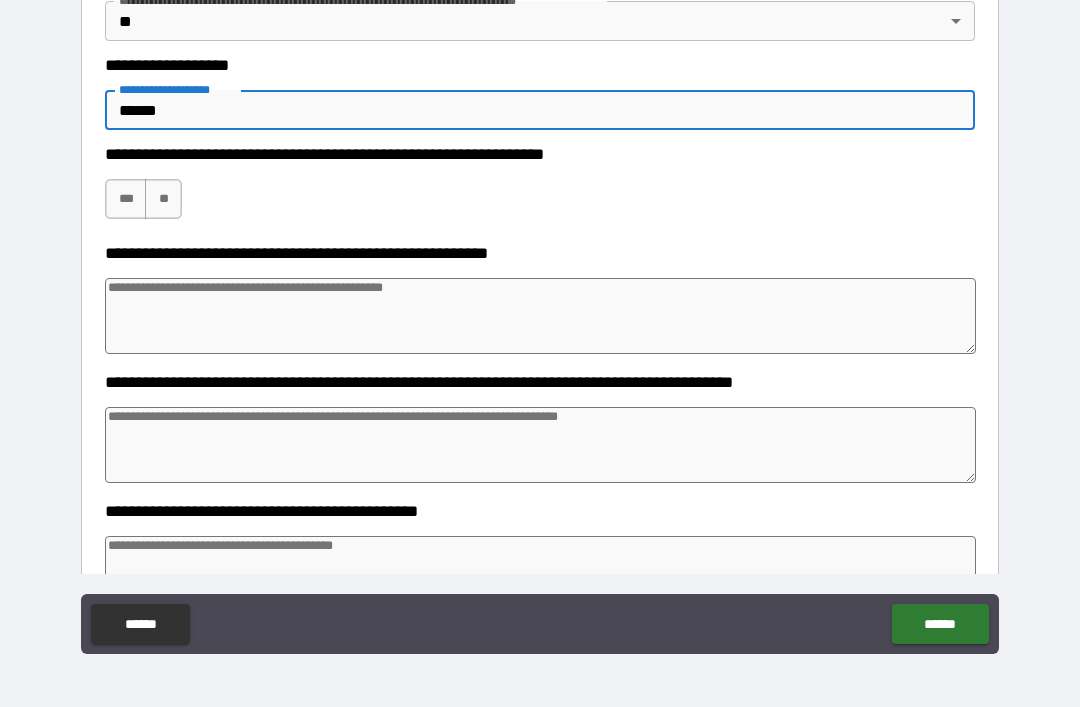 type on "*" 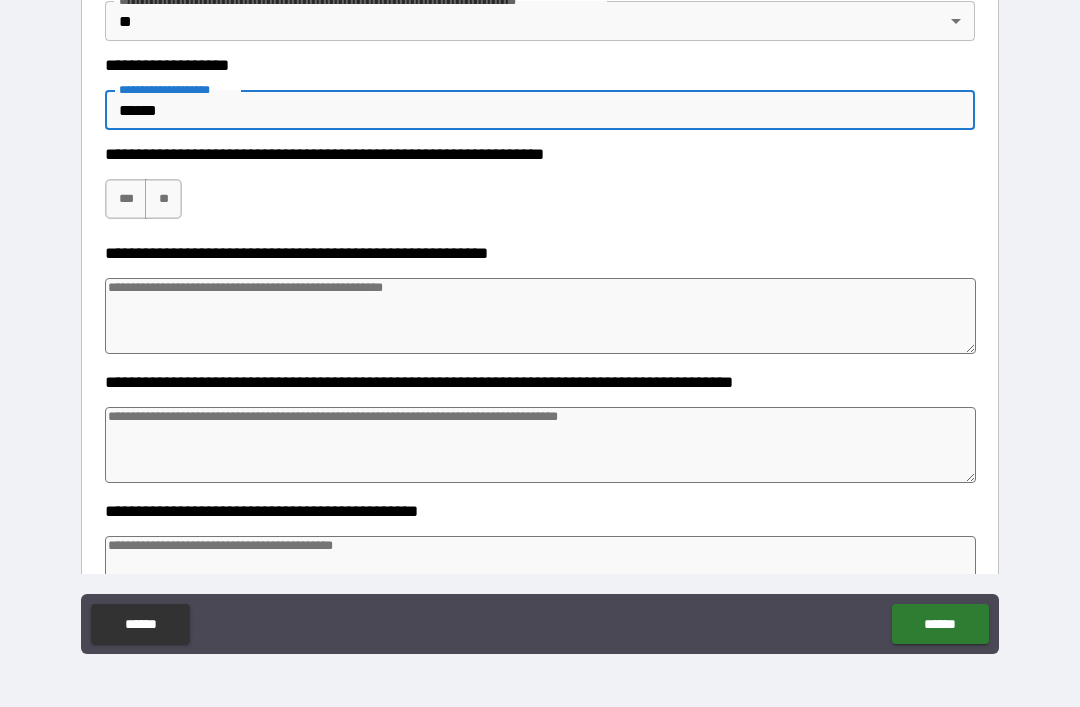 type on "*" 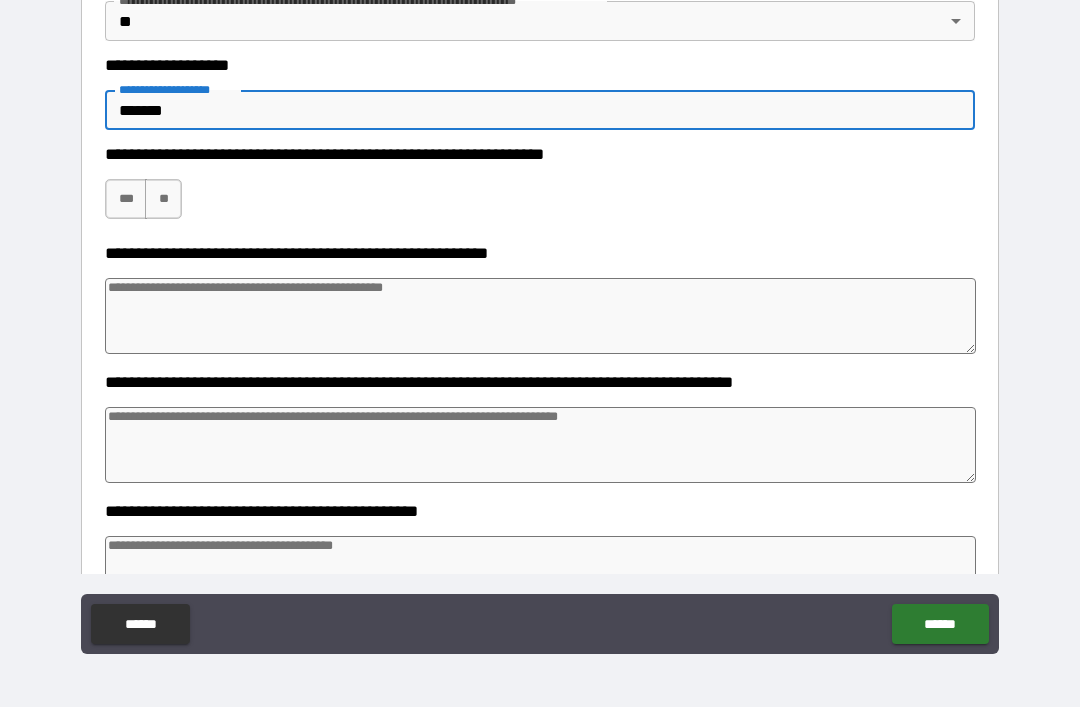 type on "*" 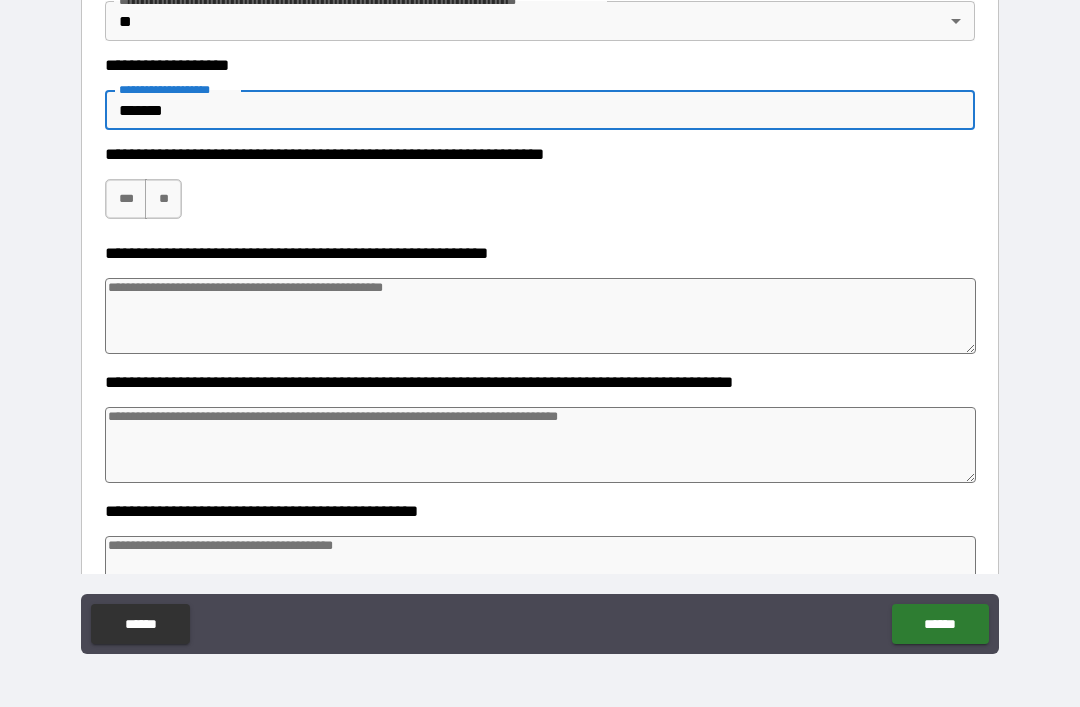 type on "*" 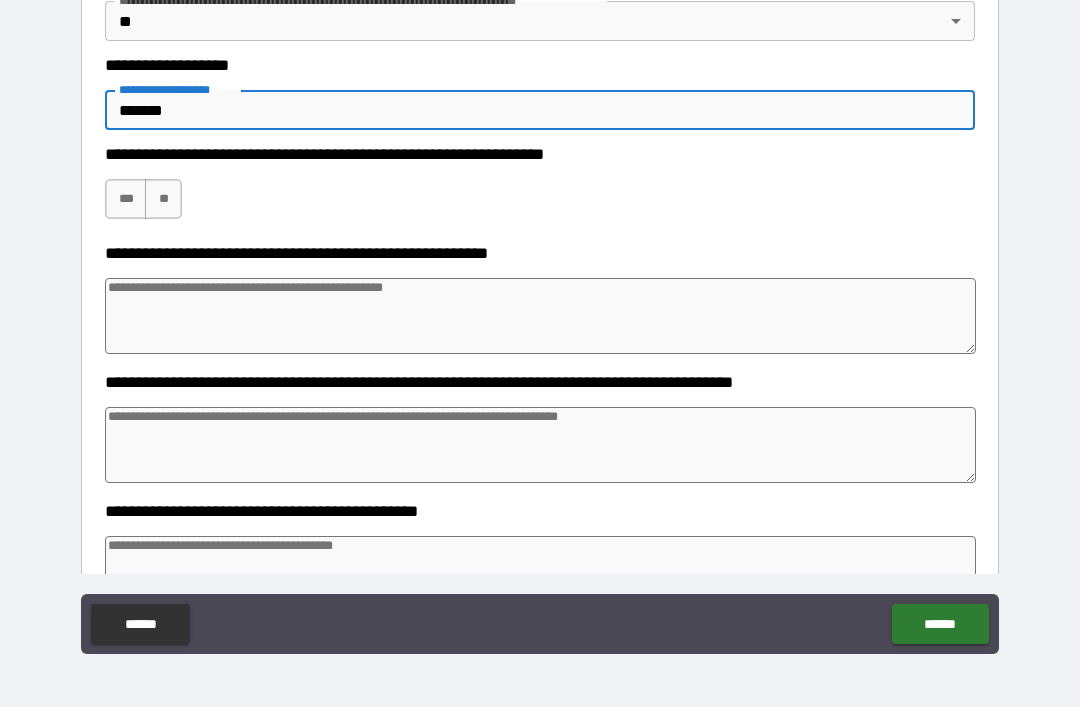 type on "*" 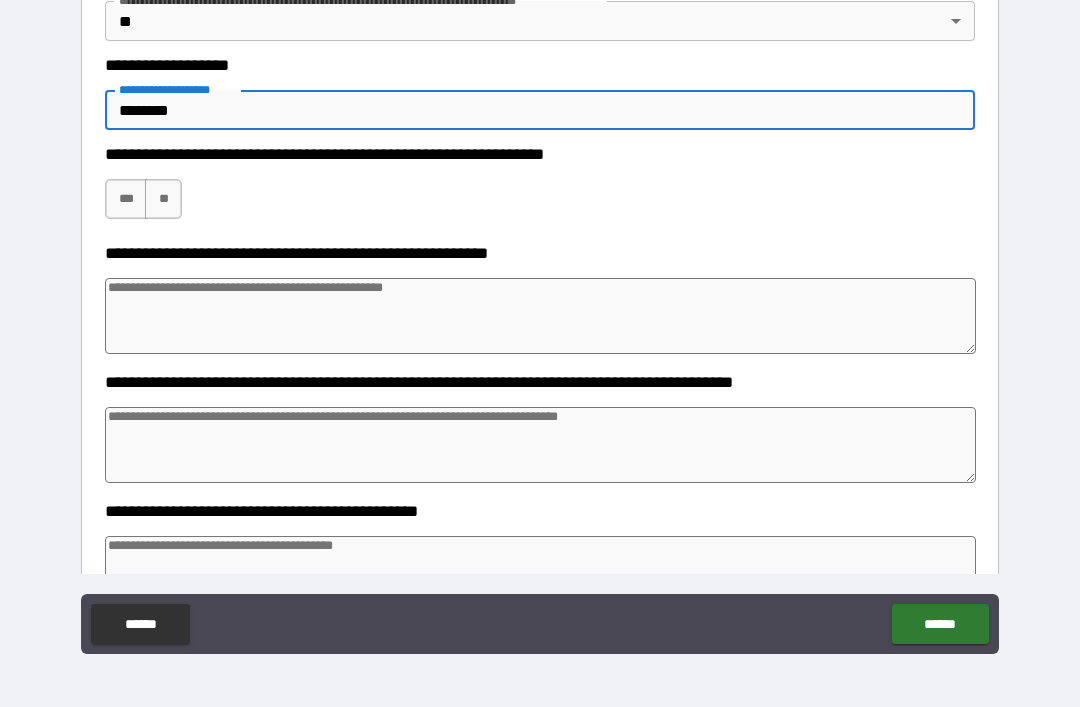 type on "*" 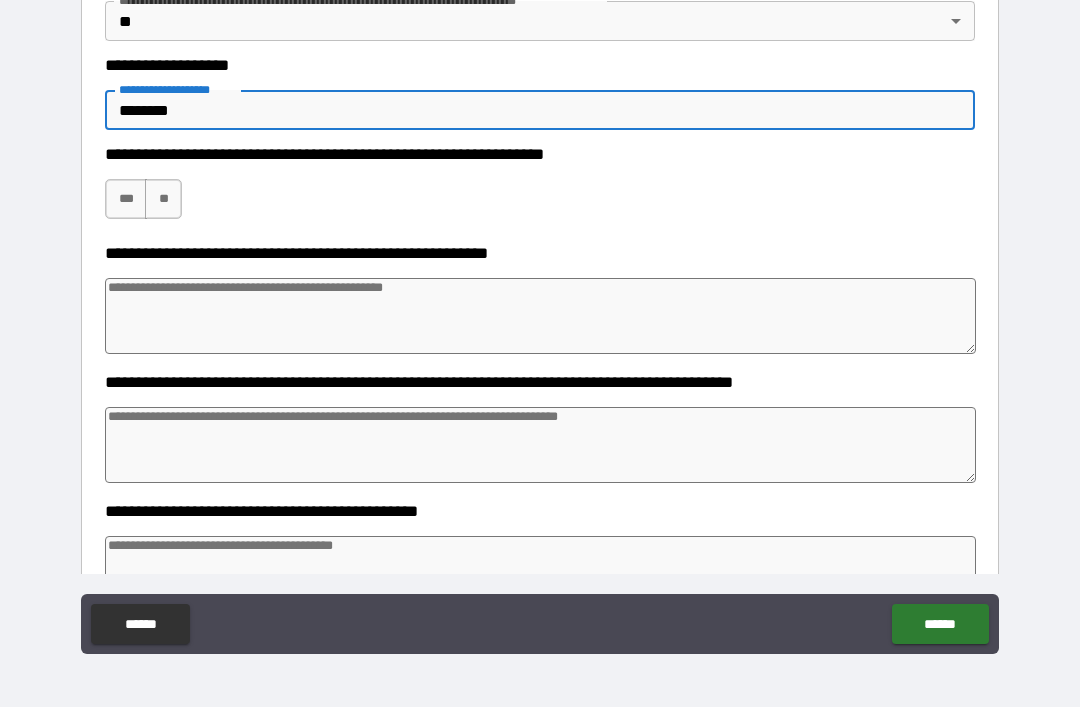 type on "*" 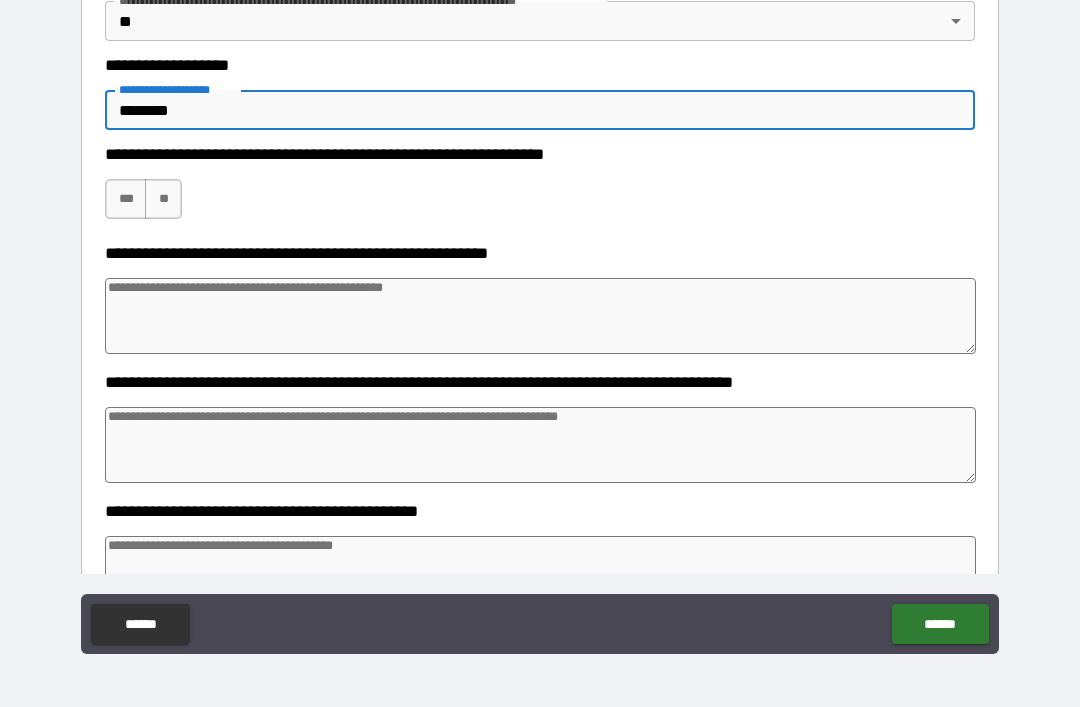 type on "*" 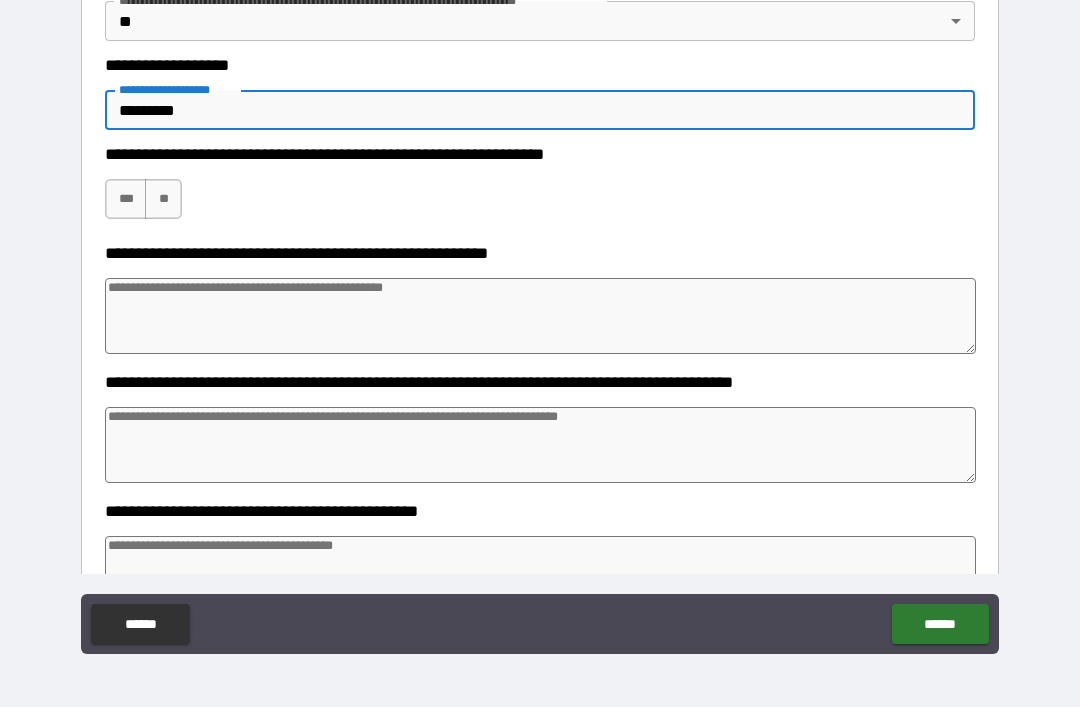 type on "*" 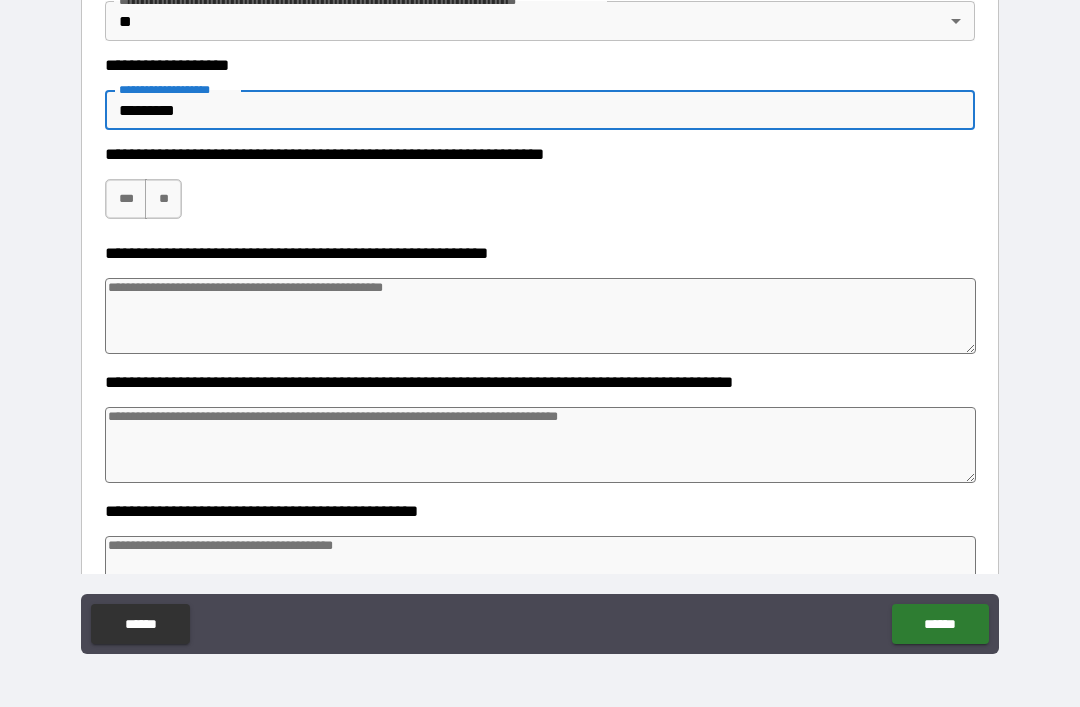 type on "*" 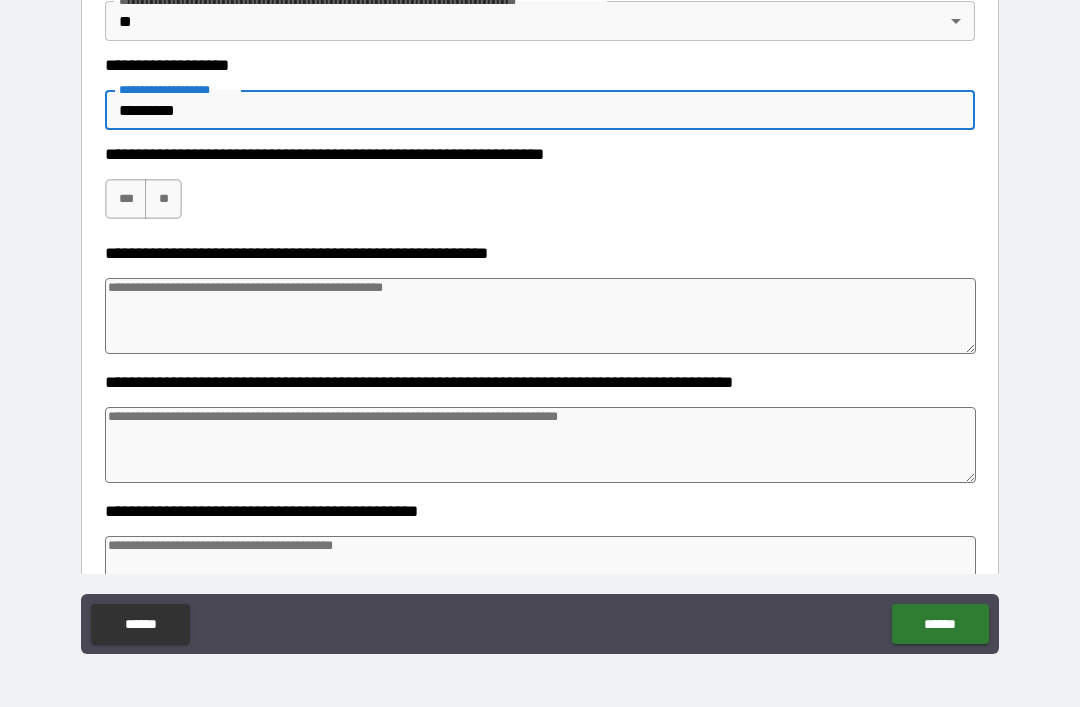 type on "*" 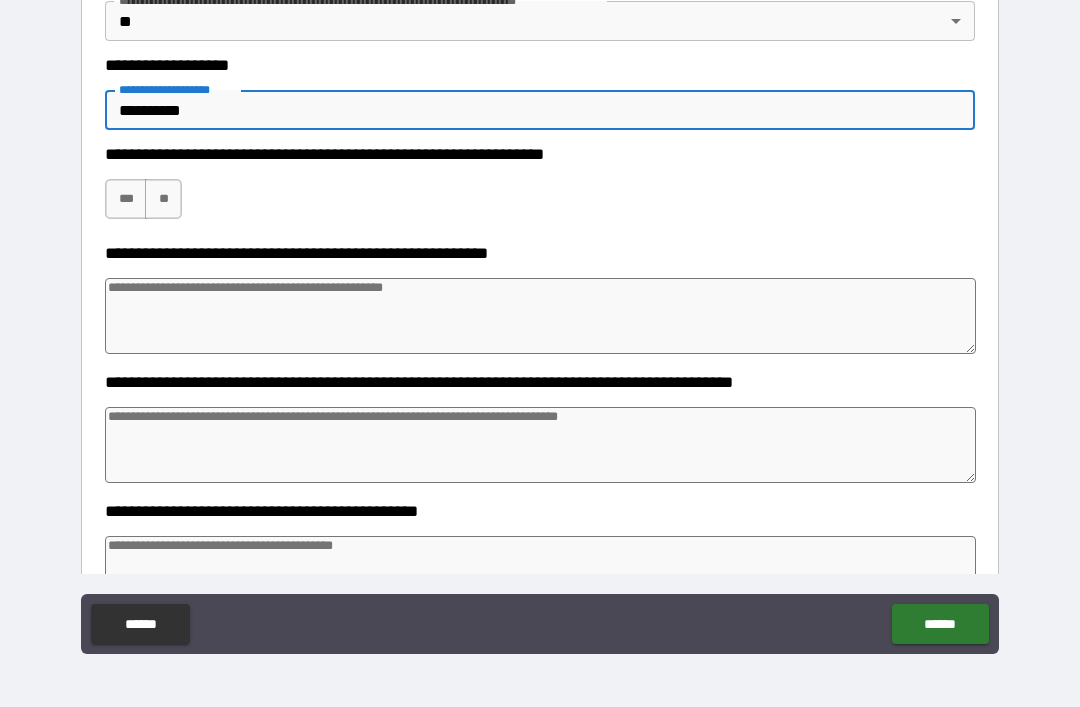 type on "*" 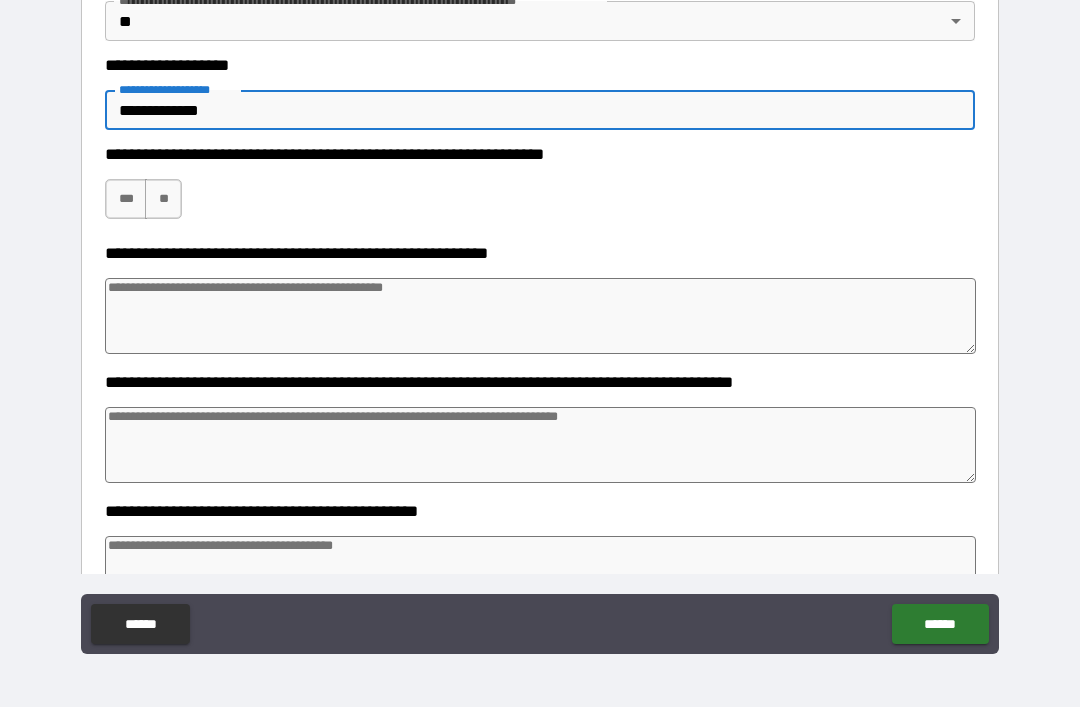 click on "***" at bounding box center (126, 199) 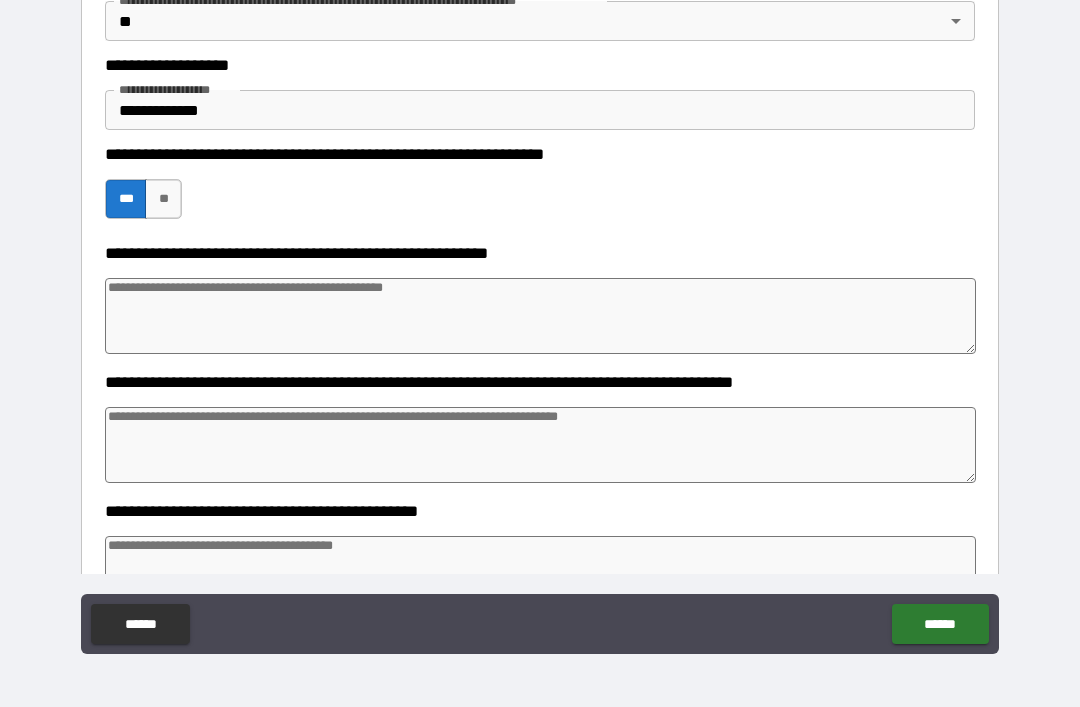 click at bounding box center [540, 316] 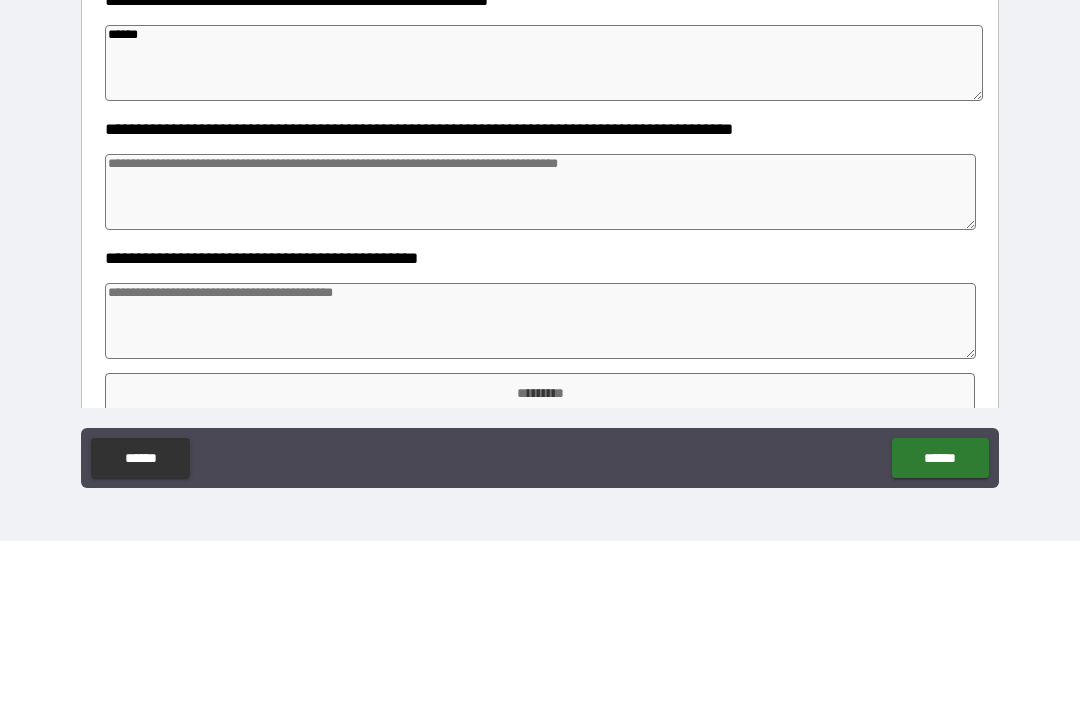 scroll, scrollTop: 739, scrollLeft: 0, axis: vertical 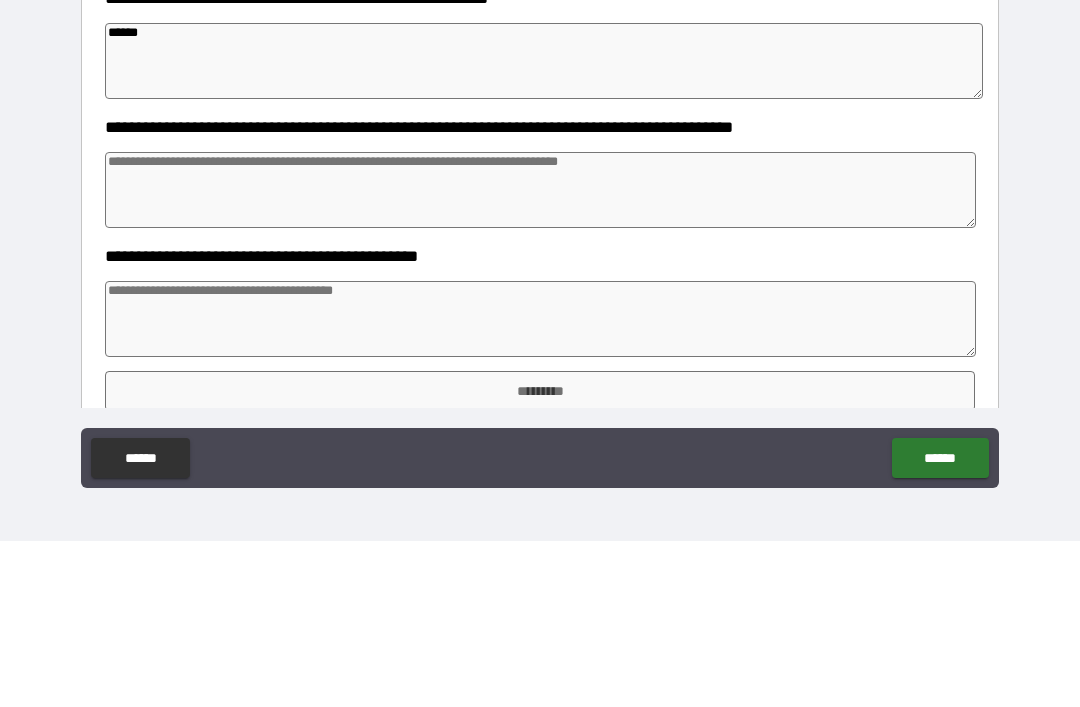 click at bounding box center [540, 356] 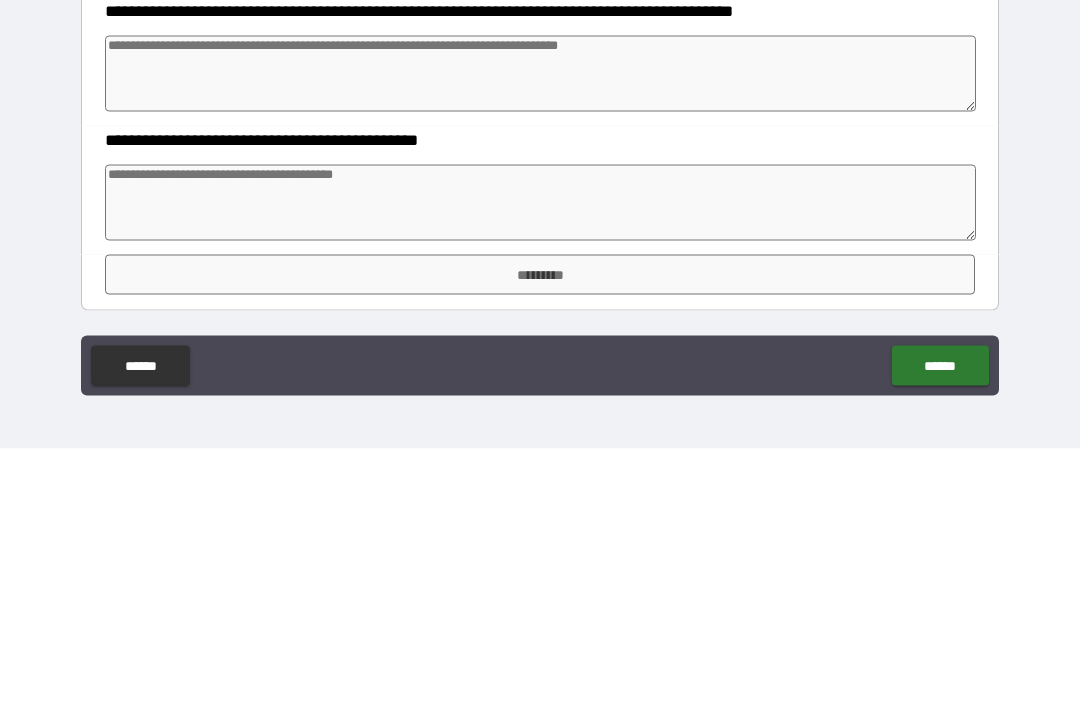 scroll, scrollTop: 763, scrollLeft: 0, axis: vertical 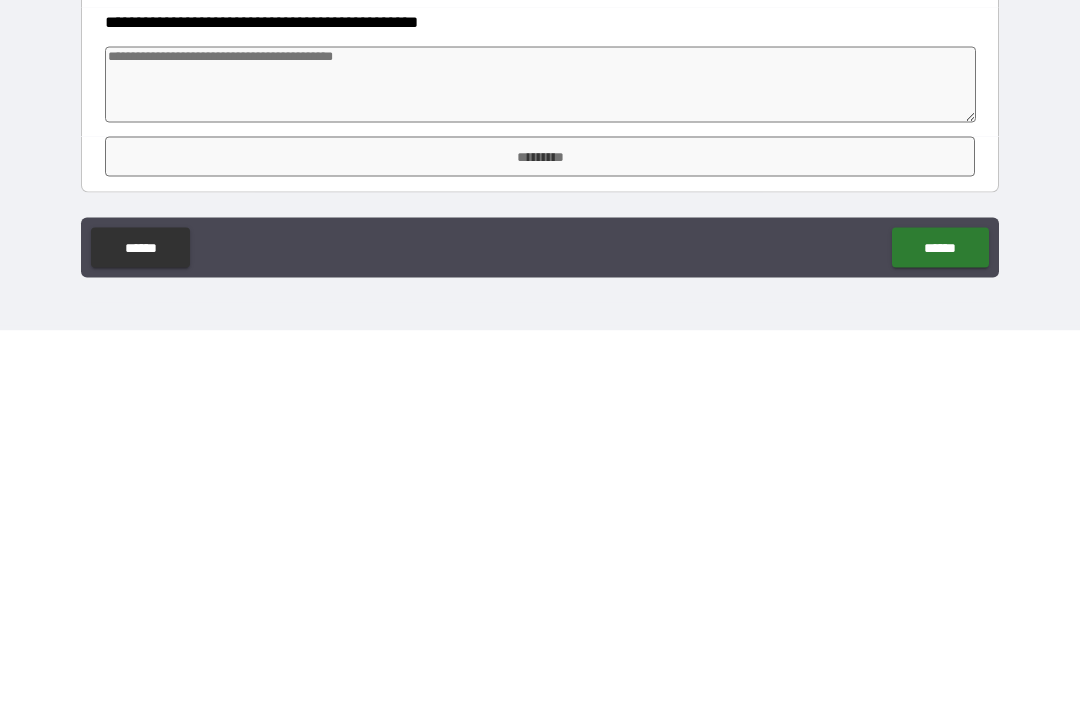 click at bounding box center (540, 461) 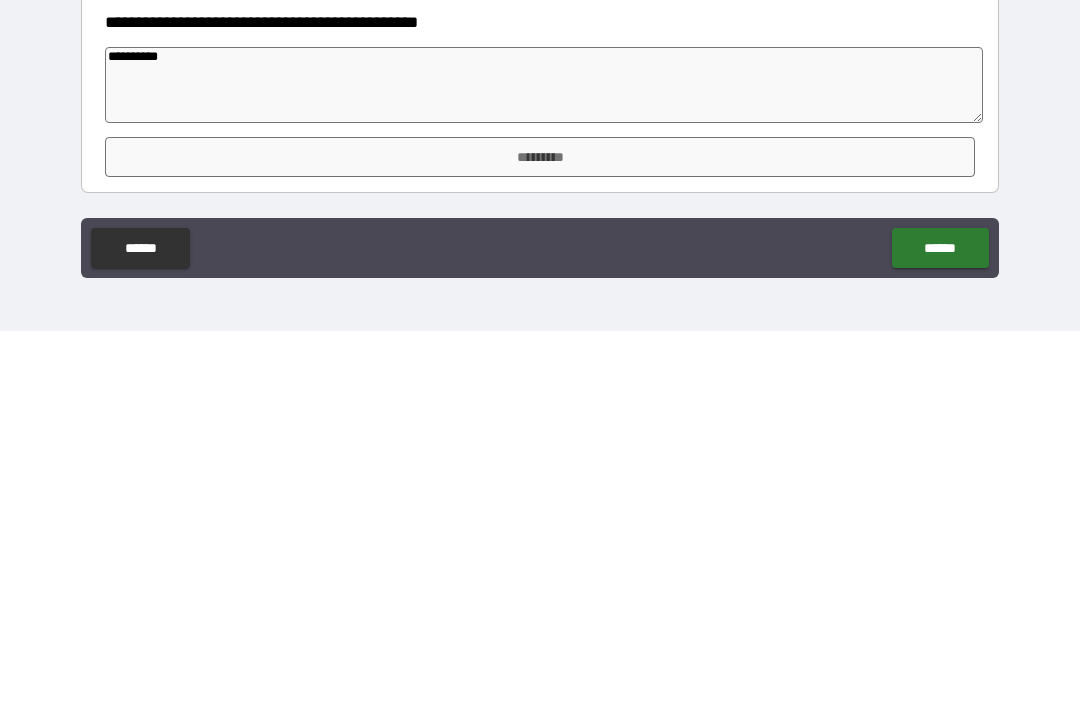 click on "*********" at bounding box center [540, 533] 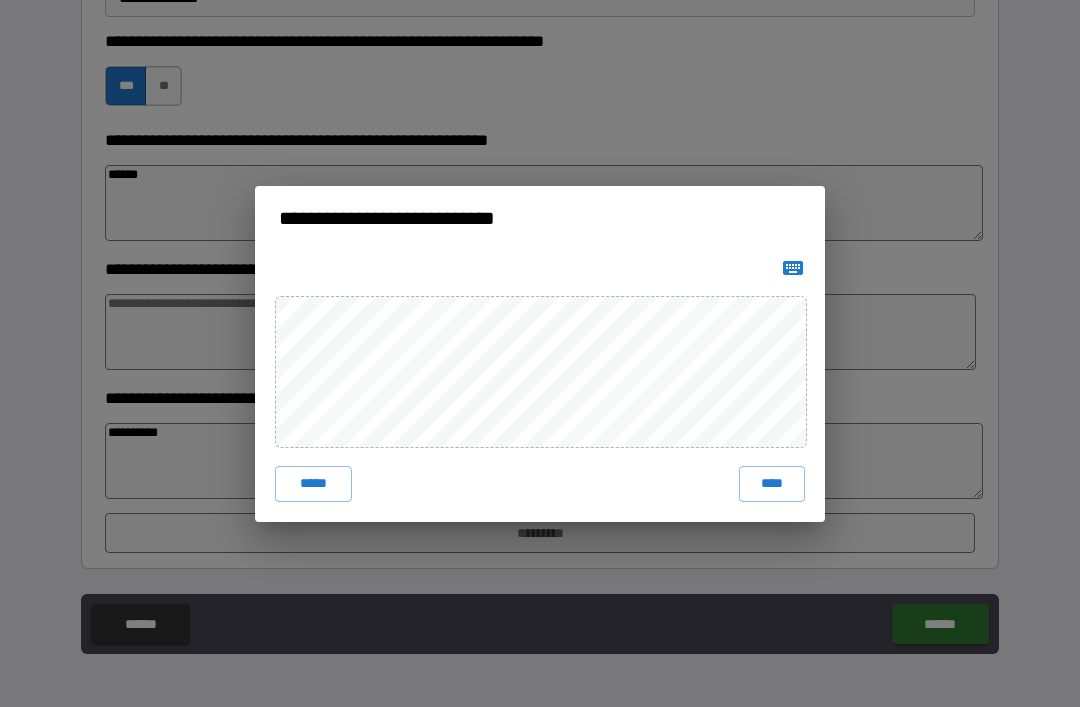 click on "****" at bounding box center [772, 484] 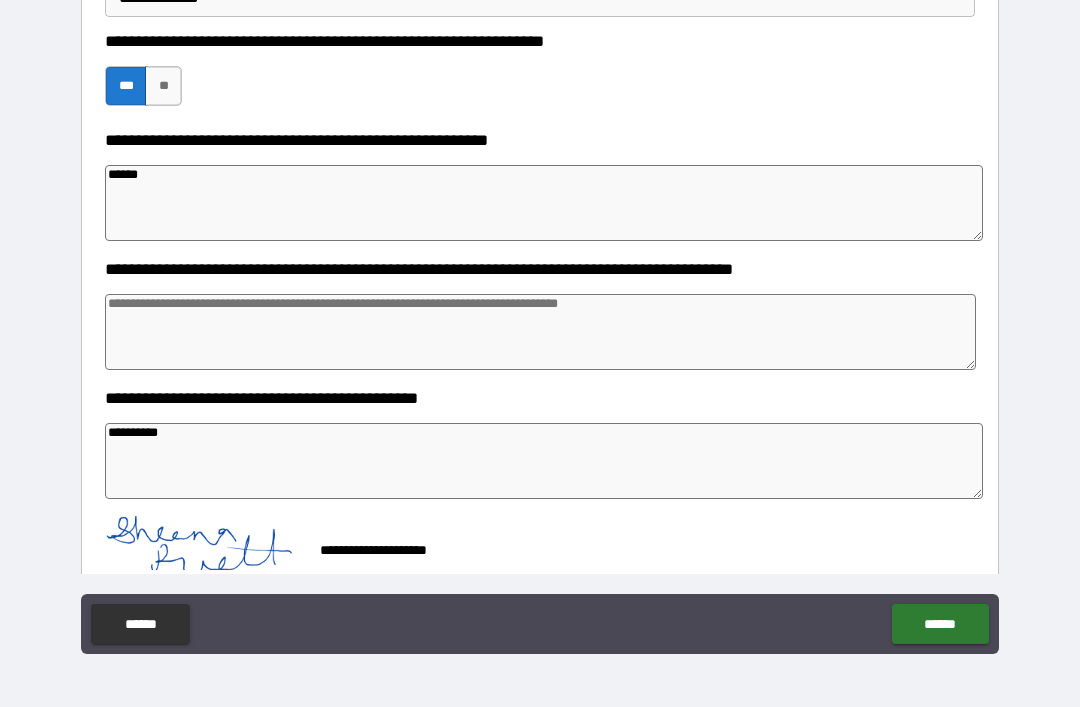 scroll, scrollTop: 753, scrollLeft: 0, axis: vertical 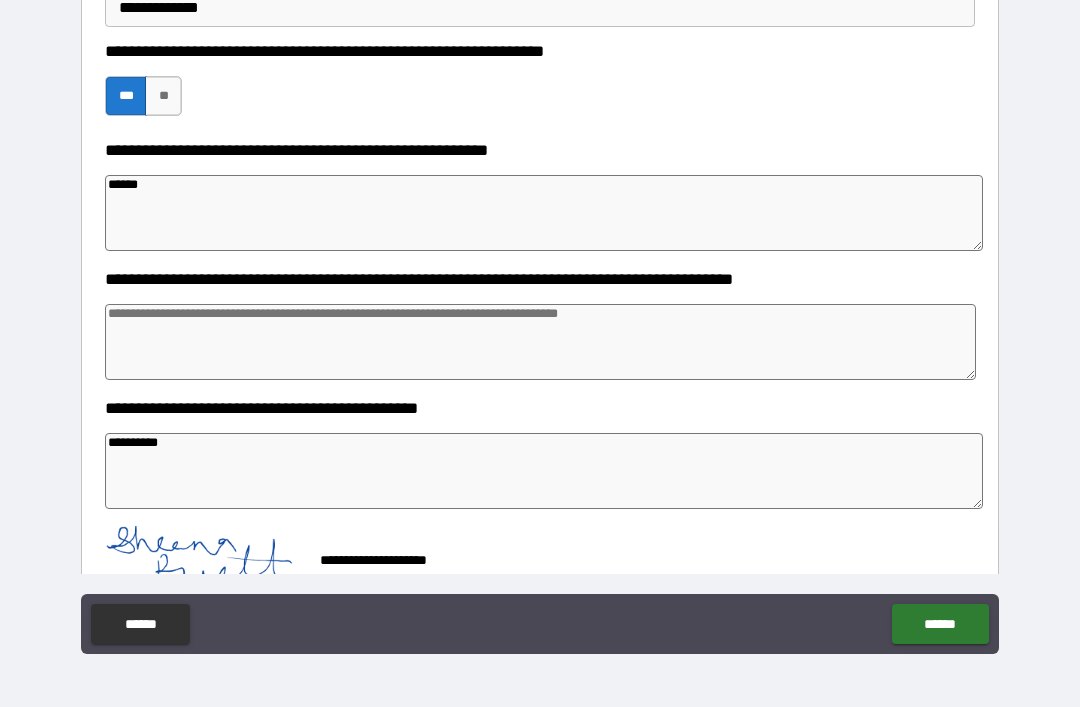 click on "******" at bounding box center [940, 624] 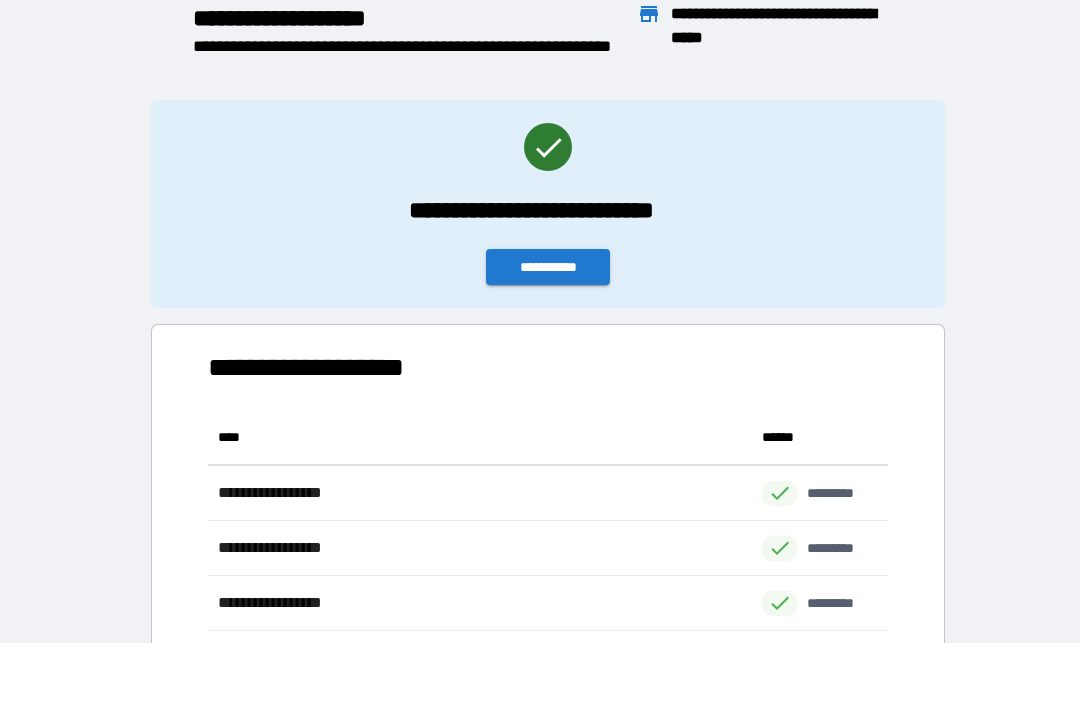scroll, scrollTop: 221, scrollLeft: 680, axis: both 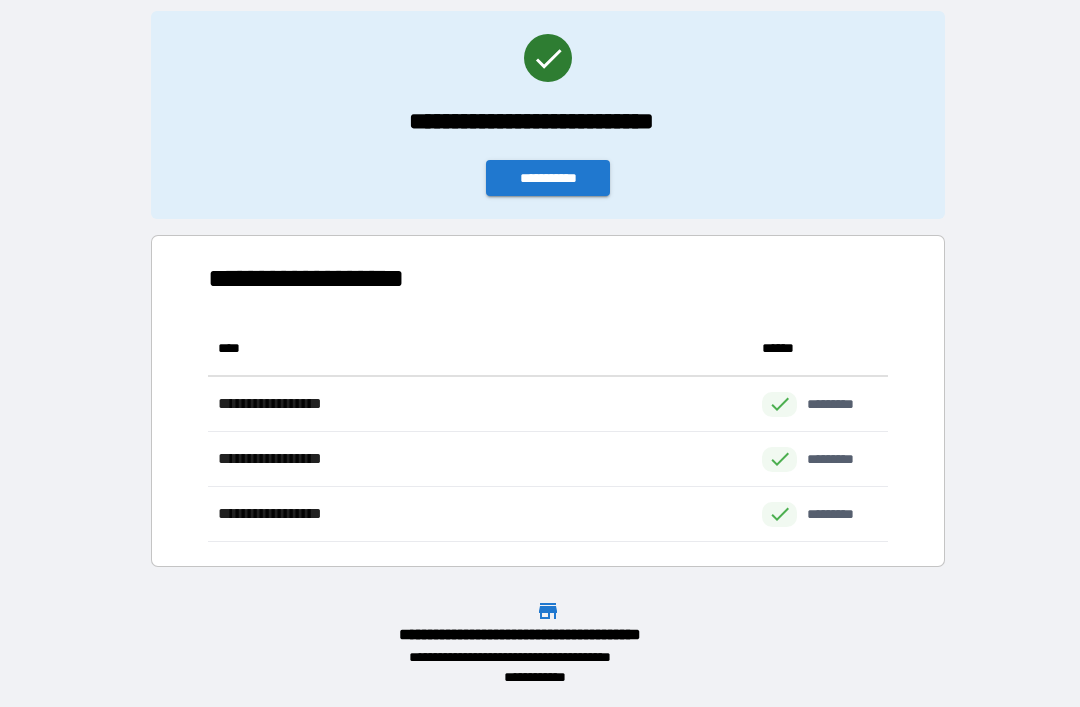 click on "**********" at bounding box center (548, 178) 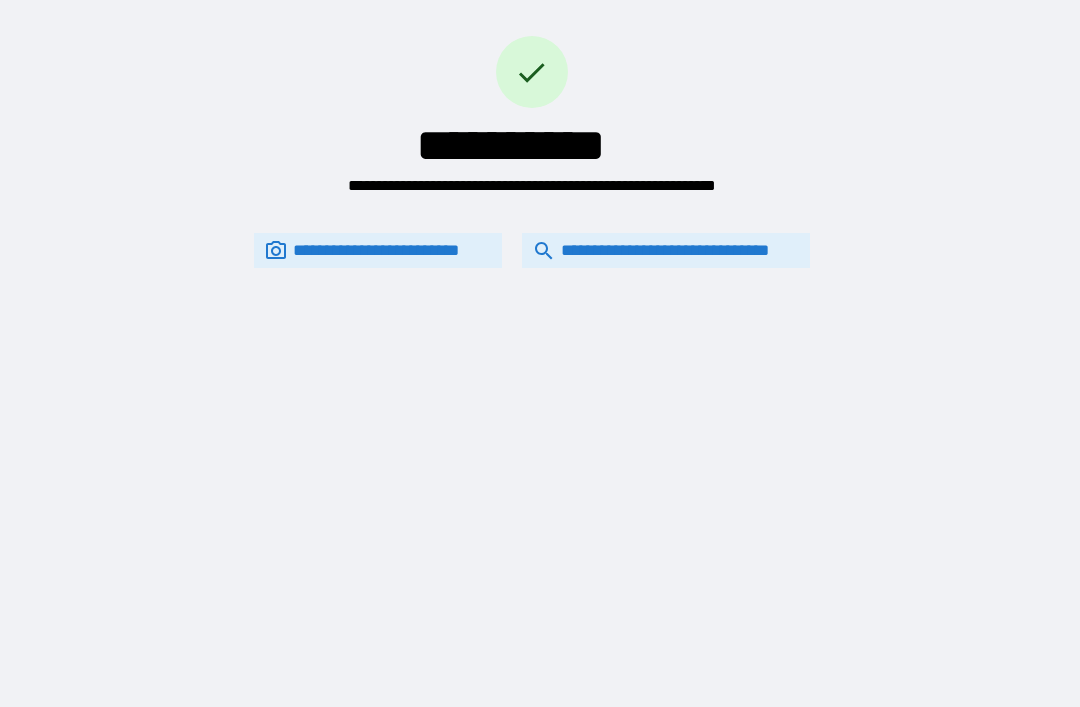 scroll, scrollTop: 0, scrollLeft: 0, axis: both 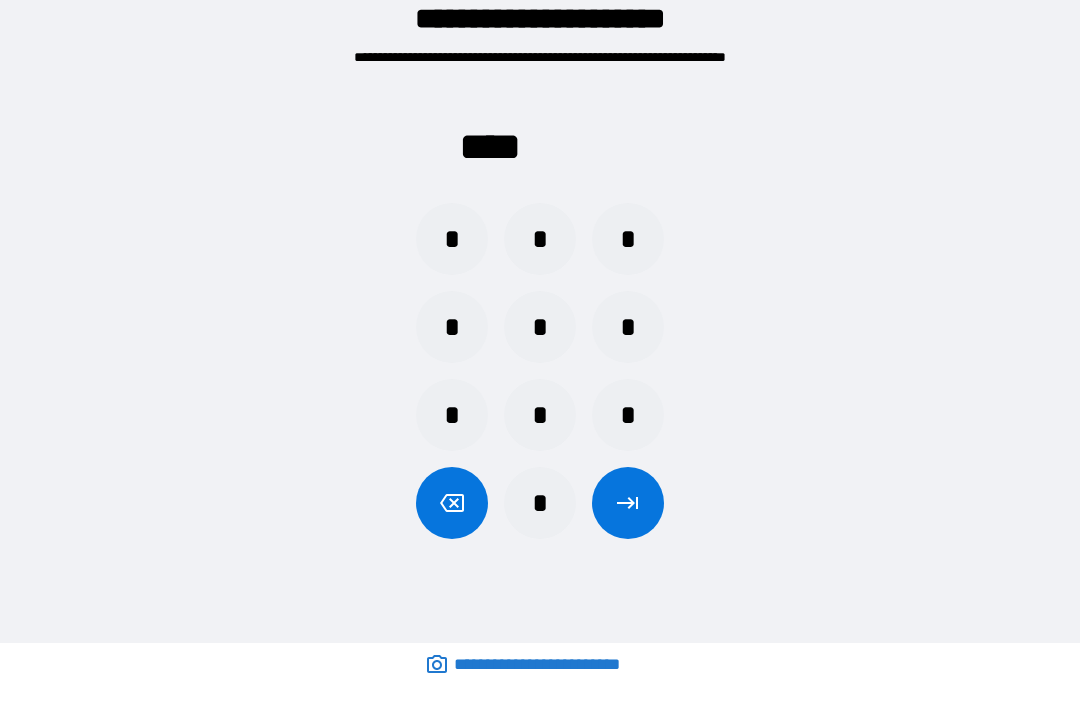 click on "*" at bounding box center (540, 503) 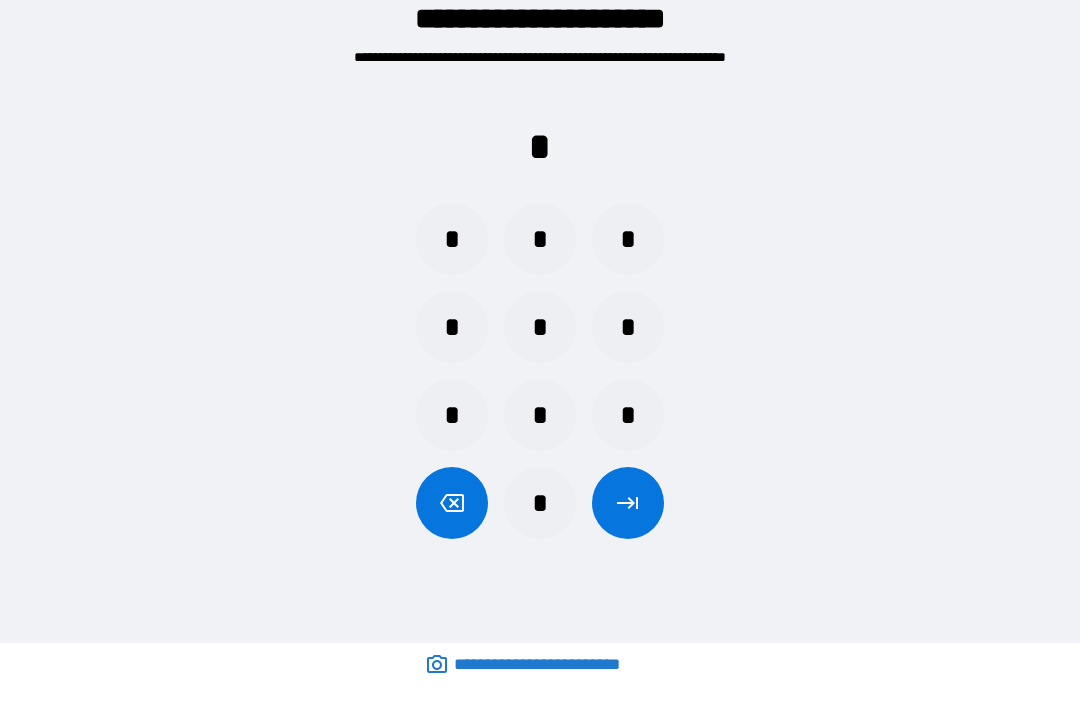 click on "*" at bounding box center [540, 415] 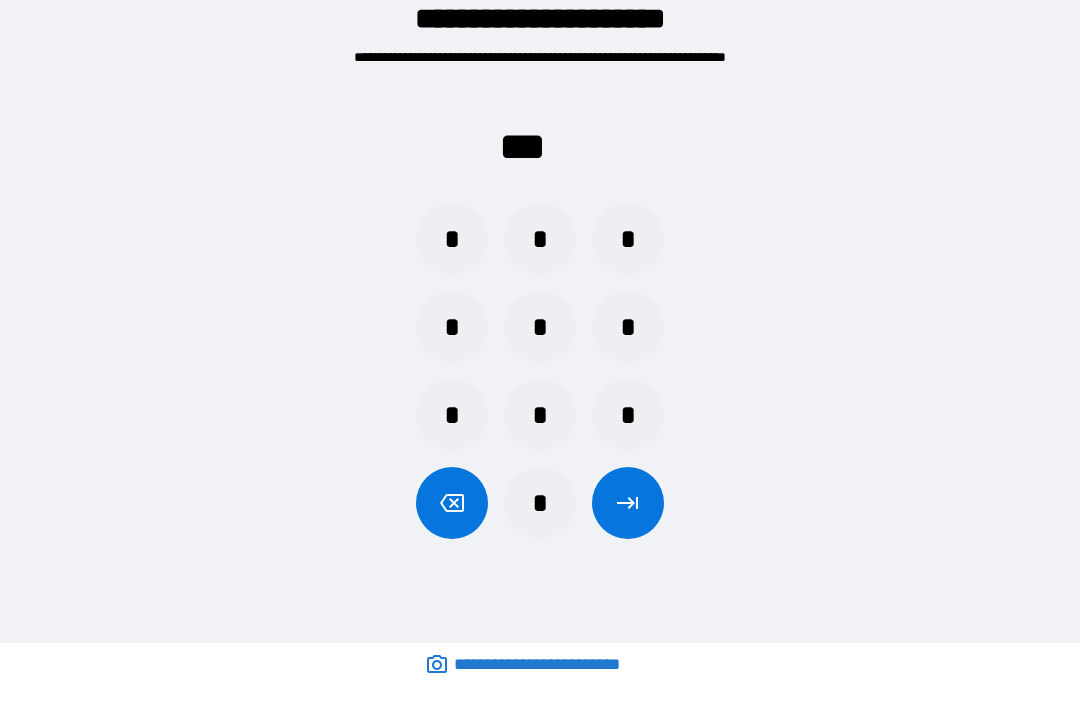 click on "*" at bounding box center (628, 239) 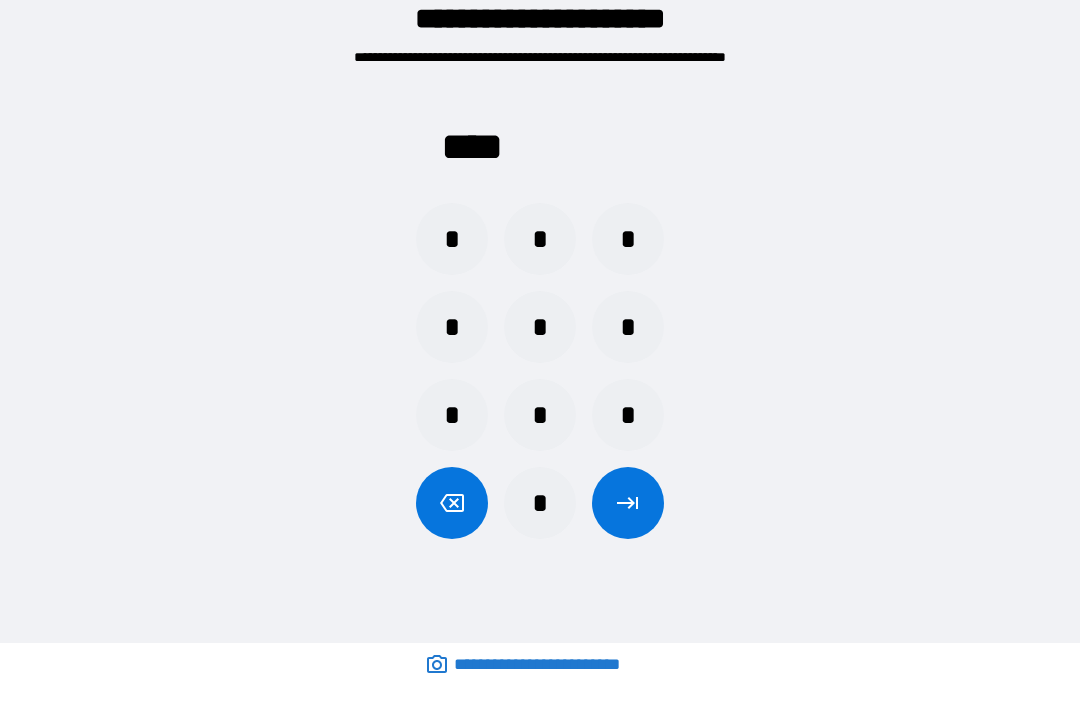 click 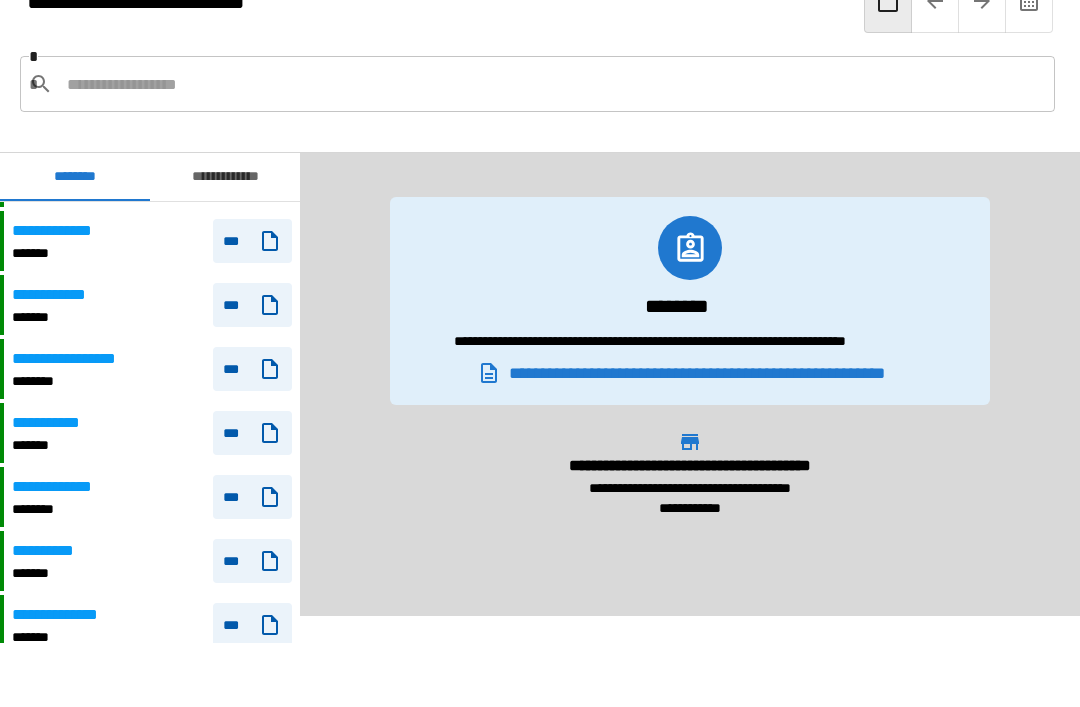 scroll, scrollTop: 1461, scrollLeft: 0, axis: vertical 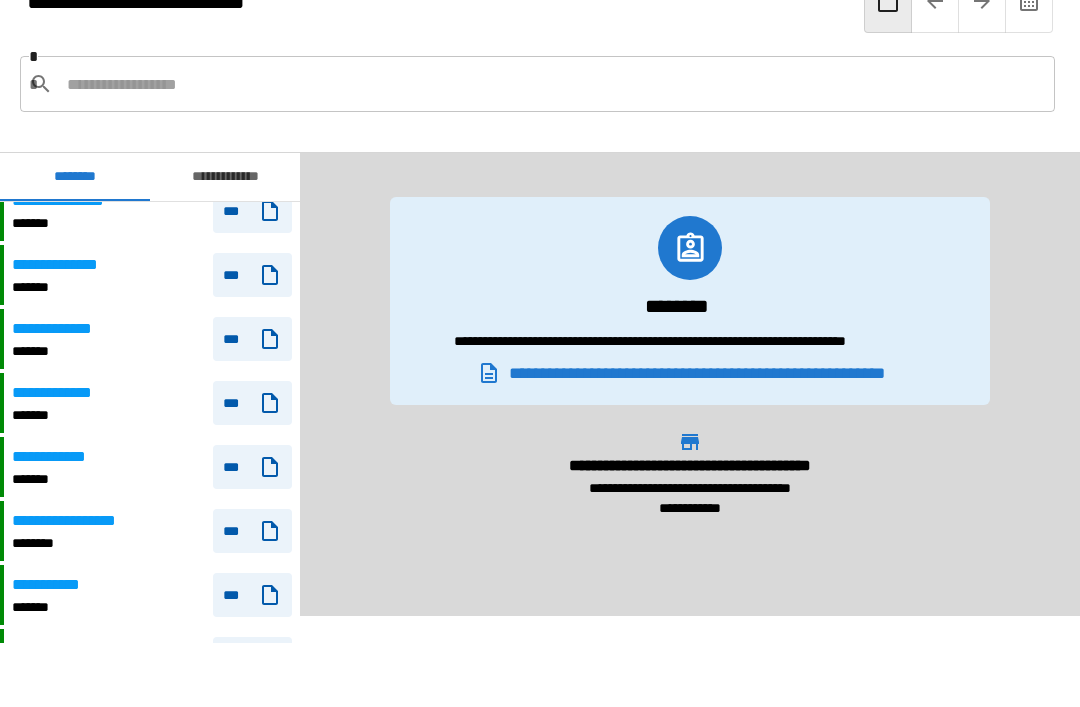 click on "**********" at bounding box center [150, 403] 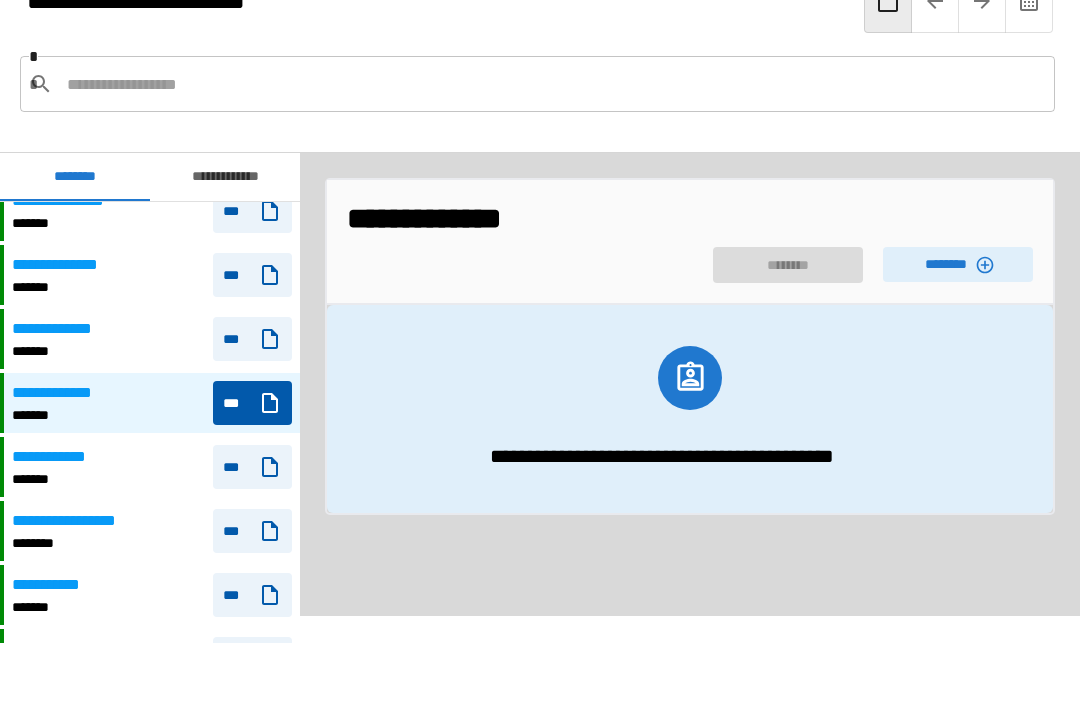 click on "********" at bounding box center (958, 264) 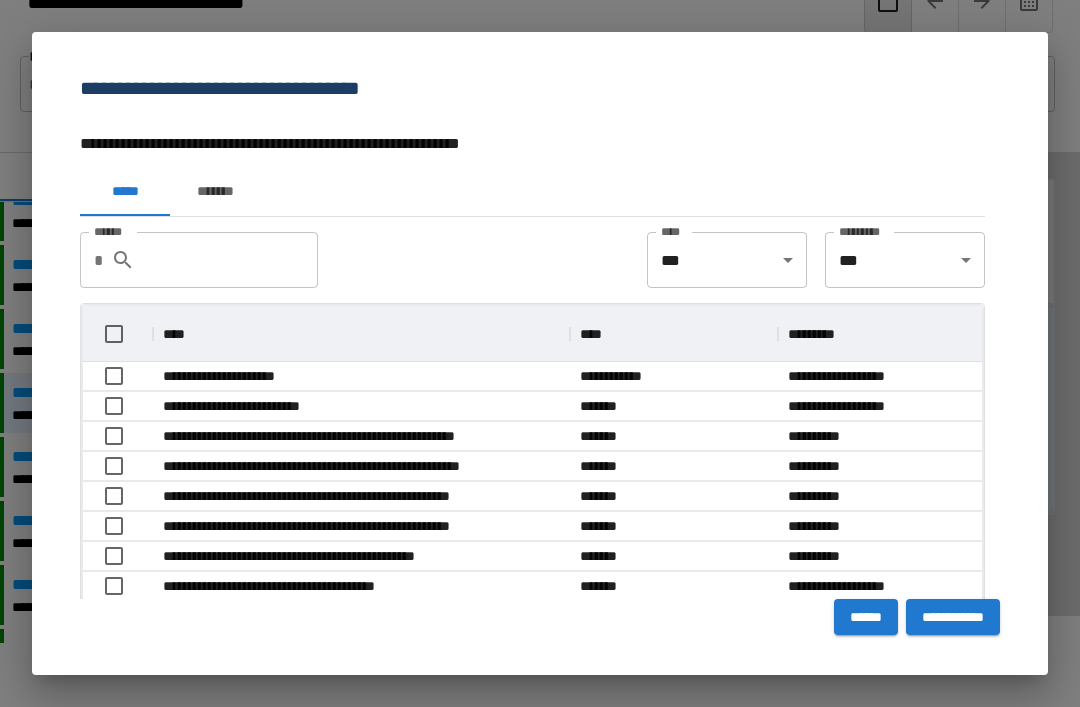 scroll, scrollTop: 356, scrollLeft: 899, axis: both 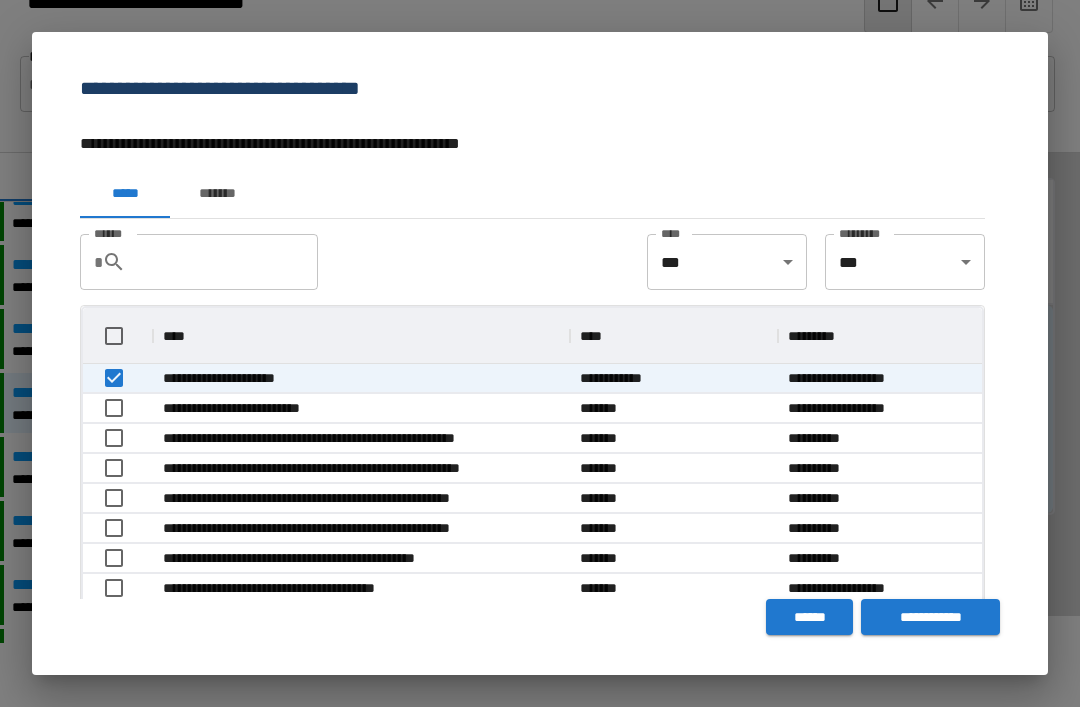 click at bounding box center (118, 379) 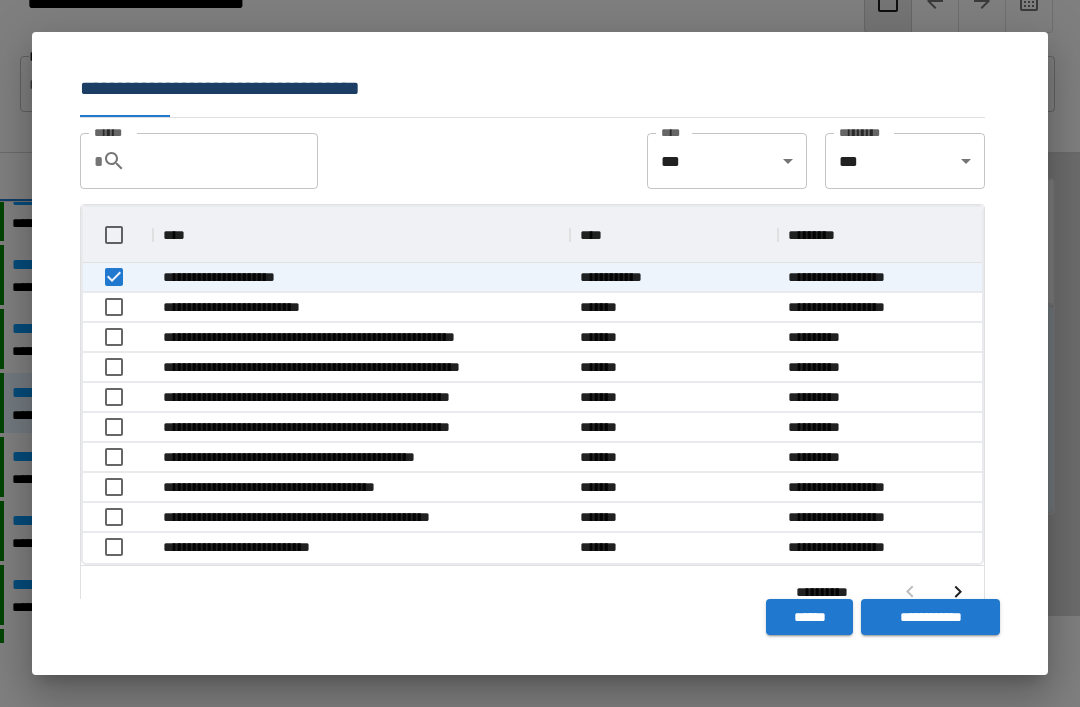 scroll, scrollTop: 105, scrollLeft: 0, axis: vertical 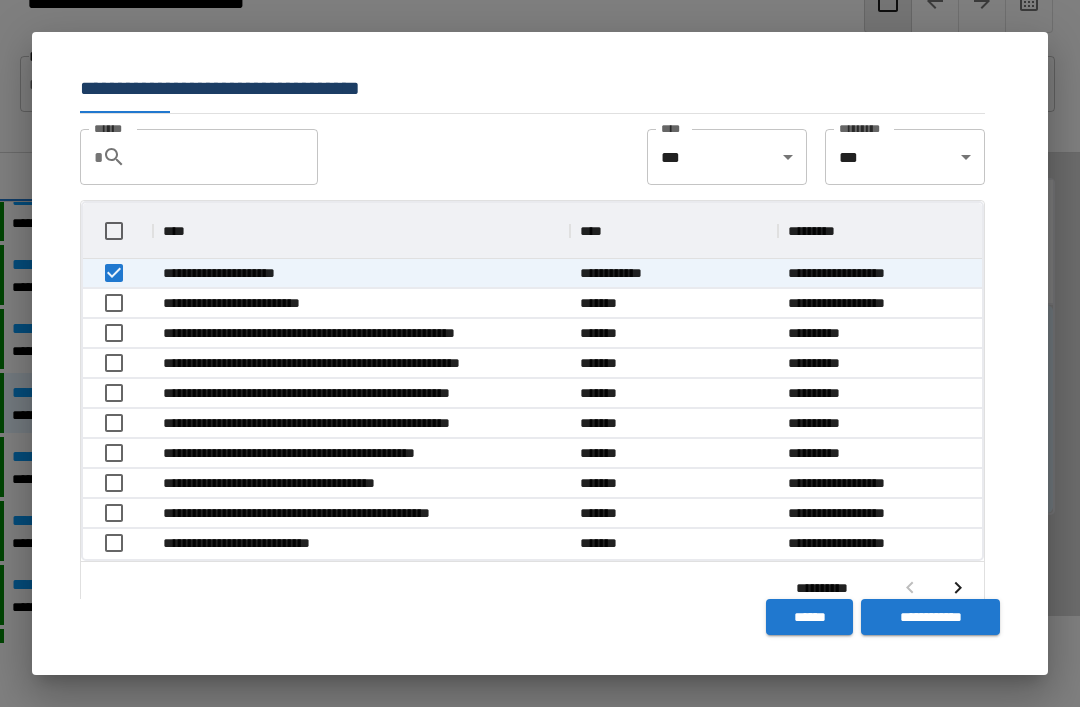 click at bounding box center (958, 588) 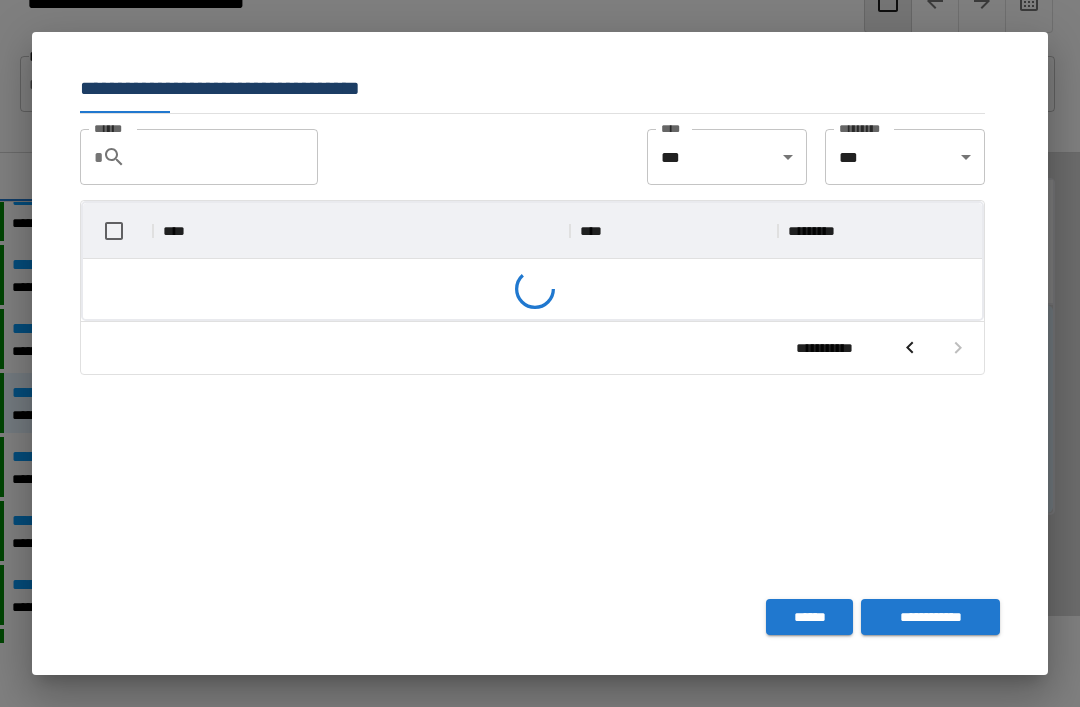 scroll, scrollTop: 236, scrollLeft: 899, axis: both 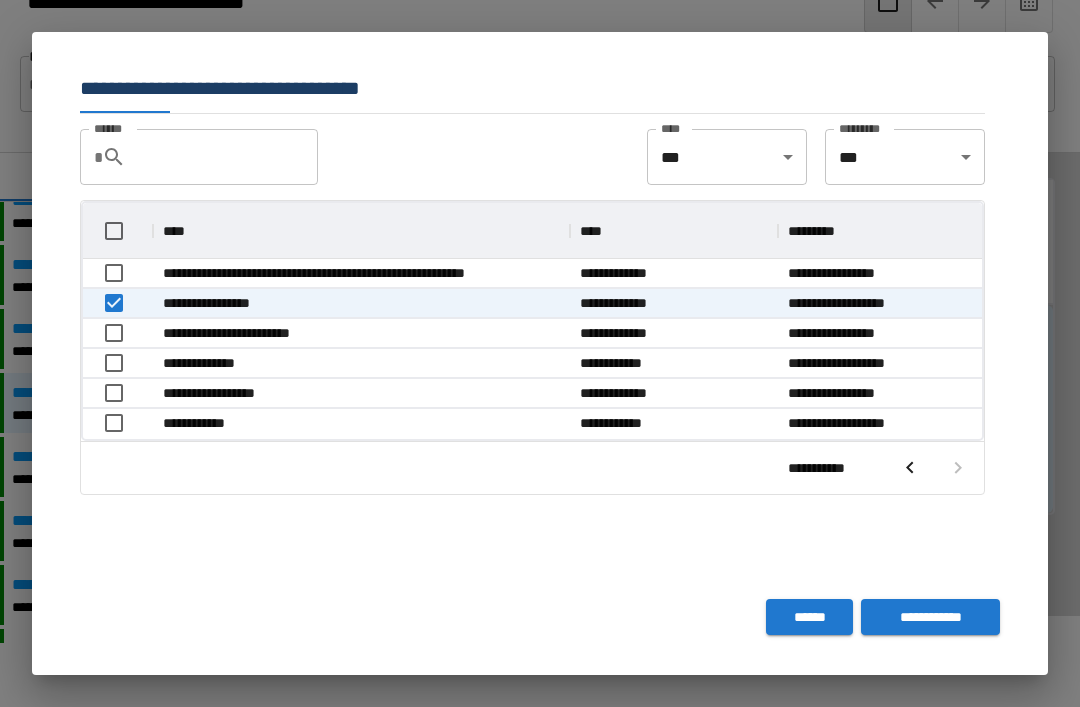 click on "**********" at bounding box center [930, 617] 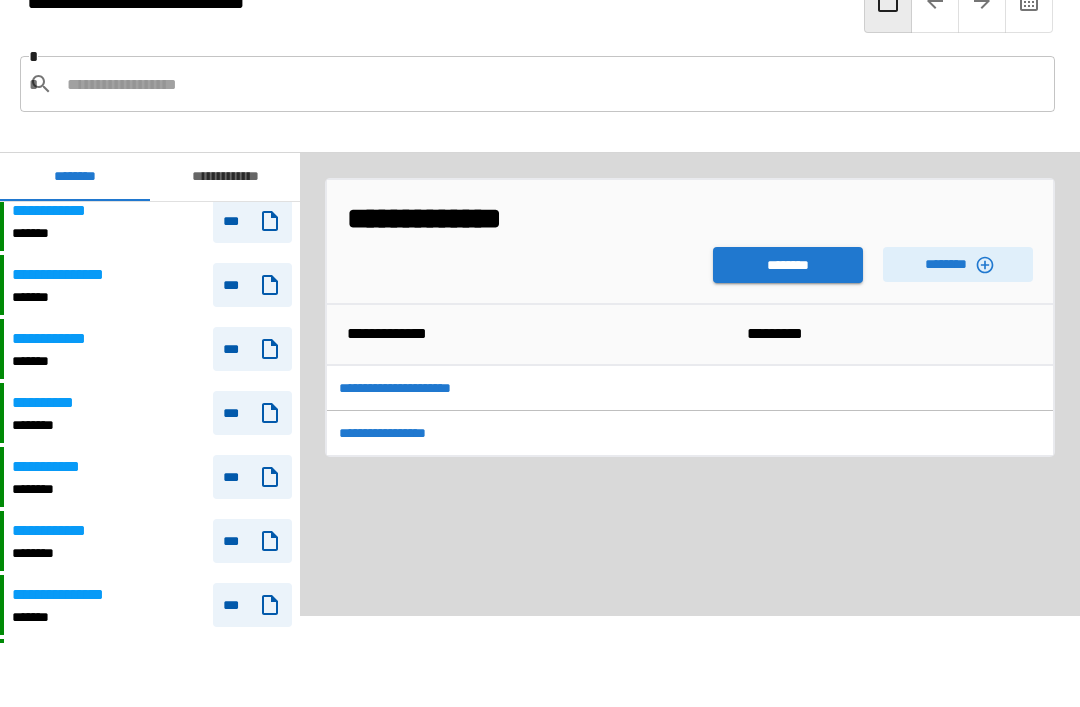 scroll, scrollTop: 613, scrollLeft: 0, axis: vertical 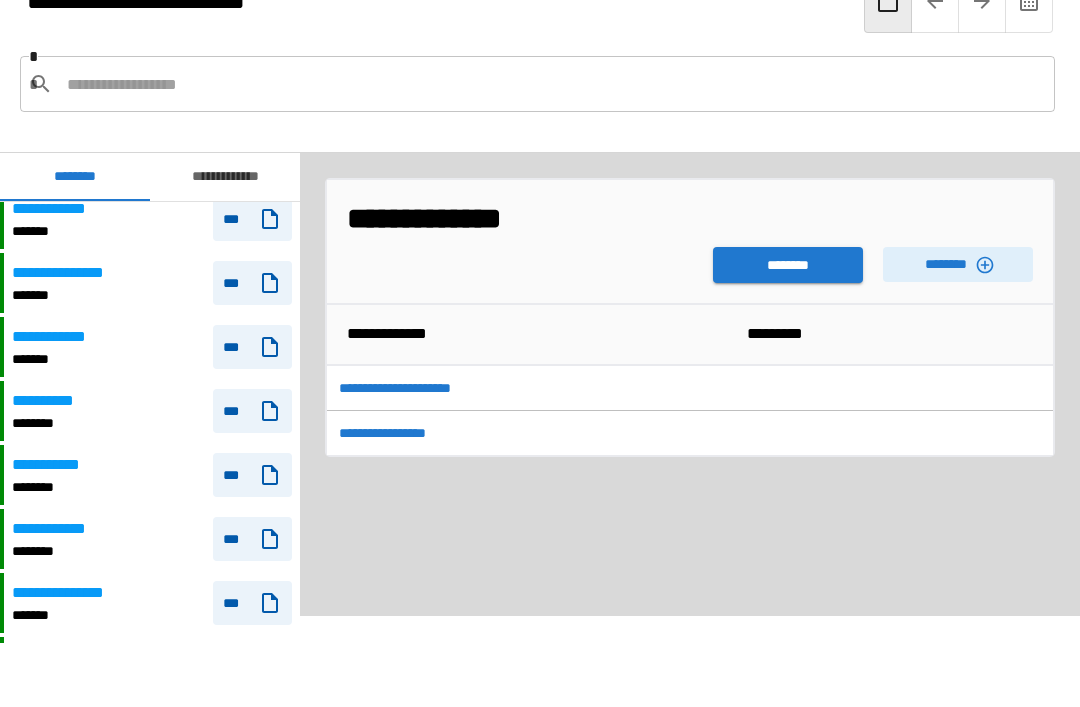 click on "********" at bounding box center (788, 265) 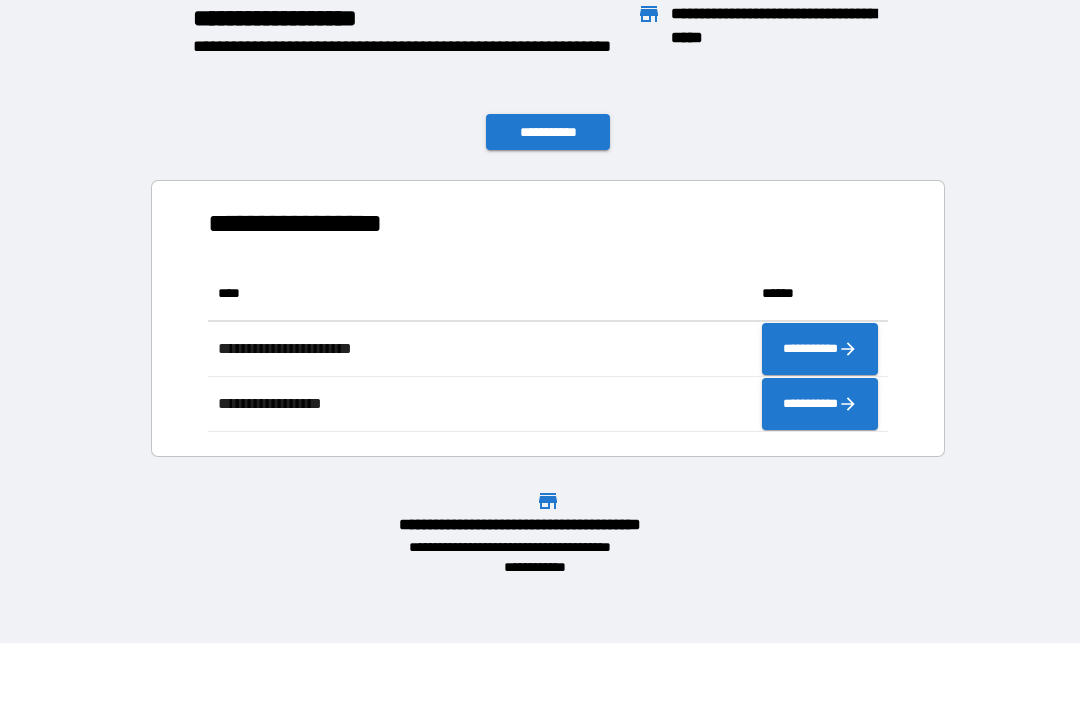 scroll, scrollTop: 166, scrollLeft: 680, axis: both 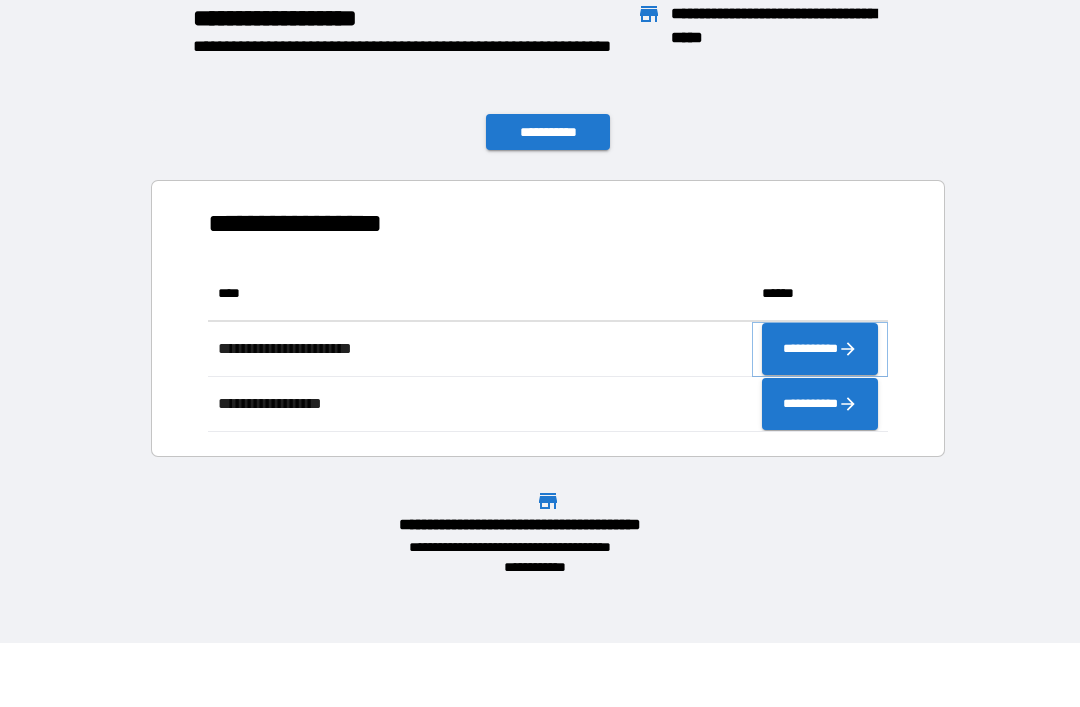 click on "**********" at bounding box center [820, 349] 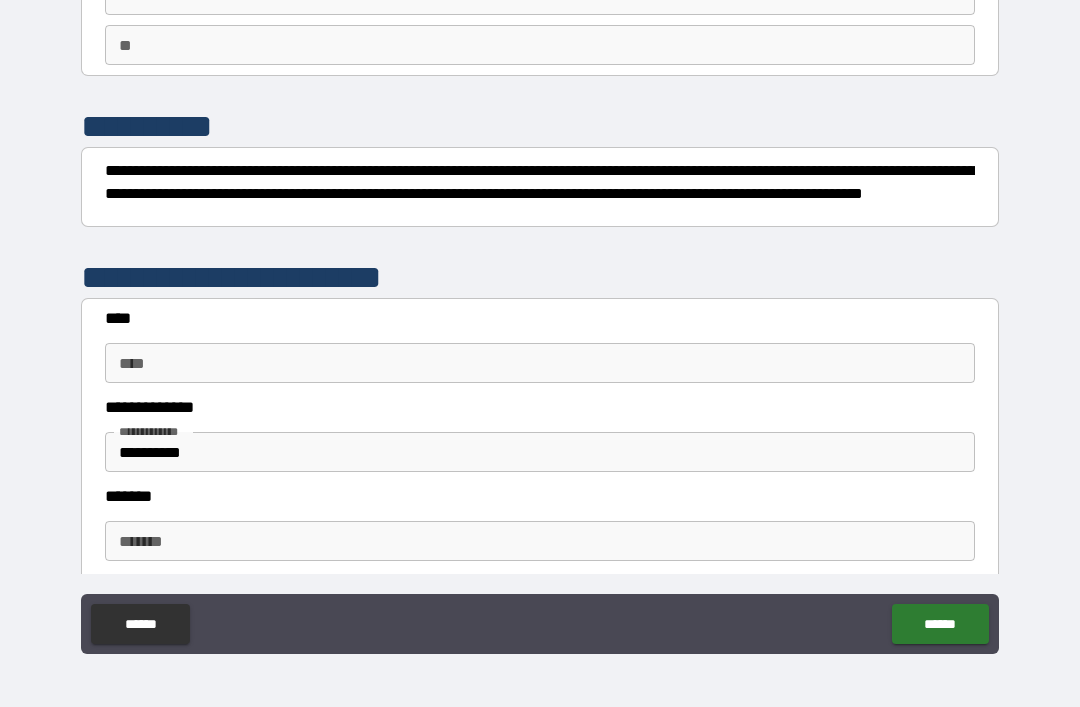 scroll, scrollTop: 171, scrollLeft: 0, axis: vertical 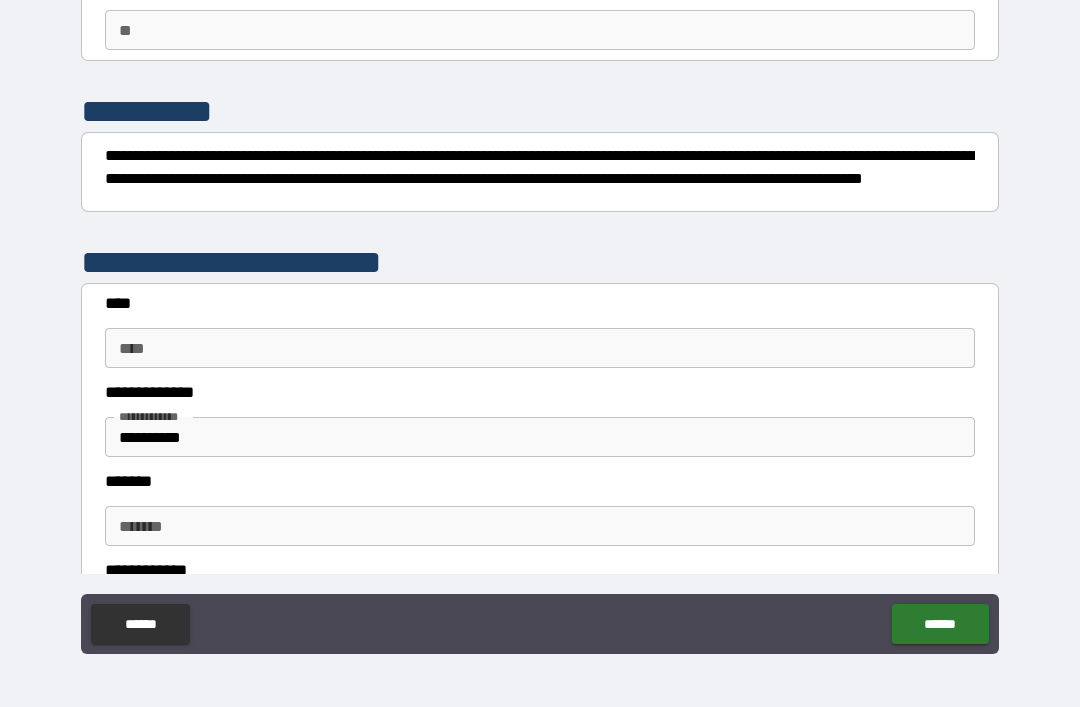 click on "****" at bounding box center (540, 348) 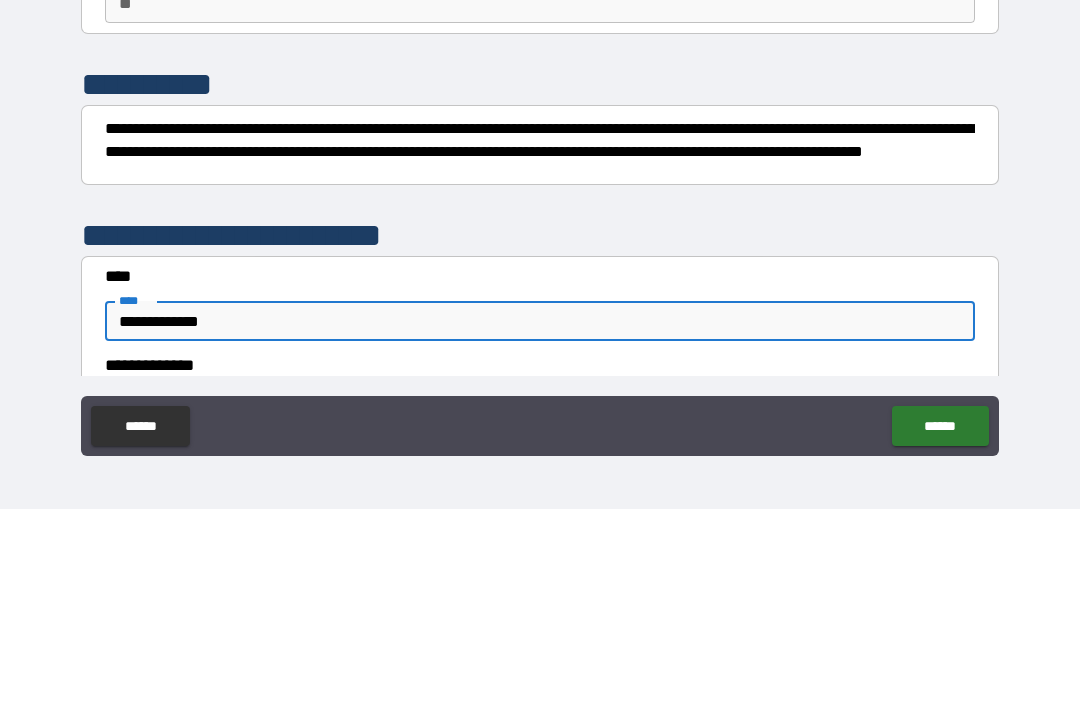 scroll, scrollTop: 0, scrollLeft: 0, axis: both 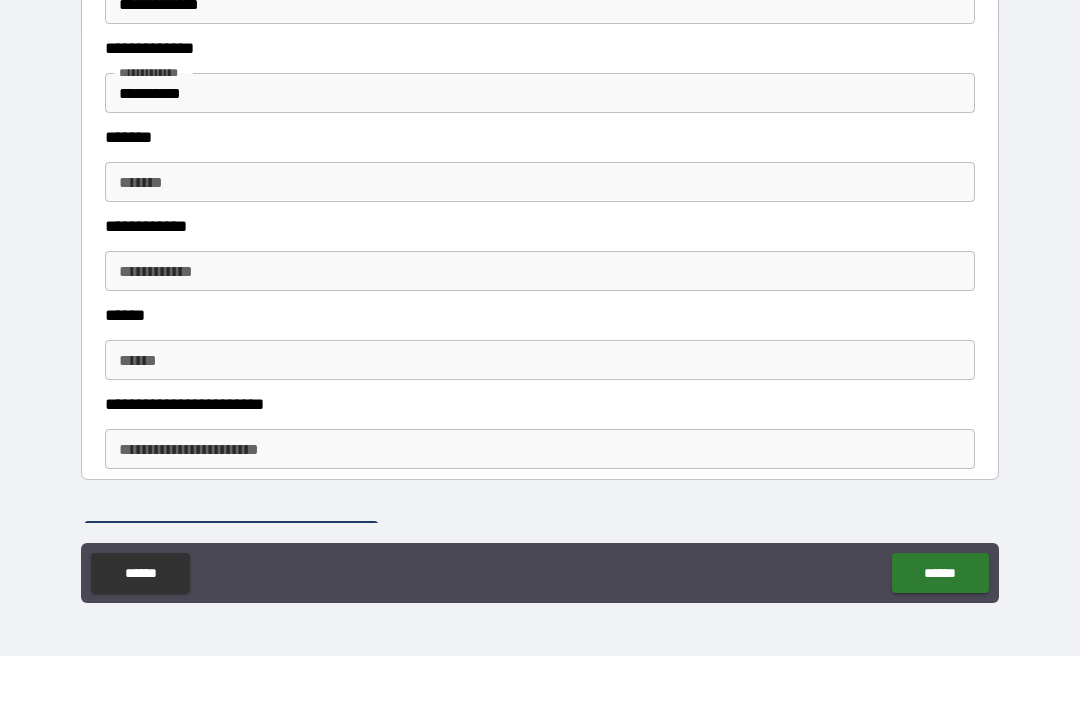 click on "**********" at bounding box center (540, 144) 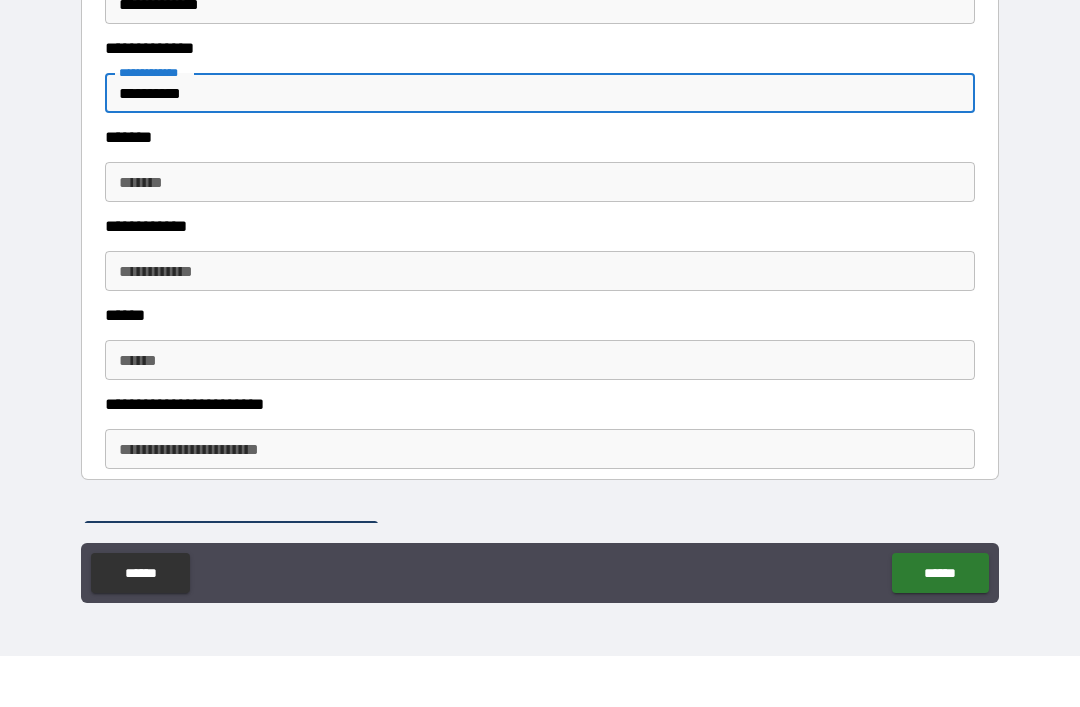 click on "*******" at bounding box center (540, 233) 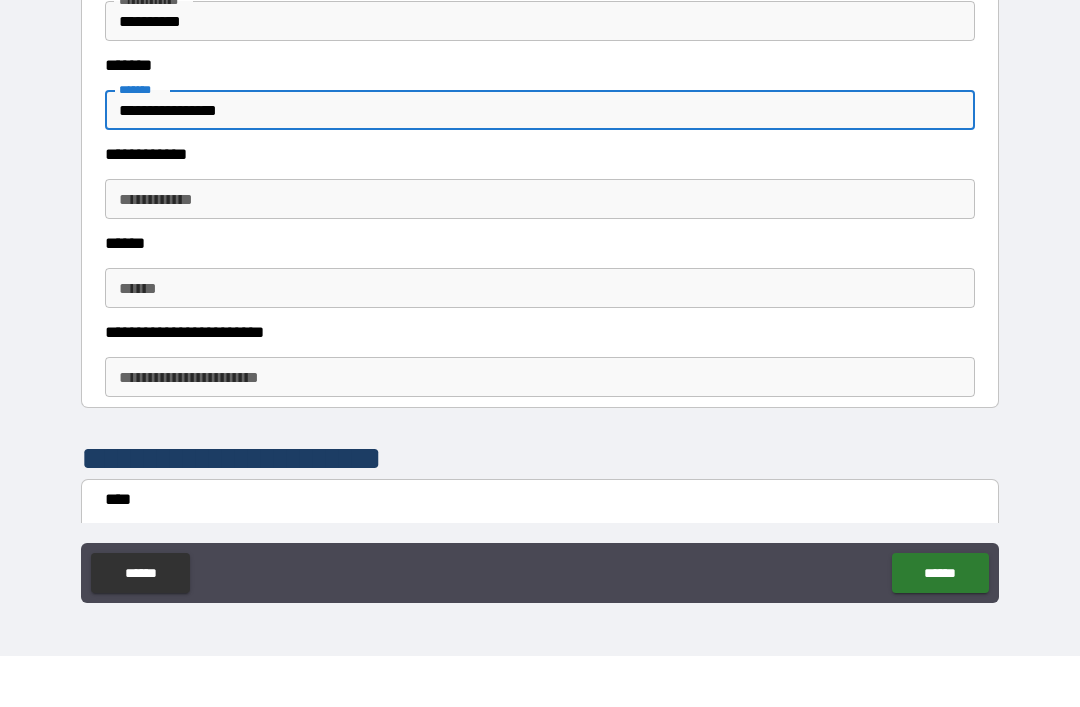 scroll, scrollTop: 557, scrollLeft: 0, axis: vertical 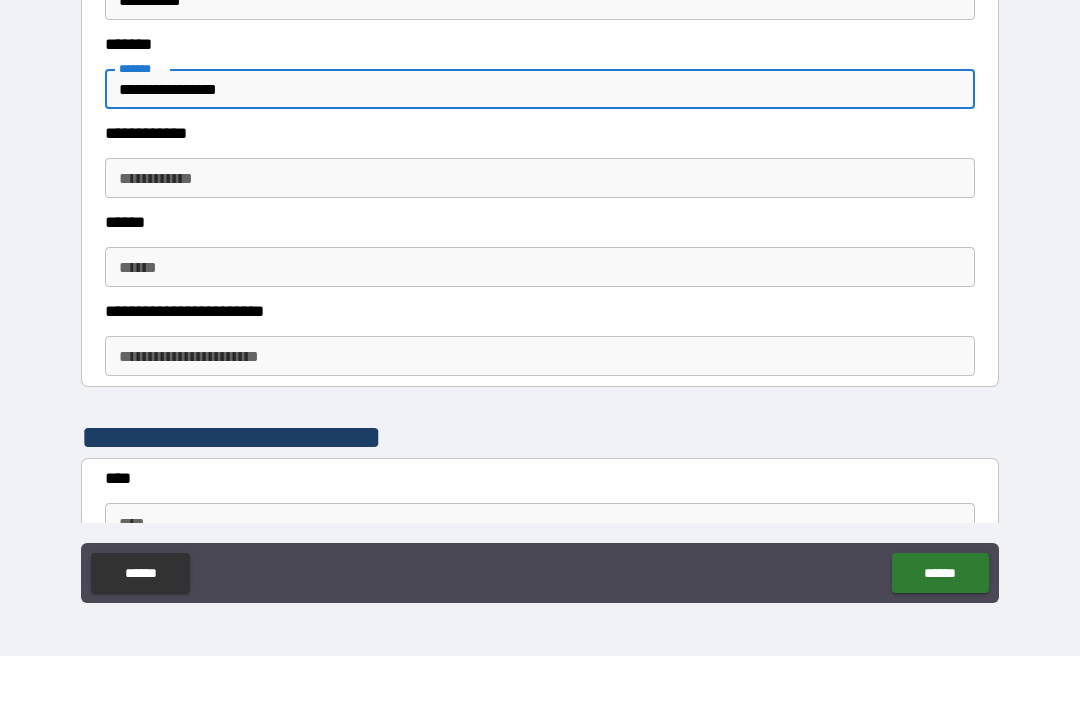 click on "**********" at bounding box center [540, 229] 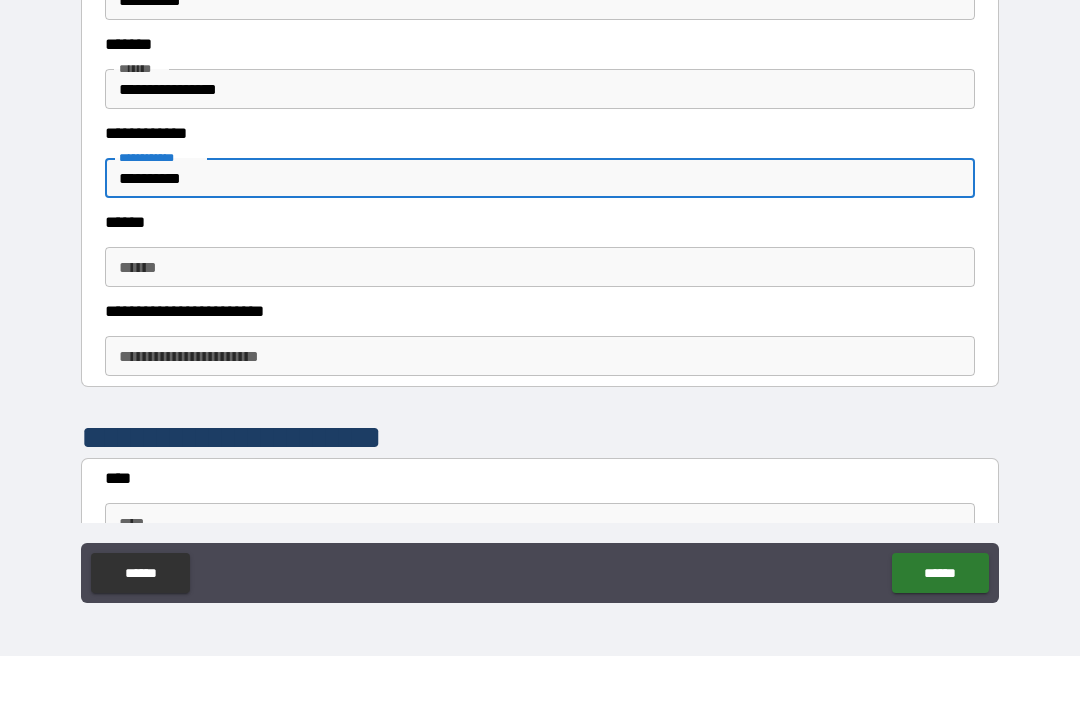 click on "******" at bounding box center [540, 318] 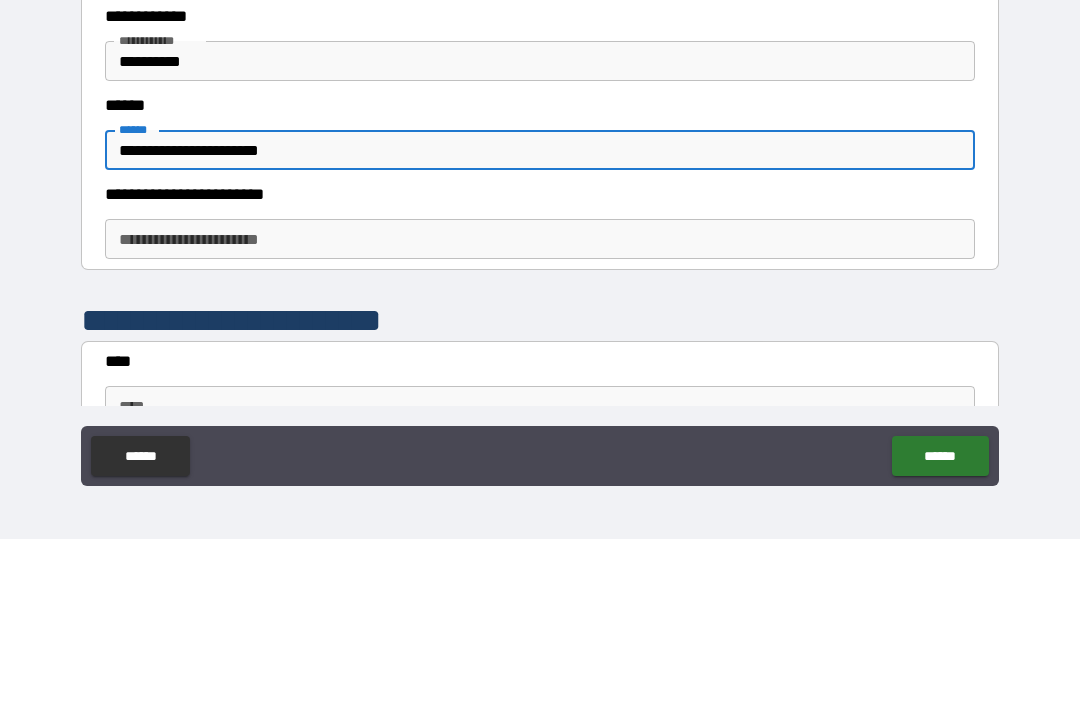 click on "**********" at bounding box center (540, 407) 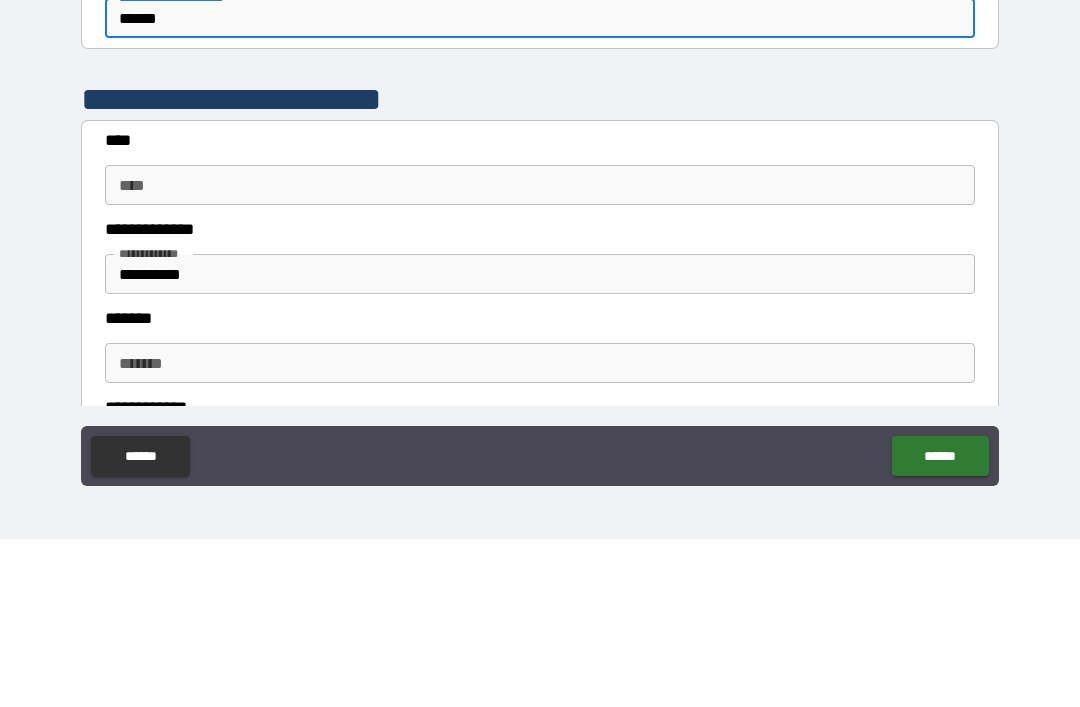 scroll, scrollTop: 777, scrollLeft: 0, axis: vertical 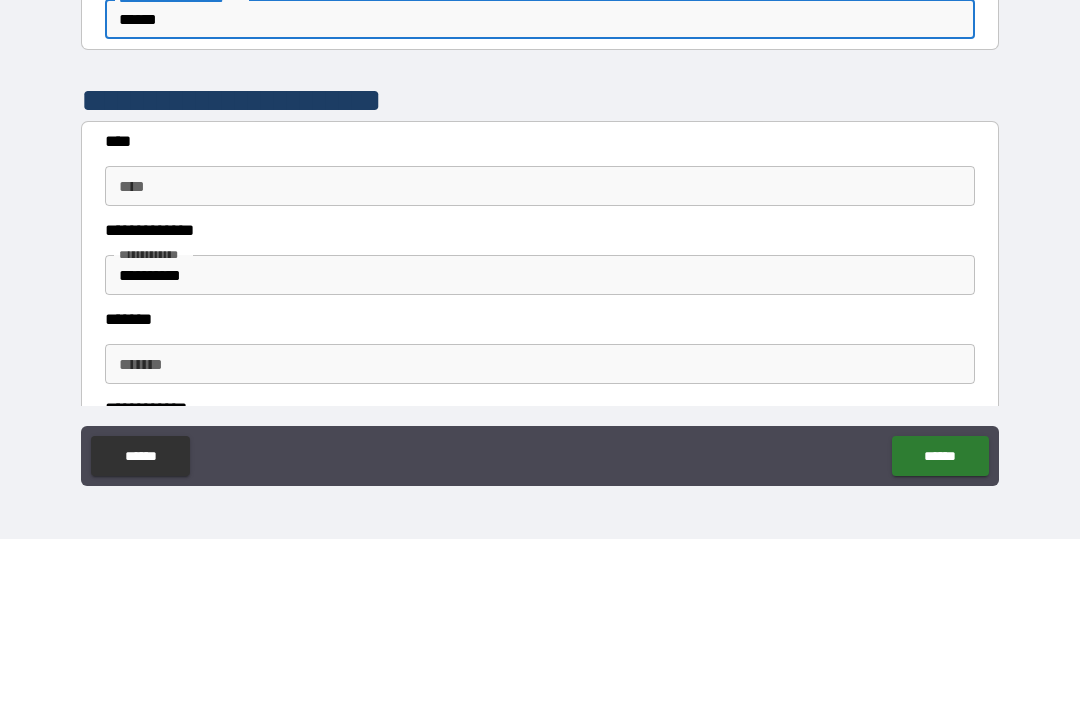 click on "****" at bounding box center (540, 354) 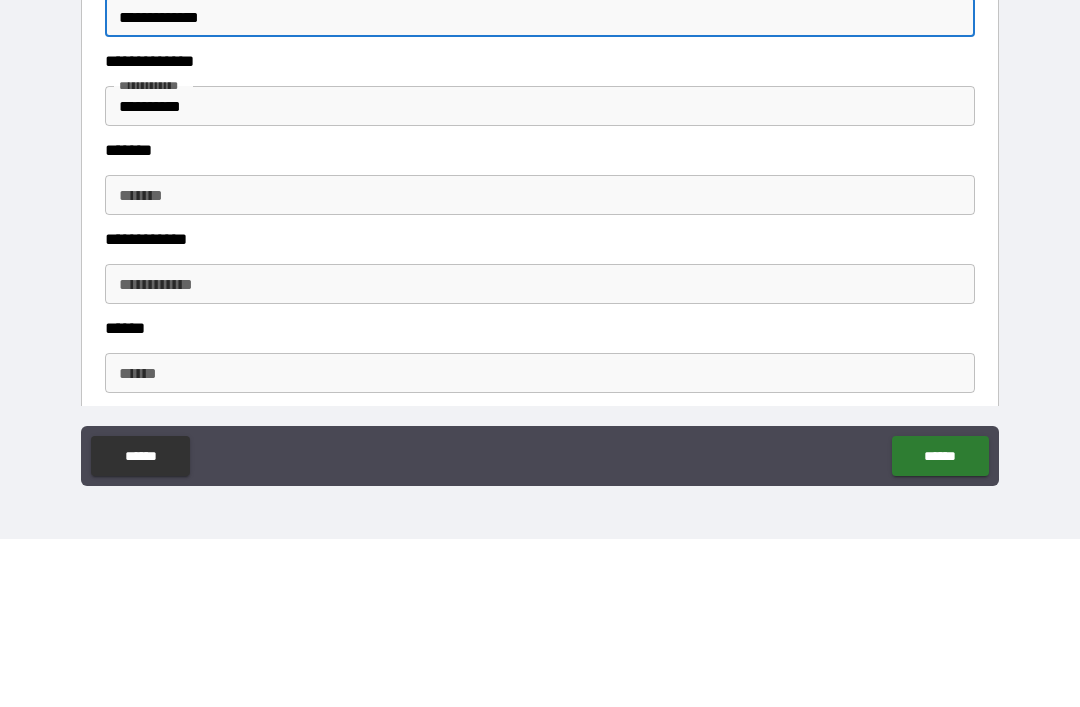 scroll, scrollTop: 946, scrollLeft: 0, axis: vertical 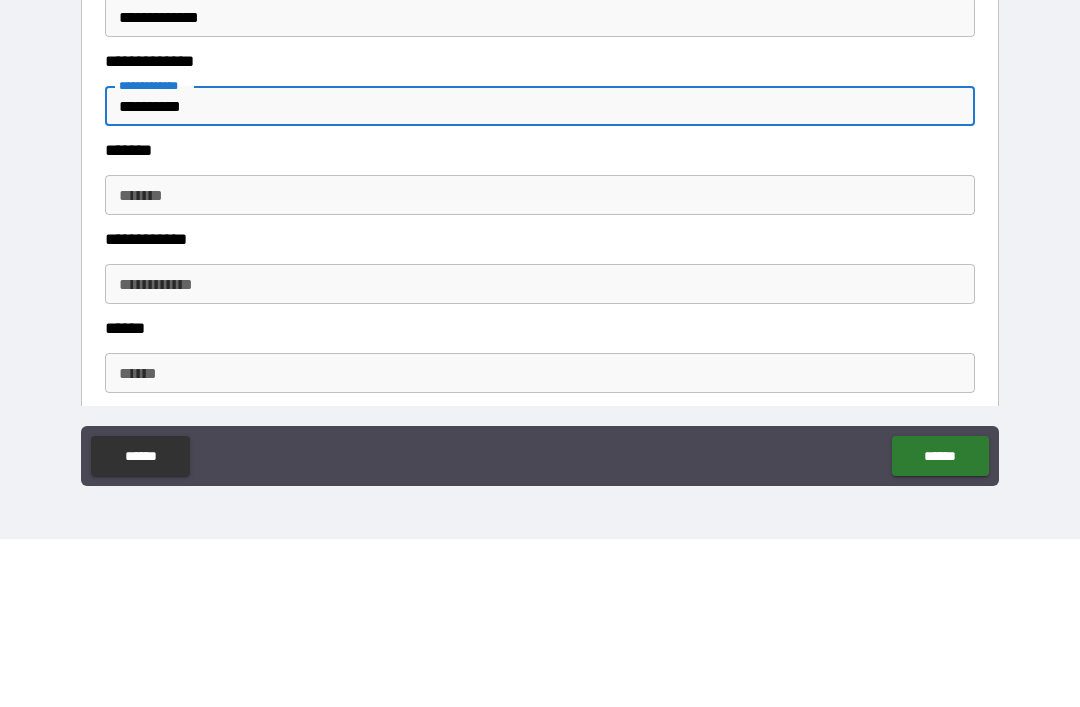 click on "*******" at bounding box center [540, 363] 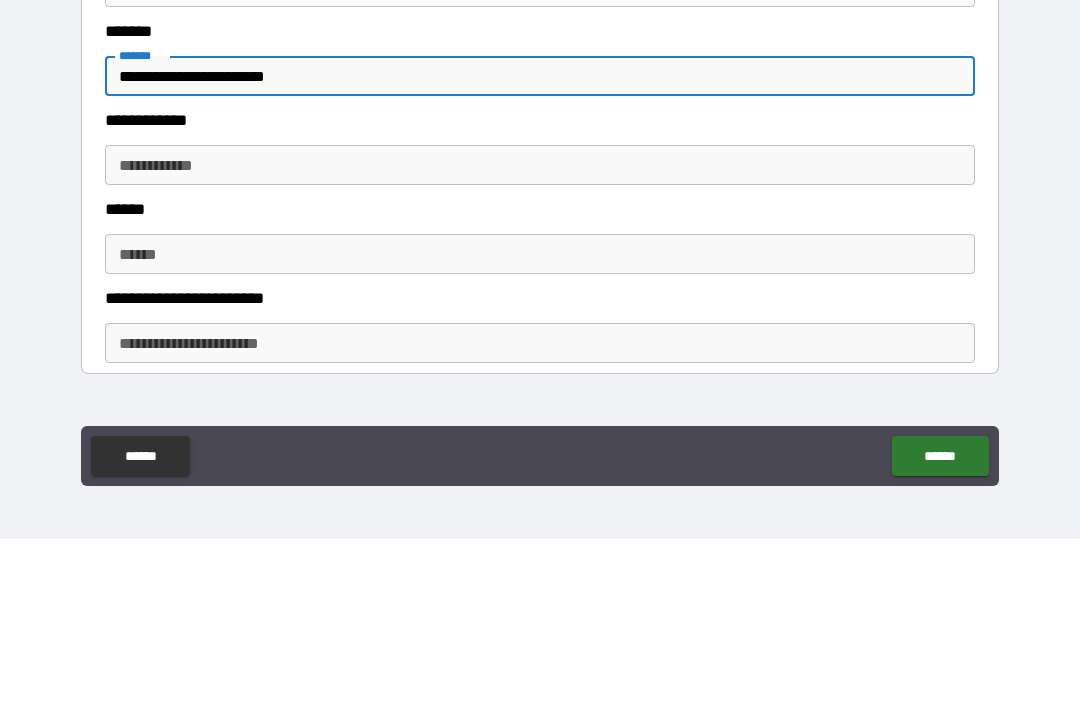 scroll, scrollTop: 1077, scrollLeft: 0, axis: vertical 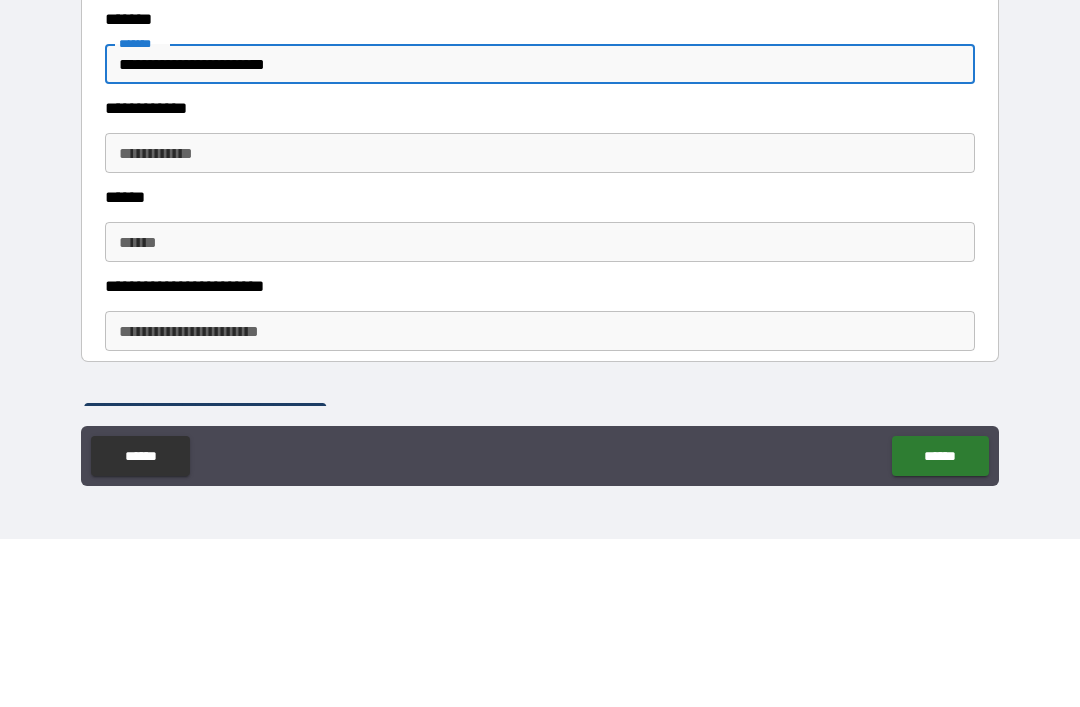 click on "**********" at bounding box center (540, 321) 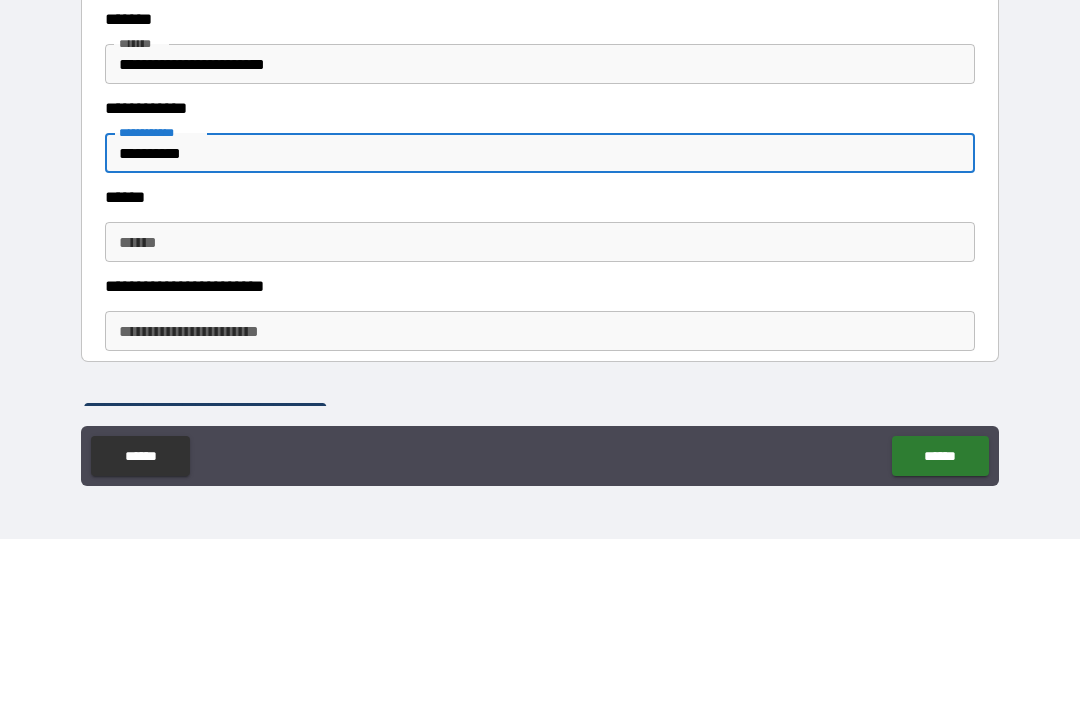 click on "******" at bounding box center (540, 410) 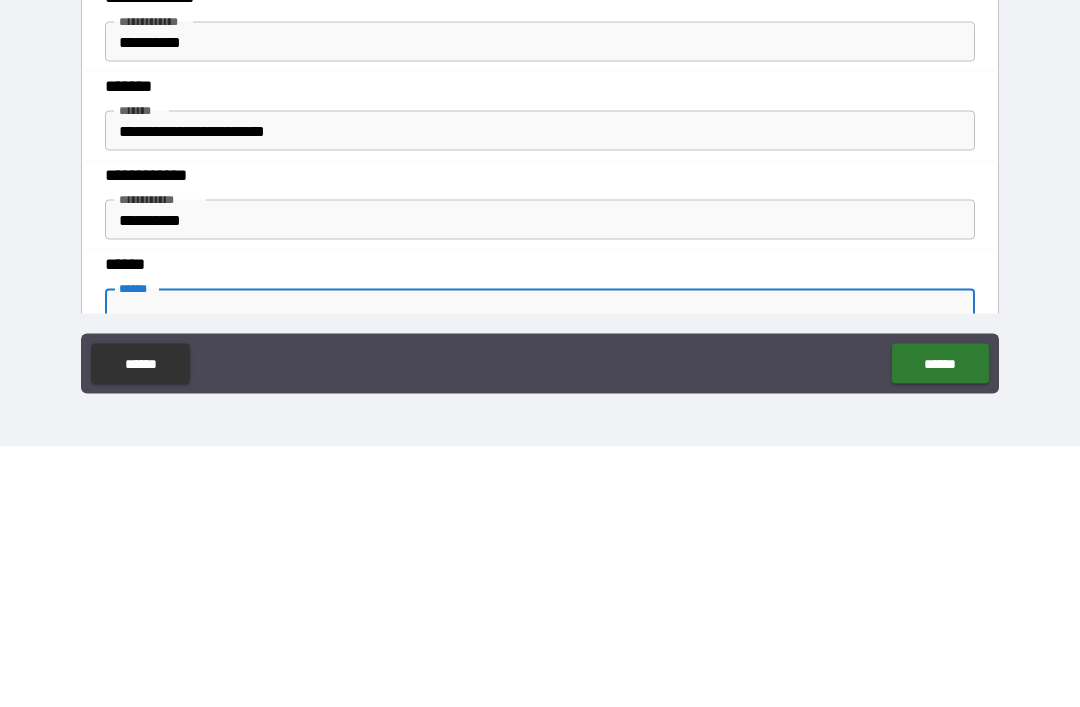 scroll, scrollTop: 894, scrollLeft: 0, axis: vertical 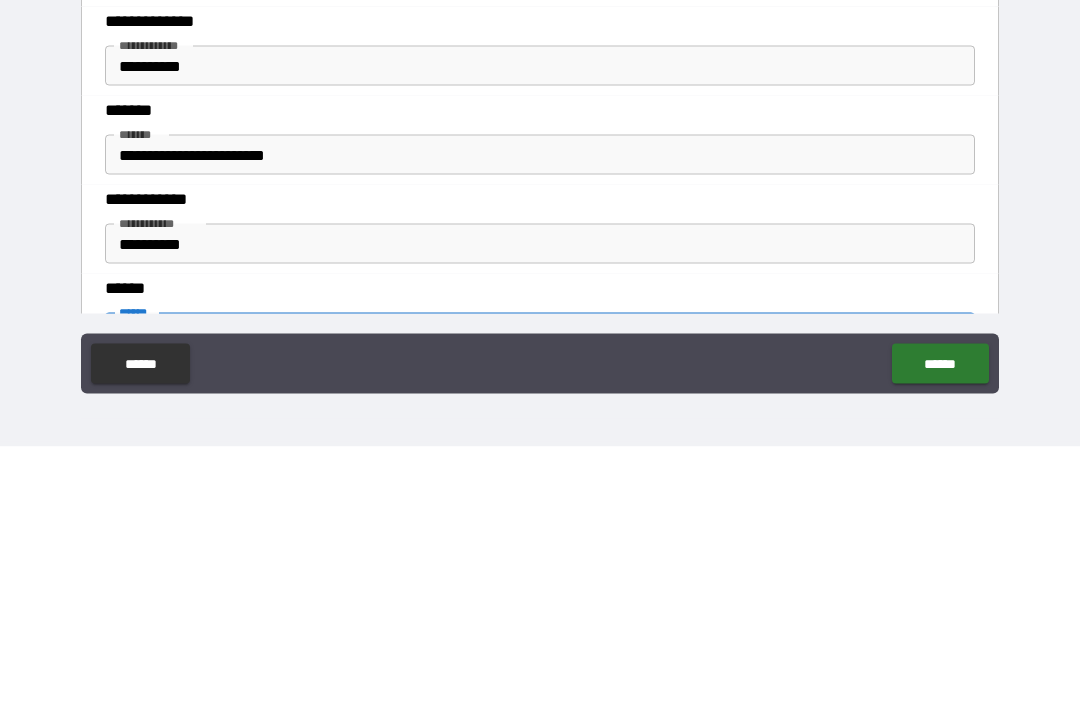 click on "**********" at bounding box center [540, 415] 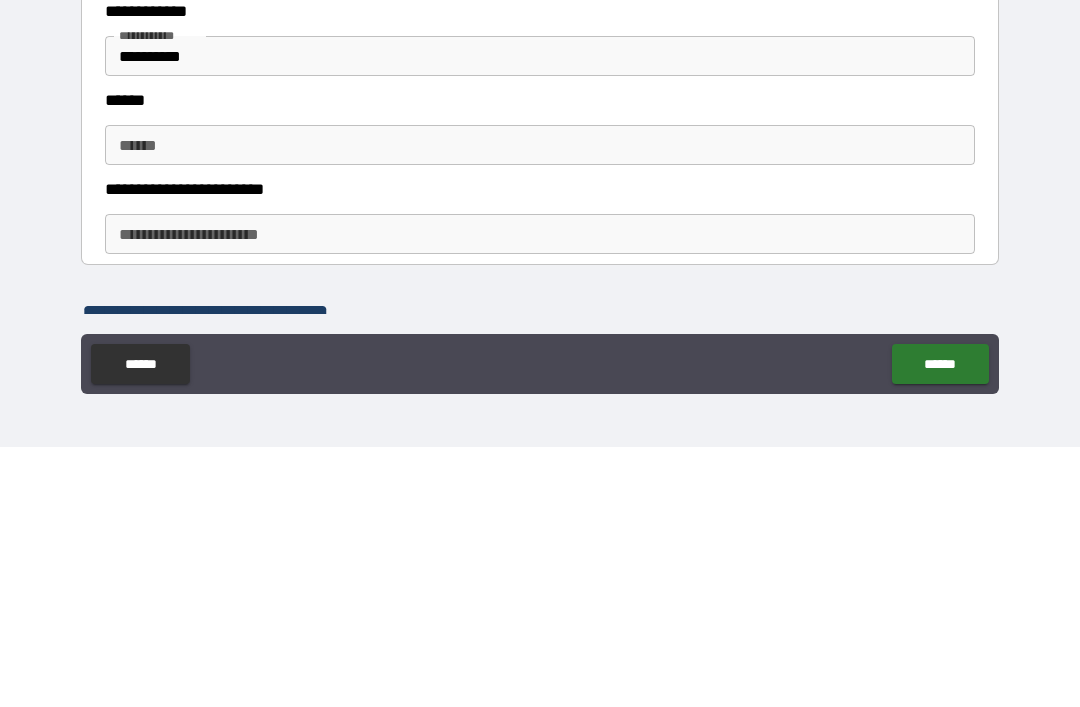 scroll, scrollTop: 1083, scrollLeft: 0, axis: vertical 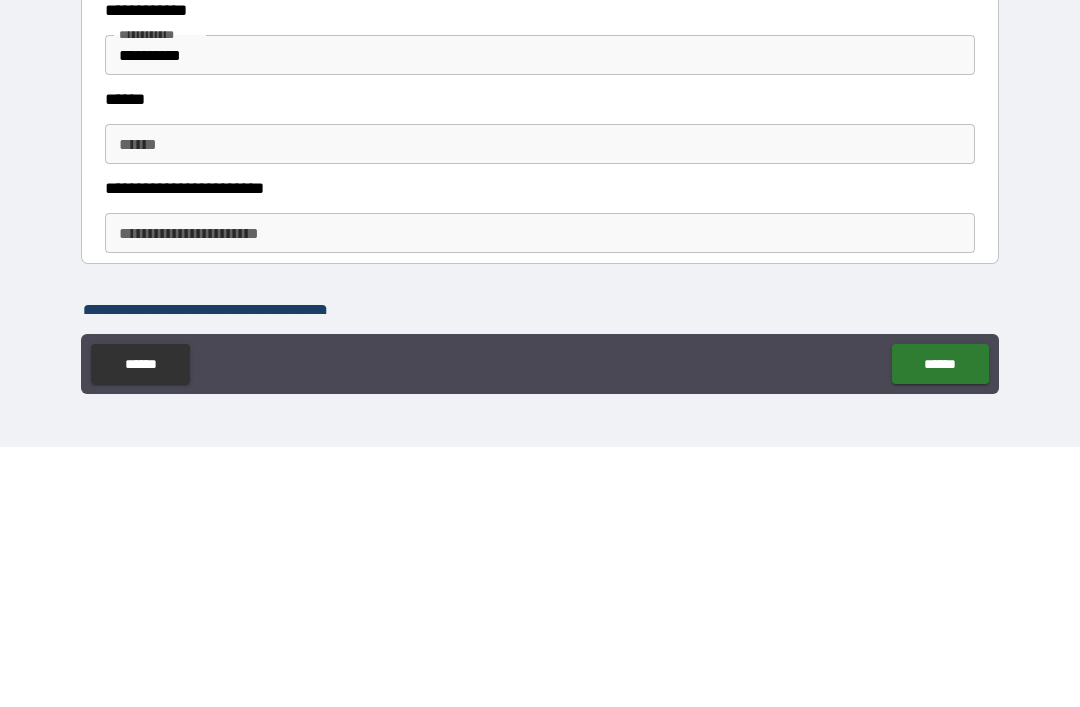 click on "******" at bounding box center [540, 404] 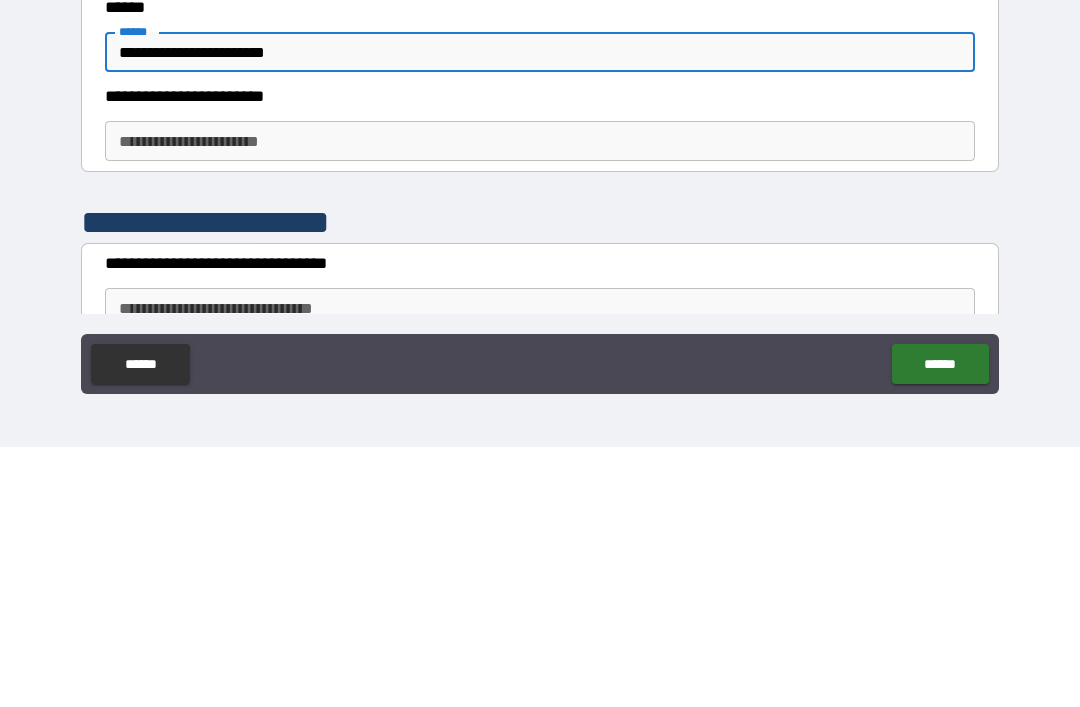 scroll, scrollTop: 1178, scrollLeft: 0, axis: vertical 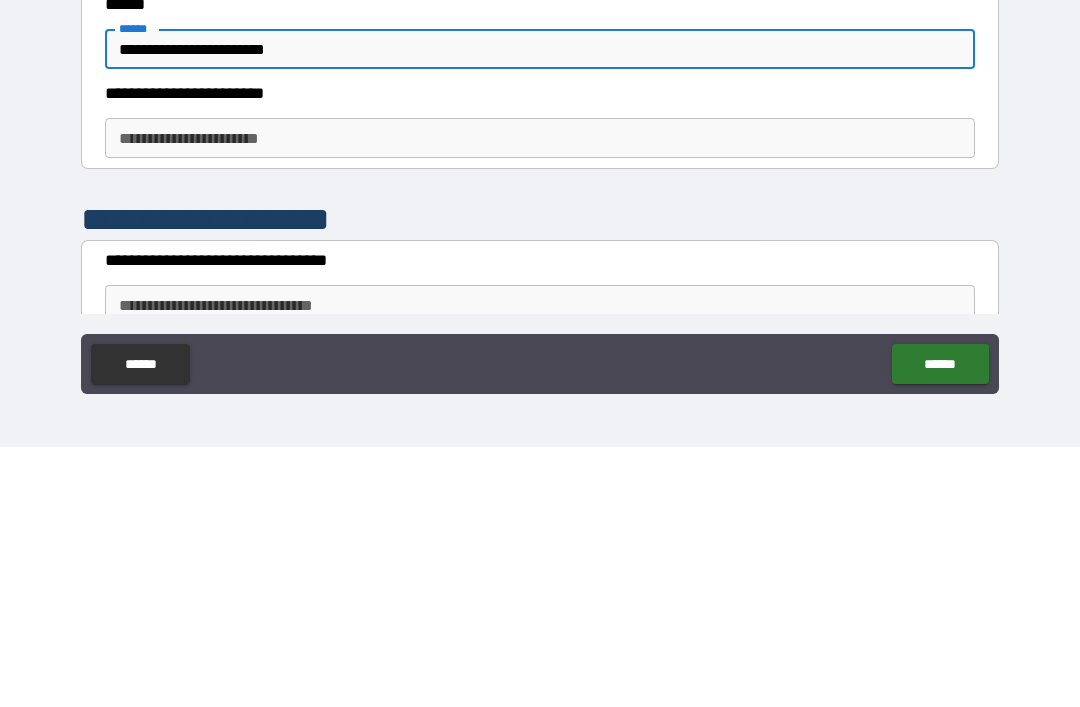 click on "**********" at bounding box center [540, 398] 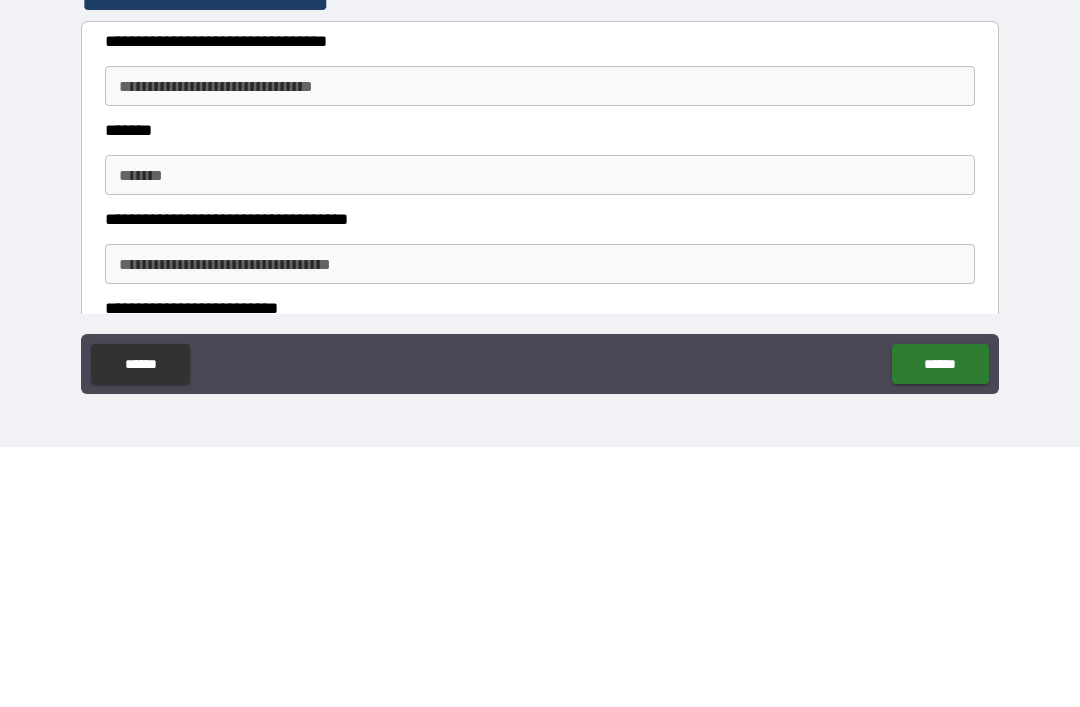 scroll, scrollTop: 1395, scrollLeft: 0, axis: vertical 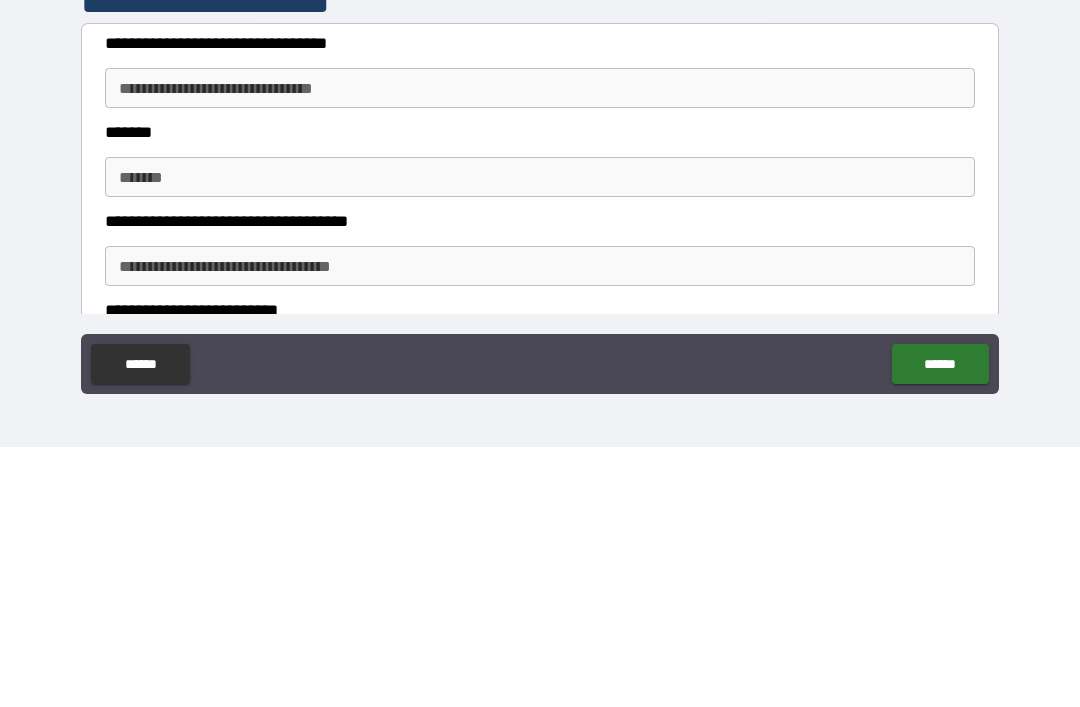 click on "**********" at bounding box center (540, 348) 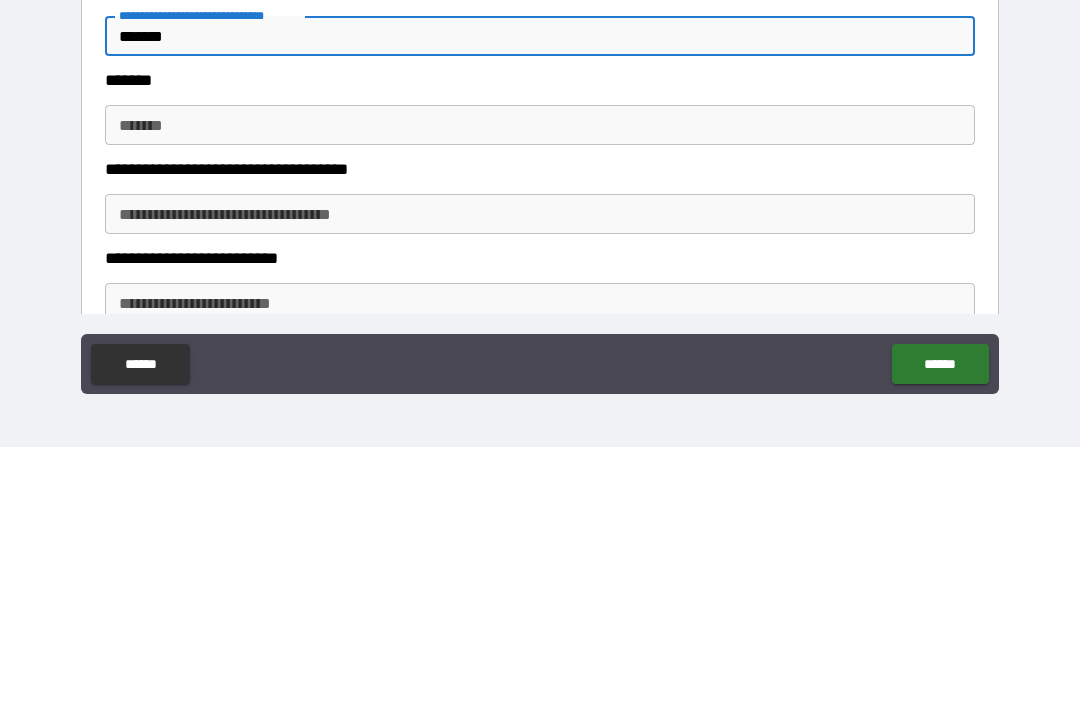 scroll, scrollTop: 1459, scrollLeft: 0, axis: vertical 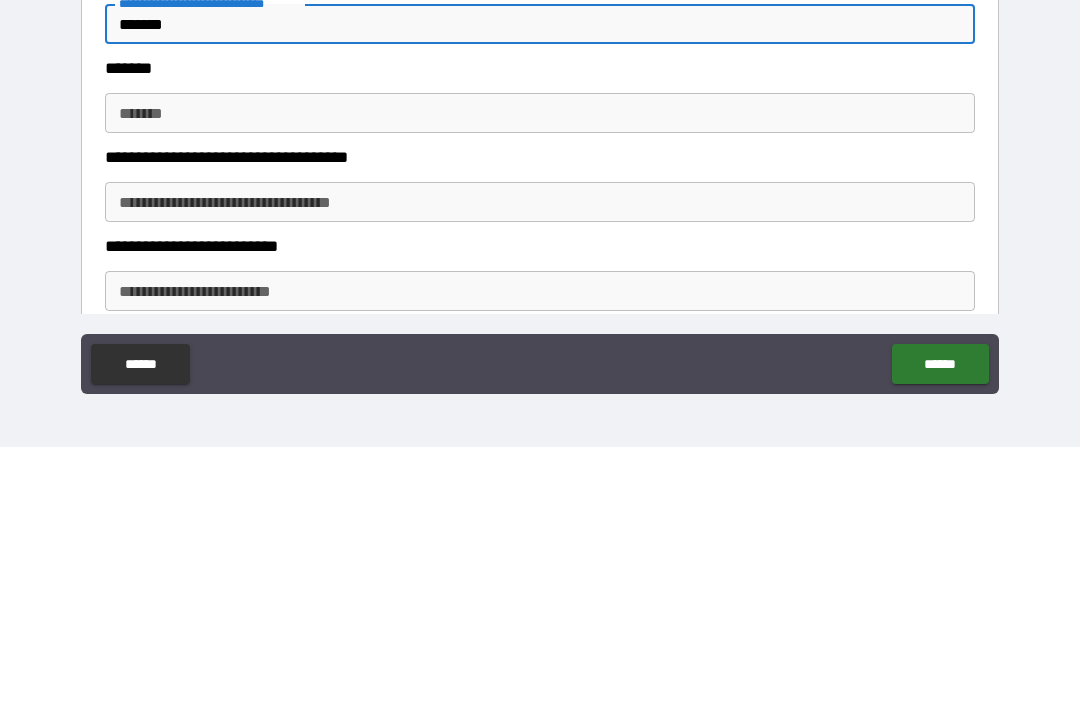 click on "*******" at bounding box center (540, 373) 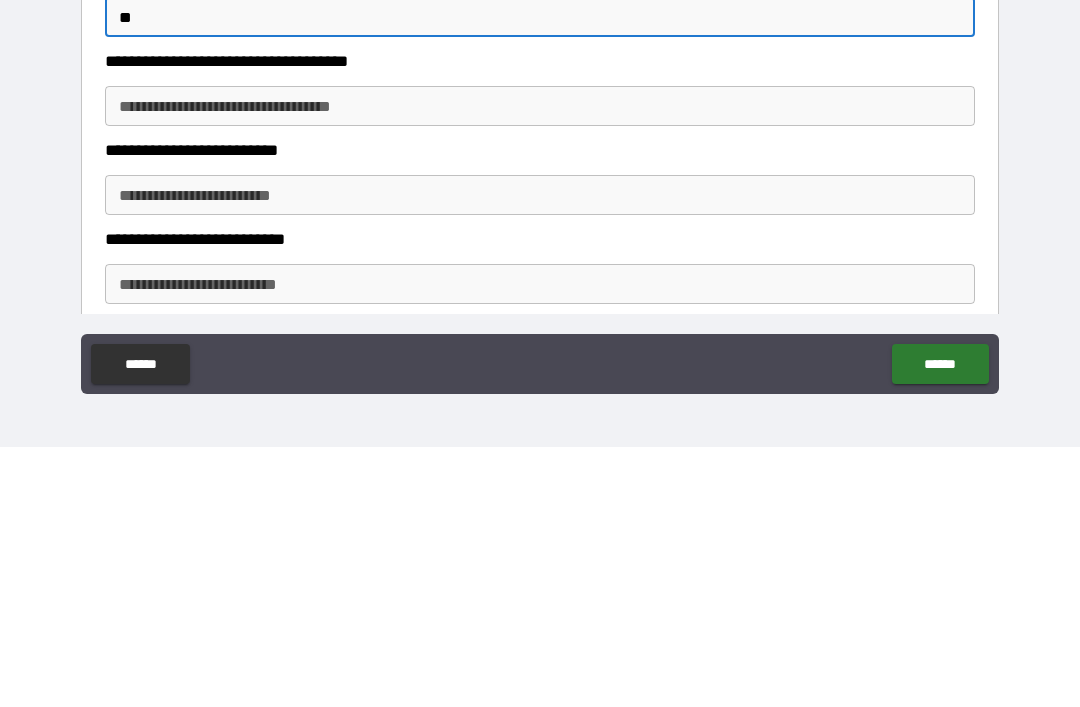 scroll, scrollTop: 1554, scrollLeft: 0, axis: vertical 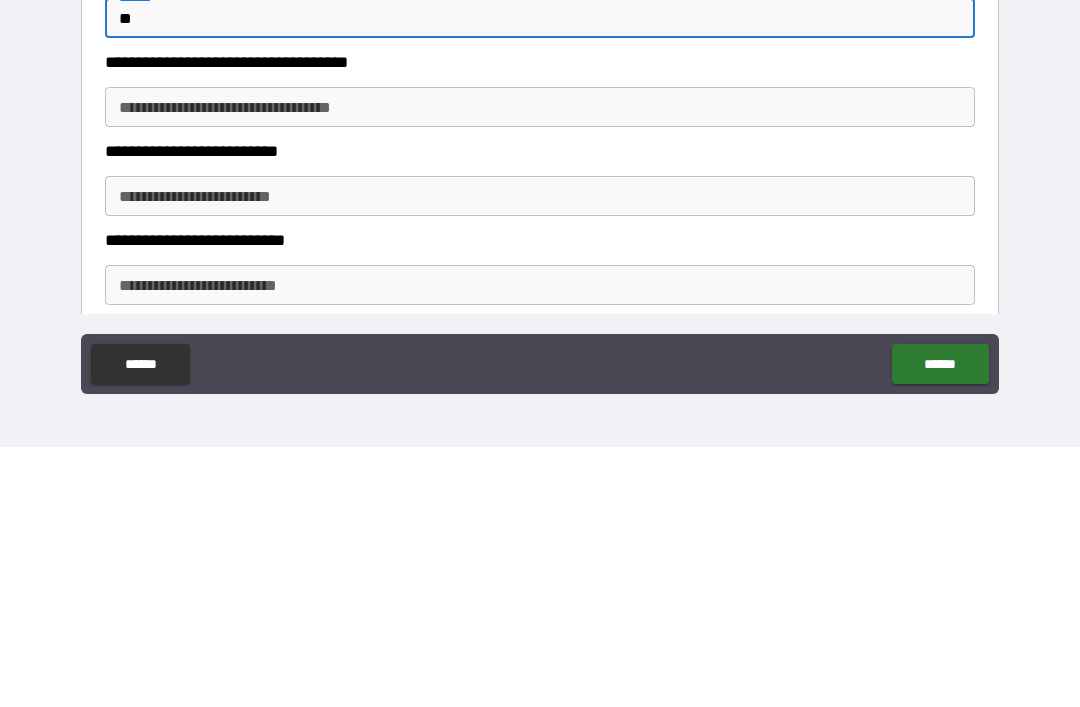 click on "**********" at bounding box center [540, 367] 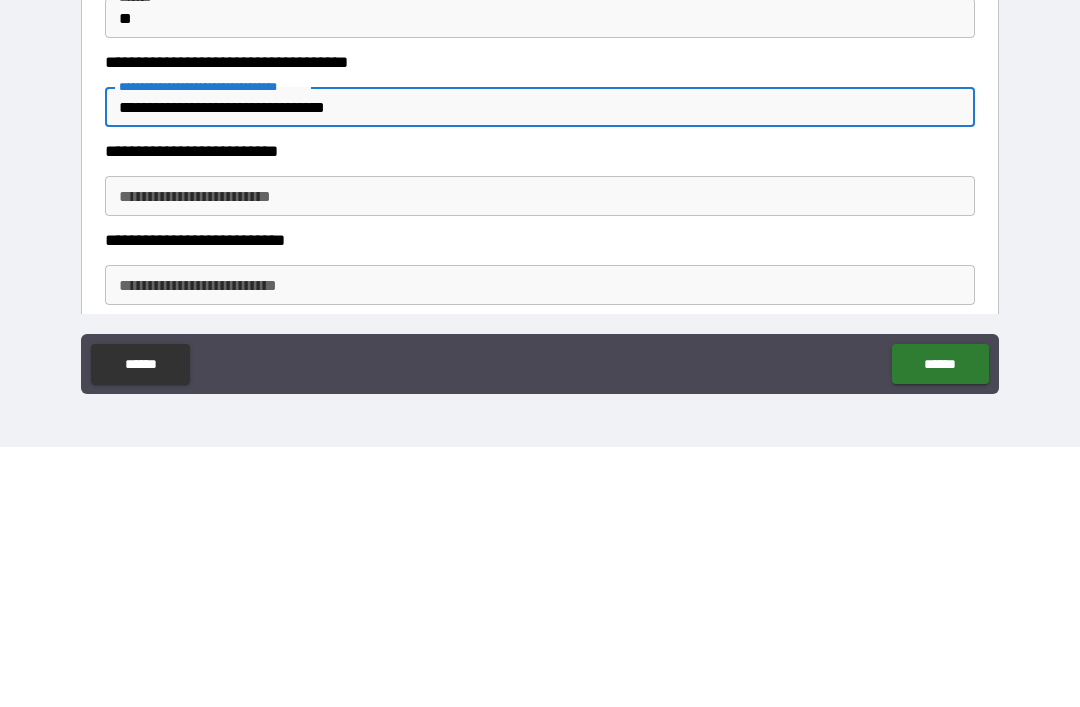 scroll, scrollTop: 1613, scrollLeft: 0, axis: vertical 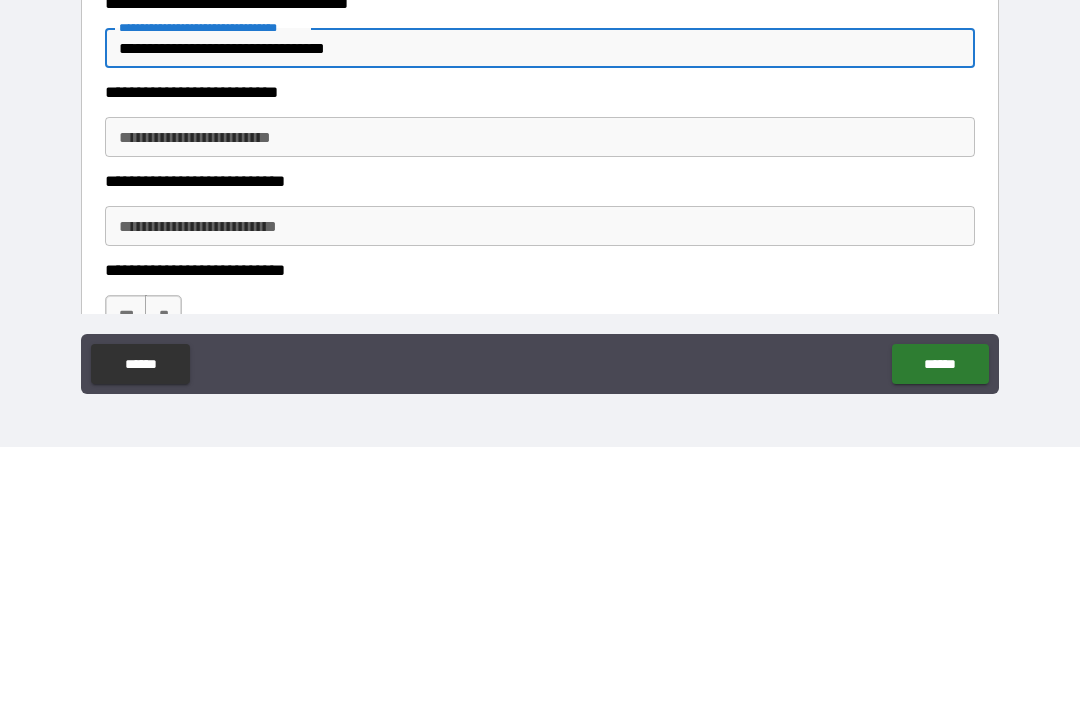 click on "**********" at bounding box center [540, 397] 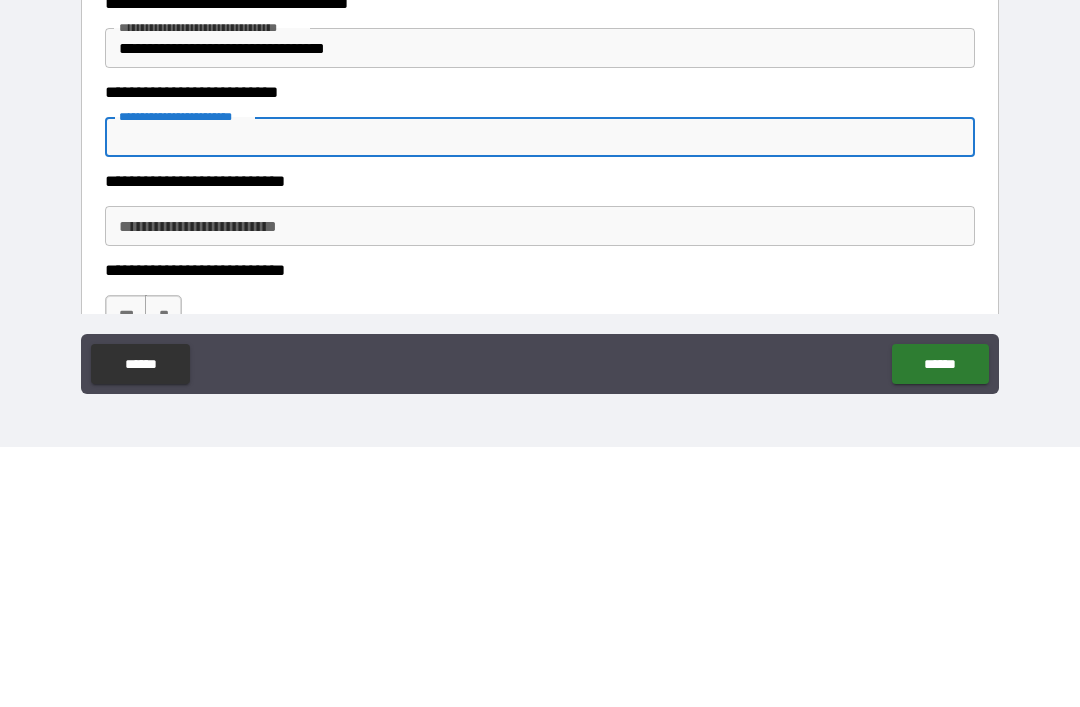 click on "**********" at bounding box center [540, 486] 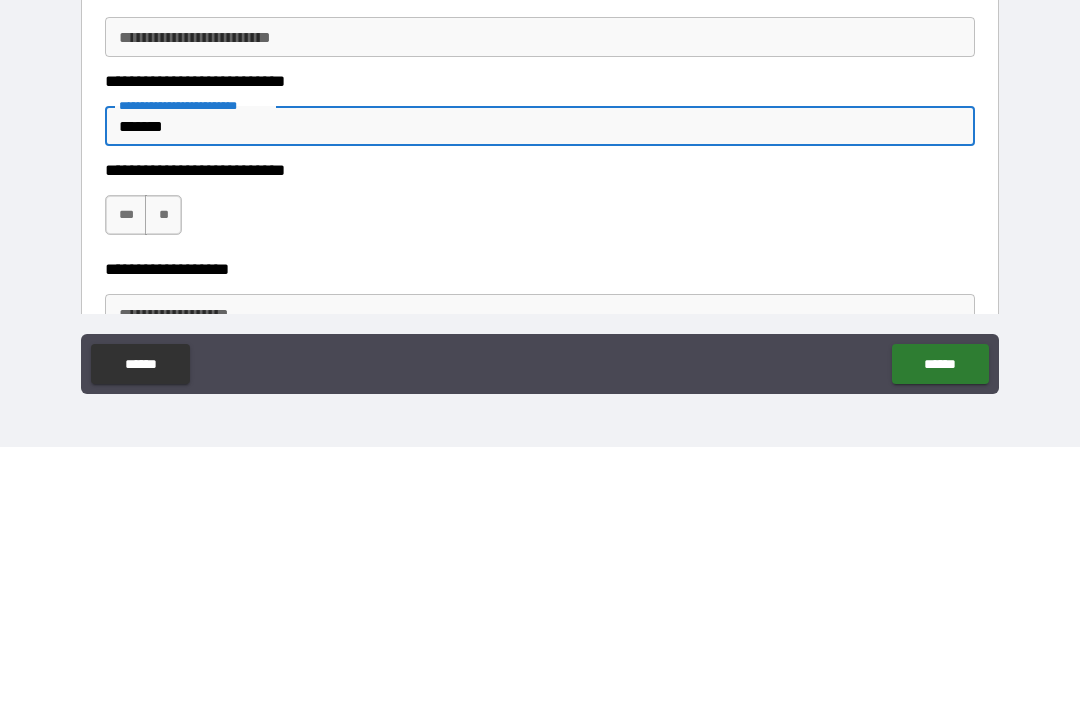 scroll, scrollTop: 1808, scrollLeft: 0, axis: vertical 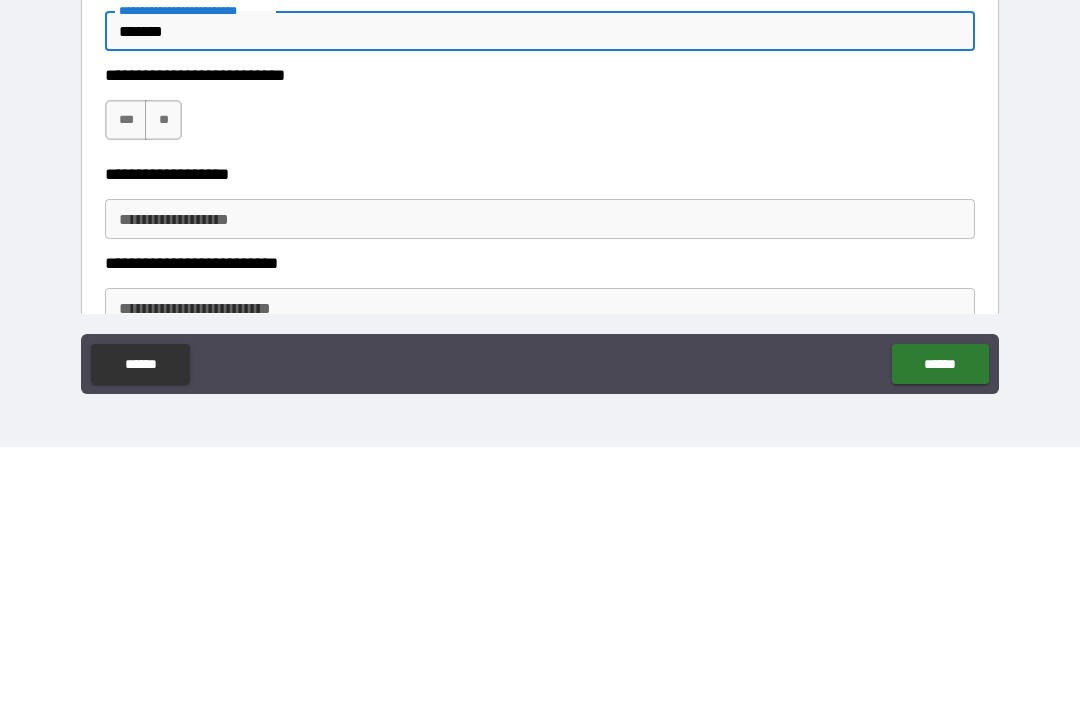 click on "***" at bounding box center [126, 380] 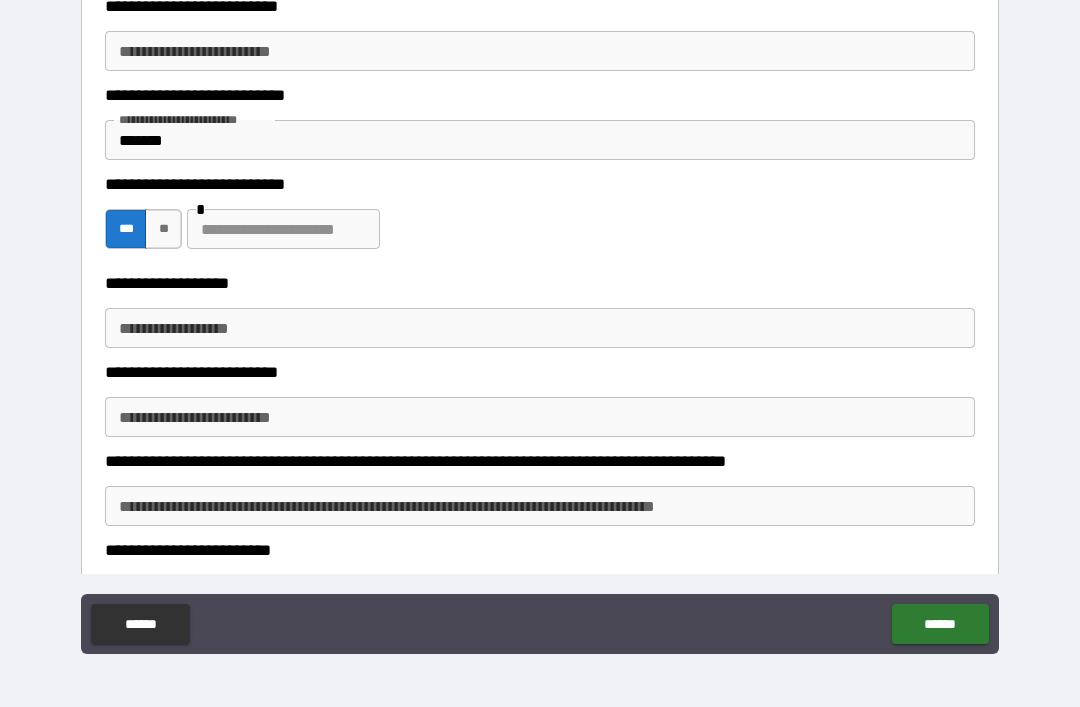 scroll, scrollTop: 1956, scrollLeft: 0, axis: vertical 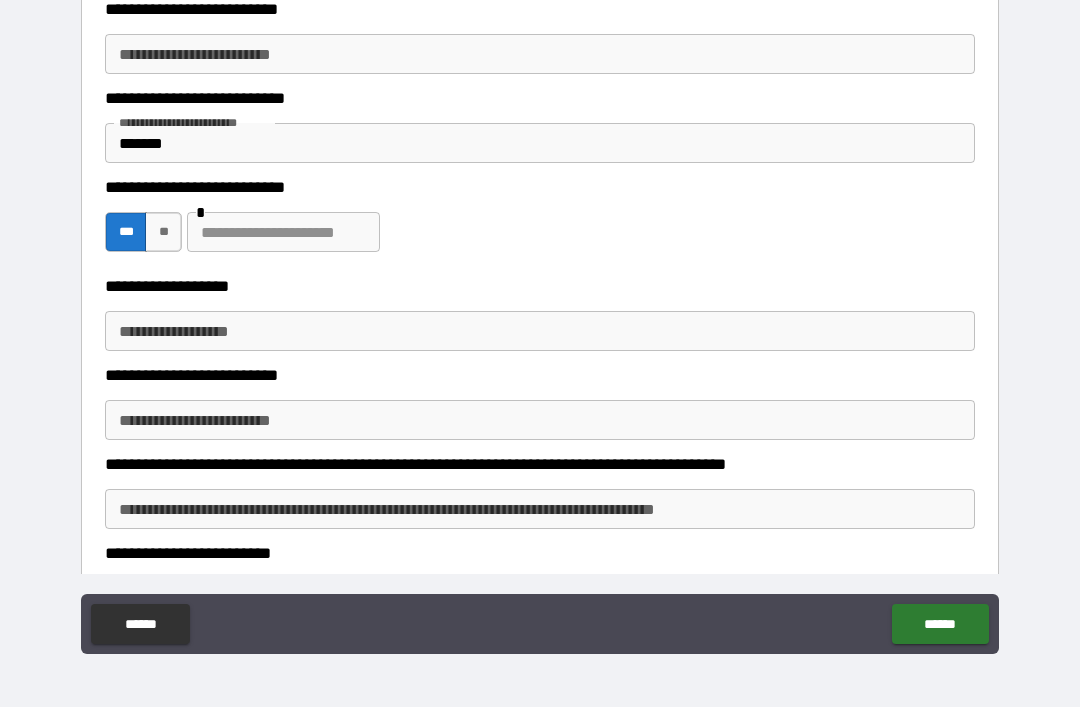 click at bounding box center (283, 232) 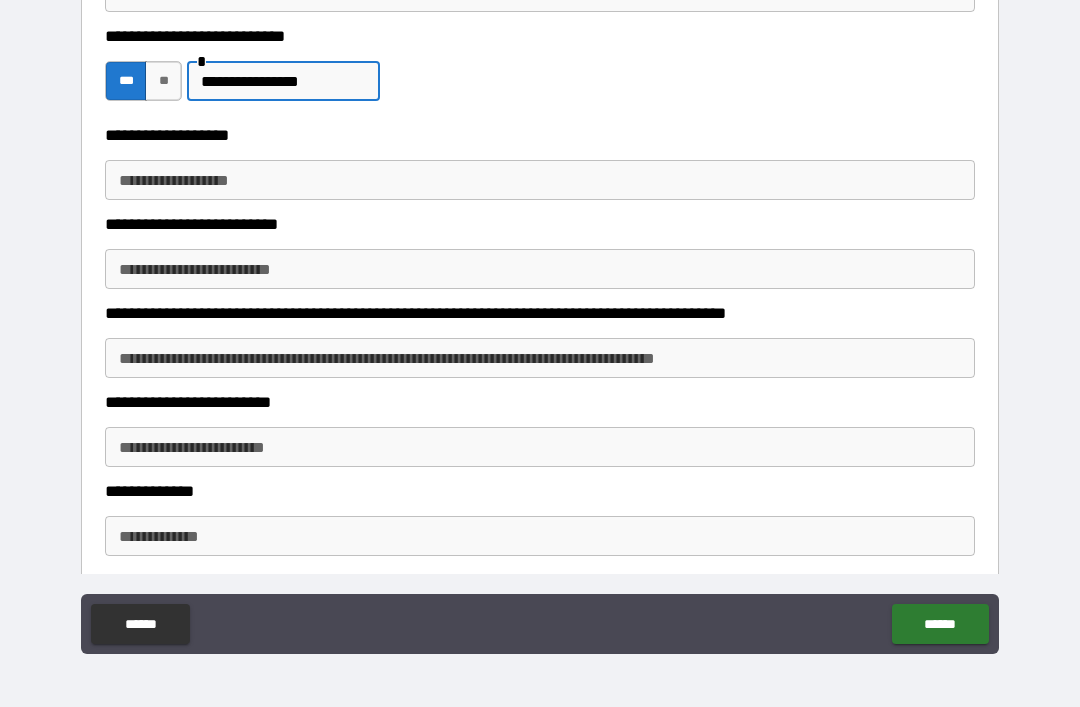scroll, scrollTop: 2120, scrollLeft: 0, axis: vertical 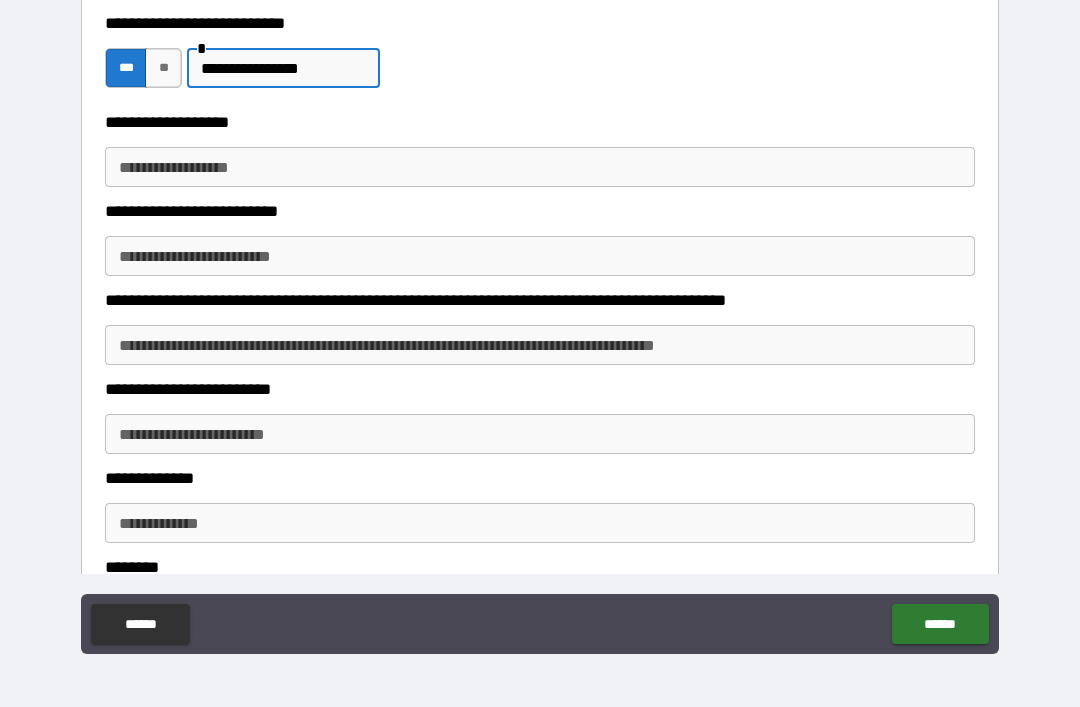 click on "**********" at bounding box center (540, 167) 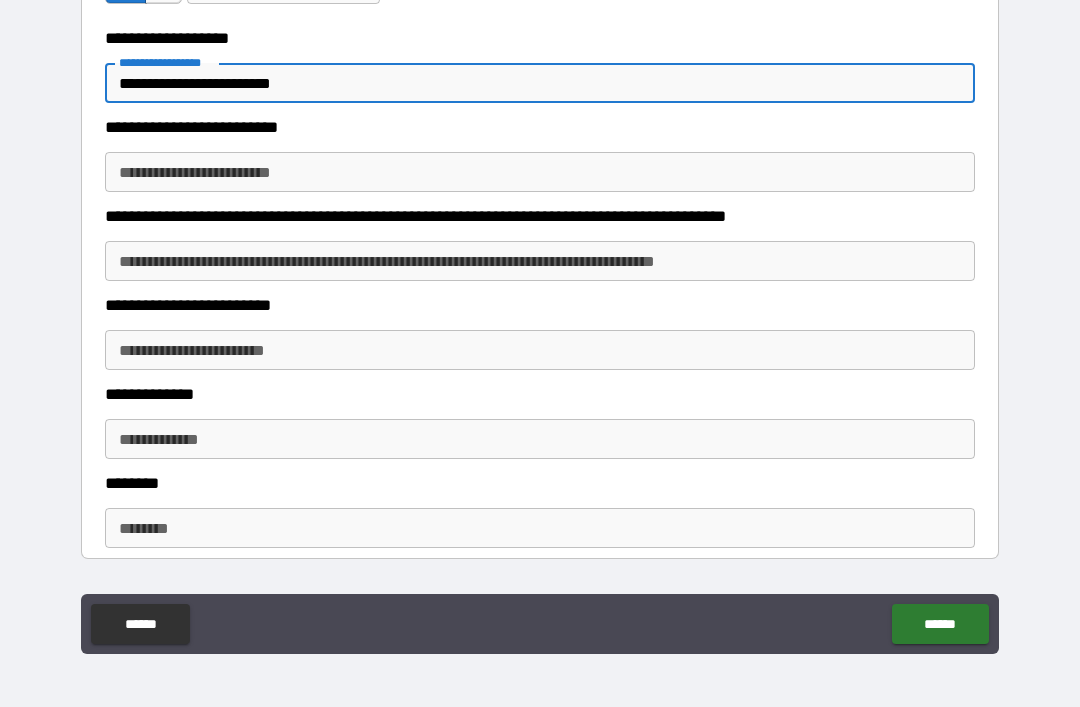 scroll, scrollTop: 2228, scrollLeft: 0, axis: vertical 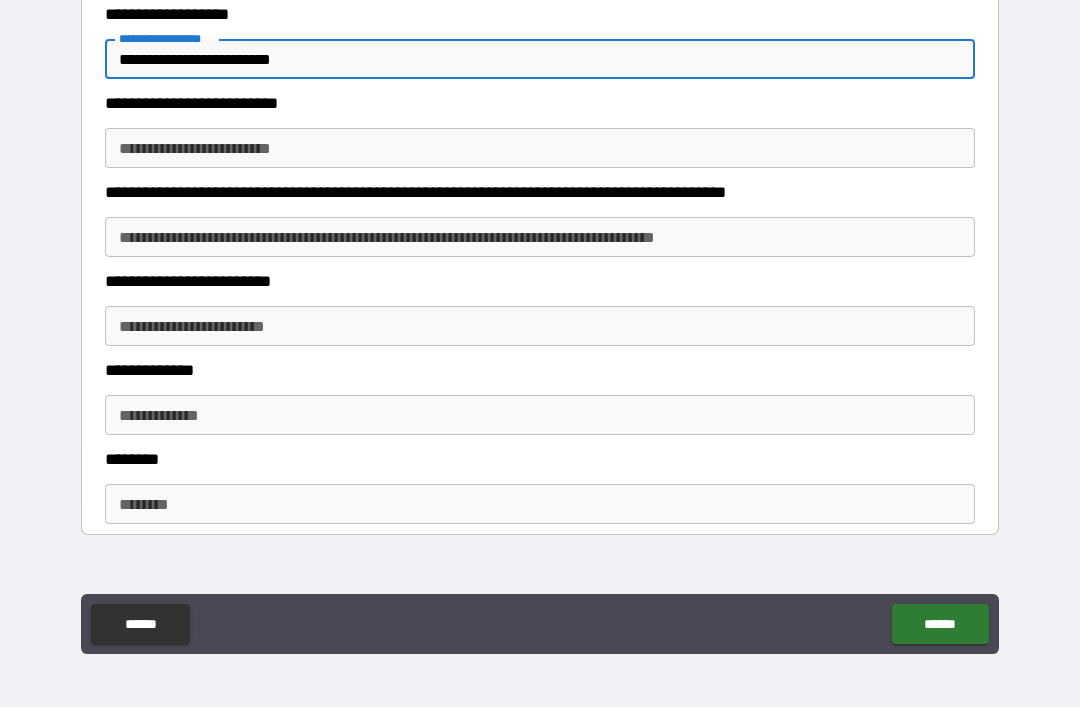 click on "**********" at bounding box center (540, 148) 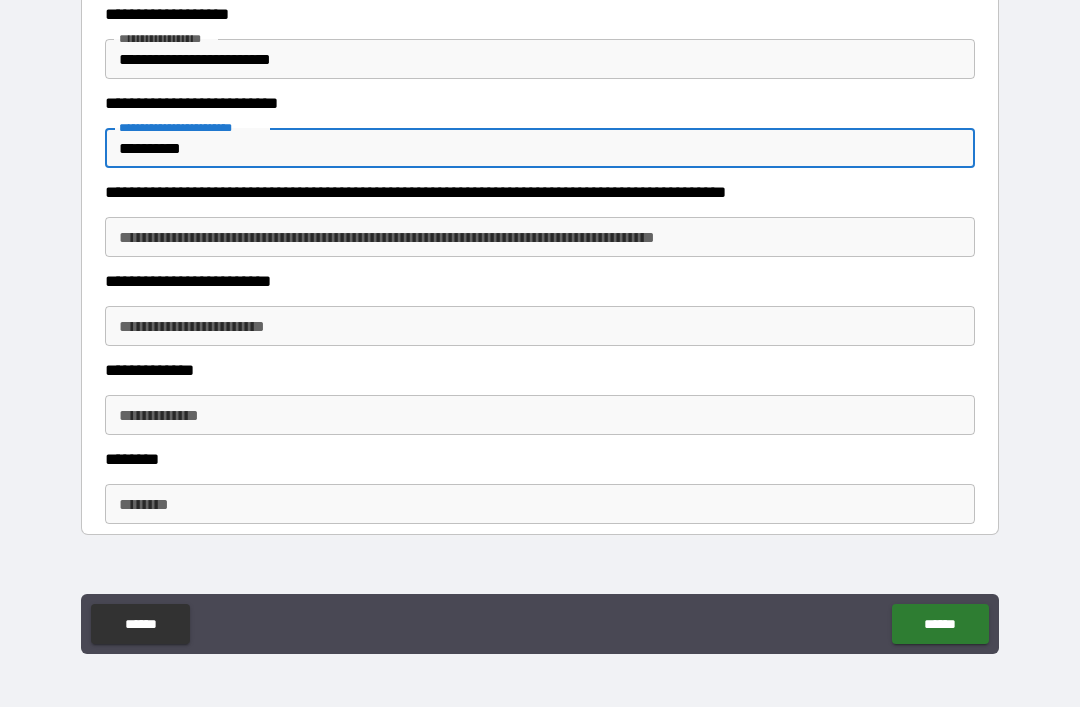 click on "**********" at bounding box center [540, 237] 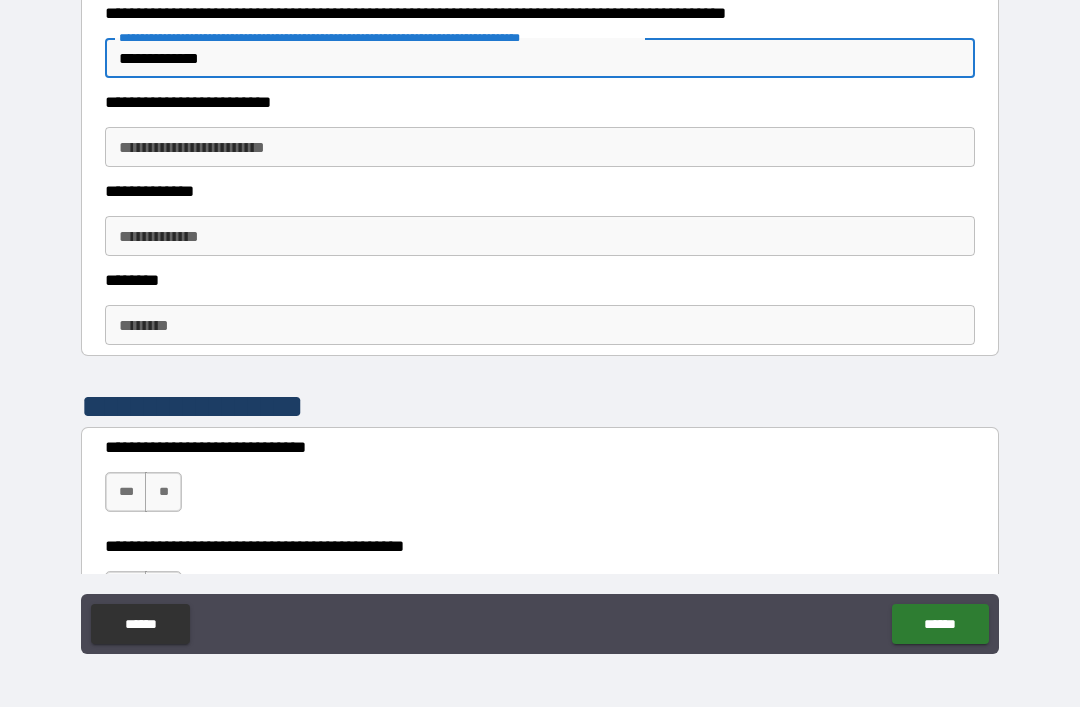 scroll, scrollTop: 2406, scrollLeft: 0, axis: vertical 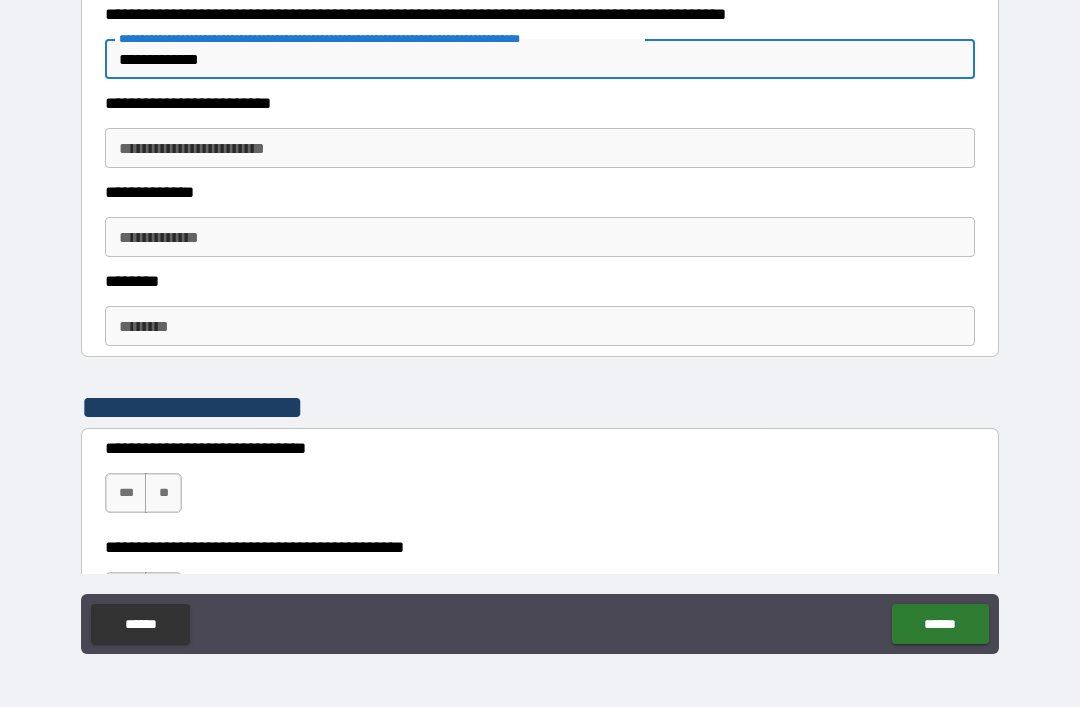 click on "**********" at bounding box center [540, 148] 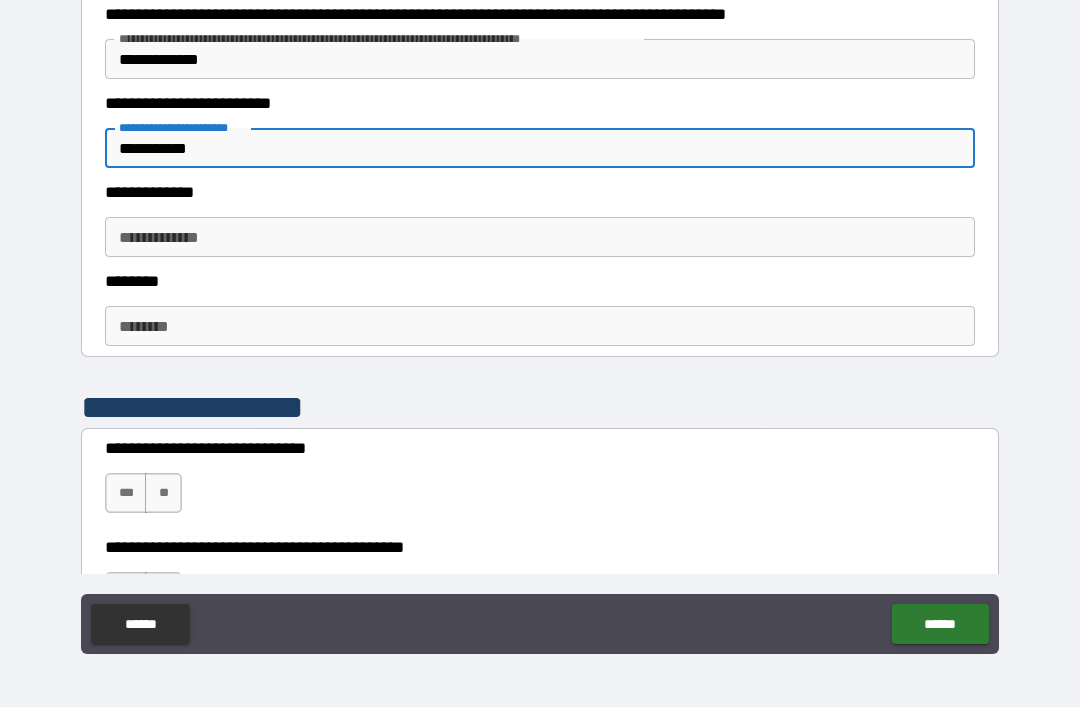 click on "**********" at bounding box center [540, 237] 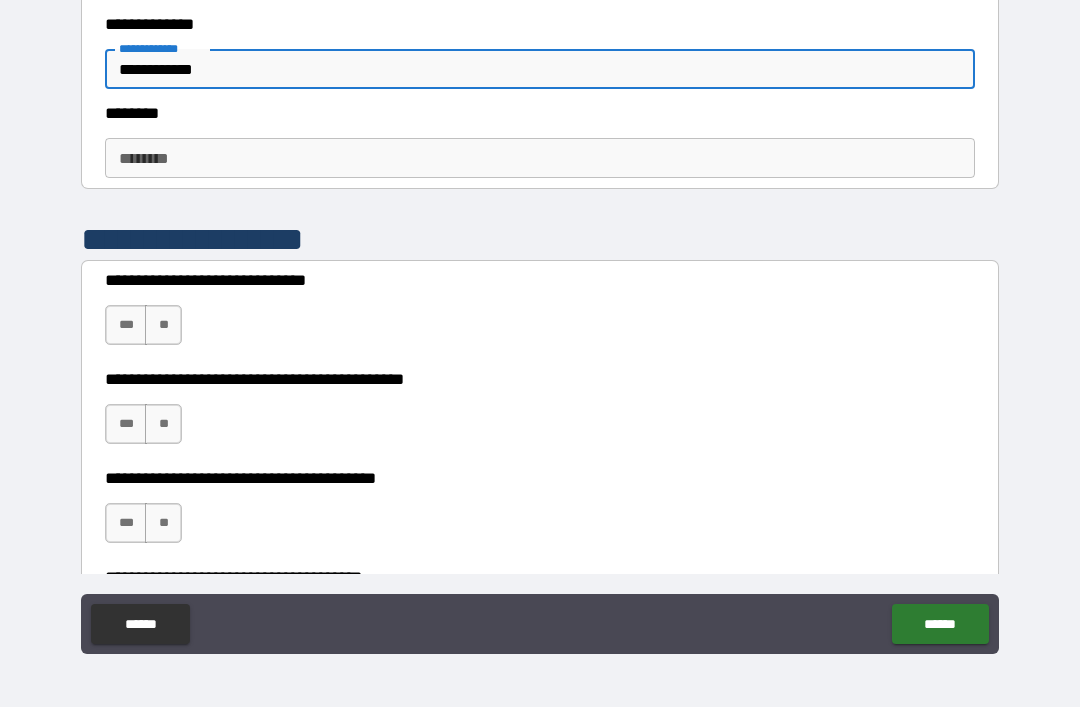 scroll, scrollTop: 2615, scrollLeft: 0, axis: vertical 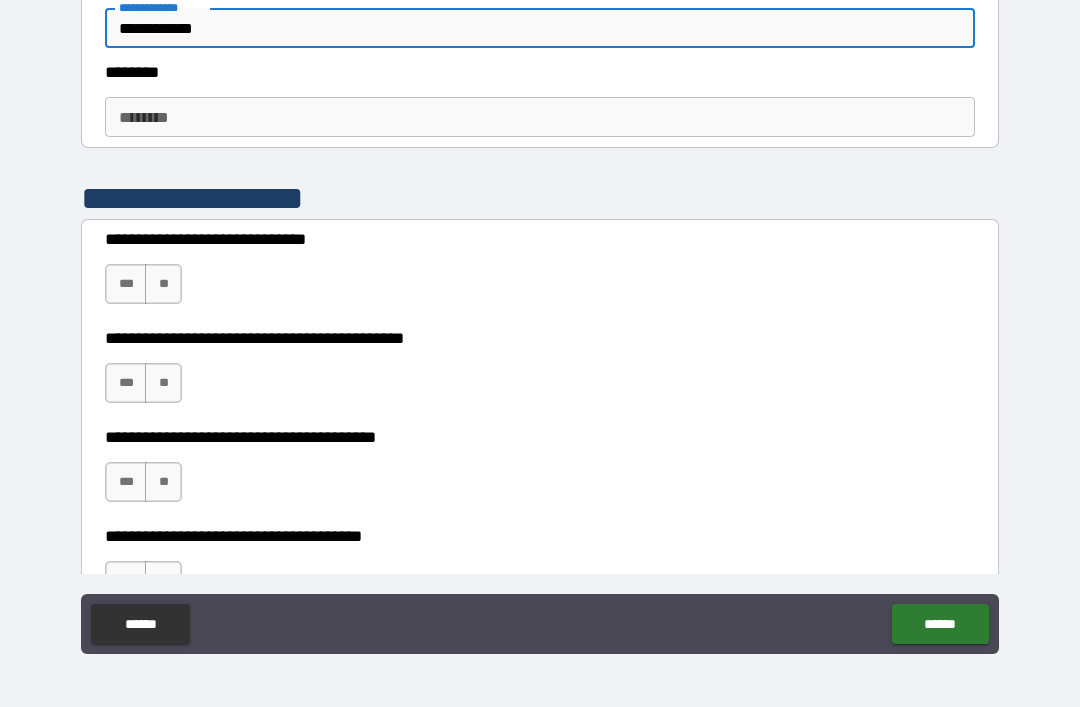 click on "********" at bounding box center (540, 117) 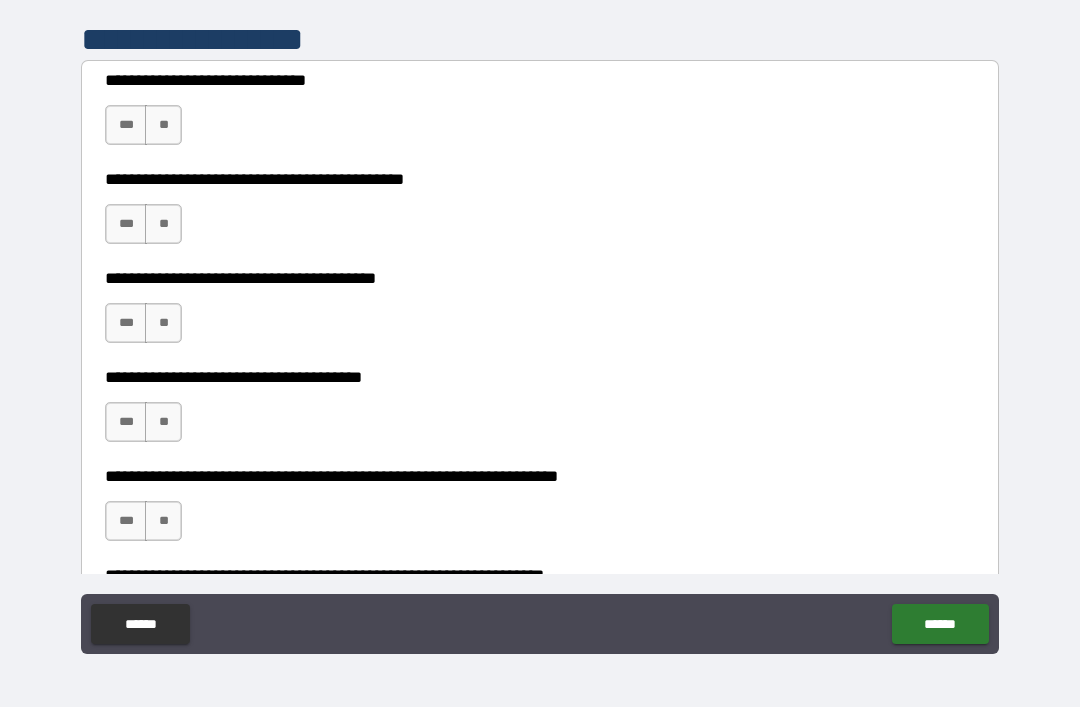 scroll, scrollTop: 2773, scrollLeft: 0, axis: vertical 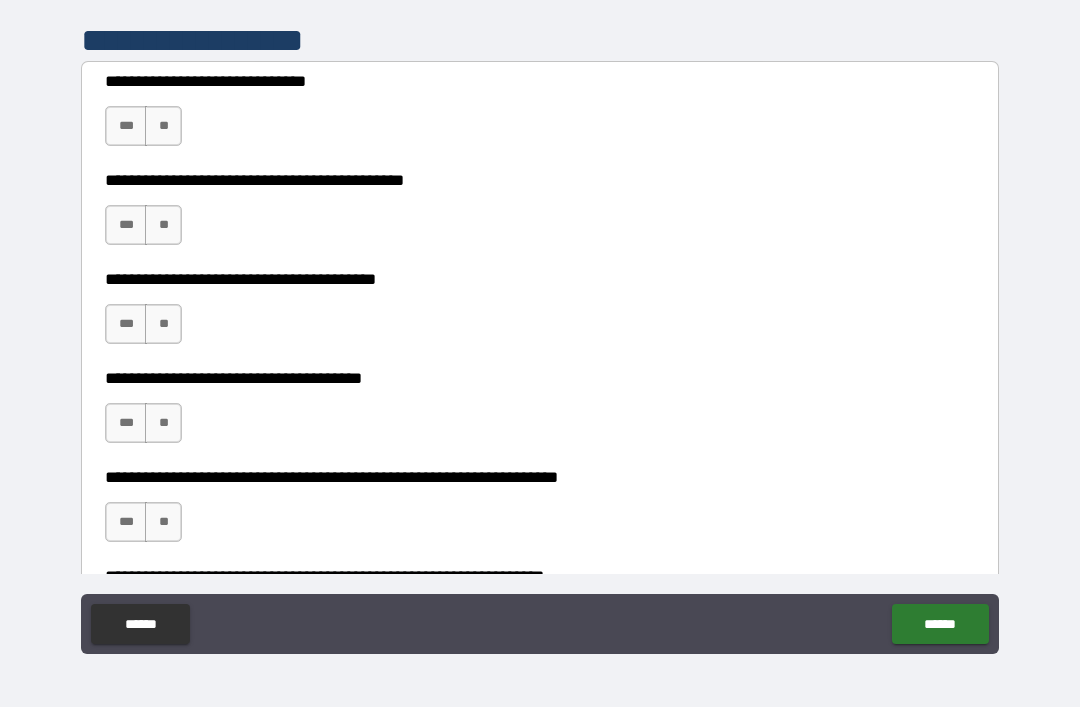click on "***" at bounding box center (126, 126) 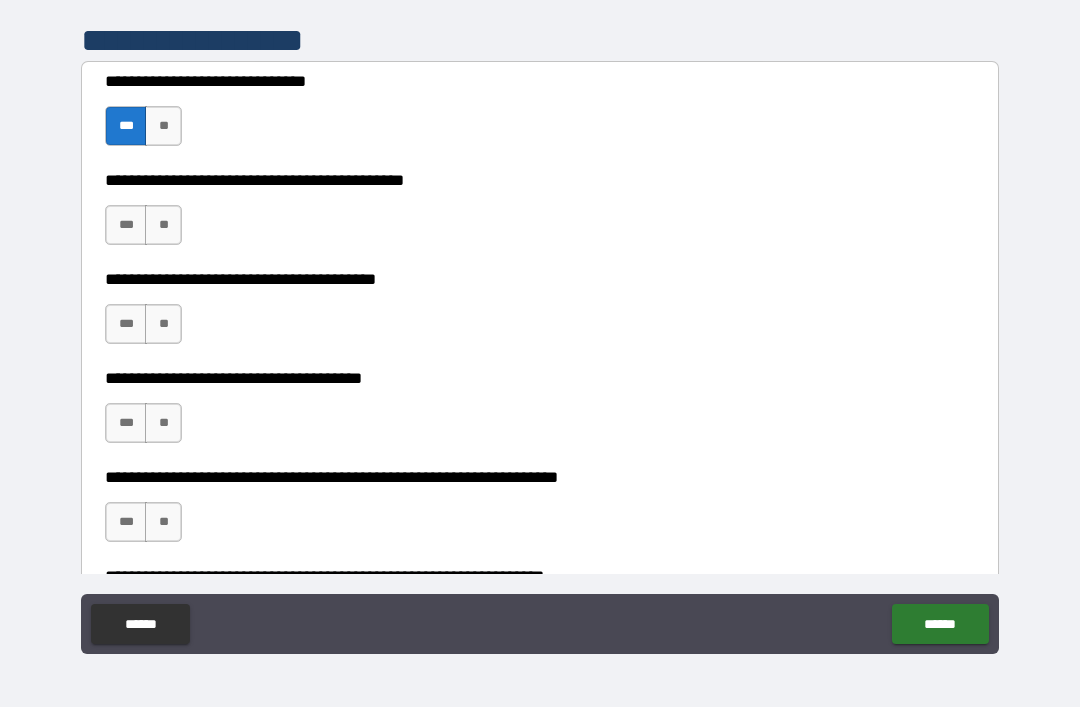 scroll, scrollTop: 2826, scrollLeft: 0, axis: vertical 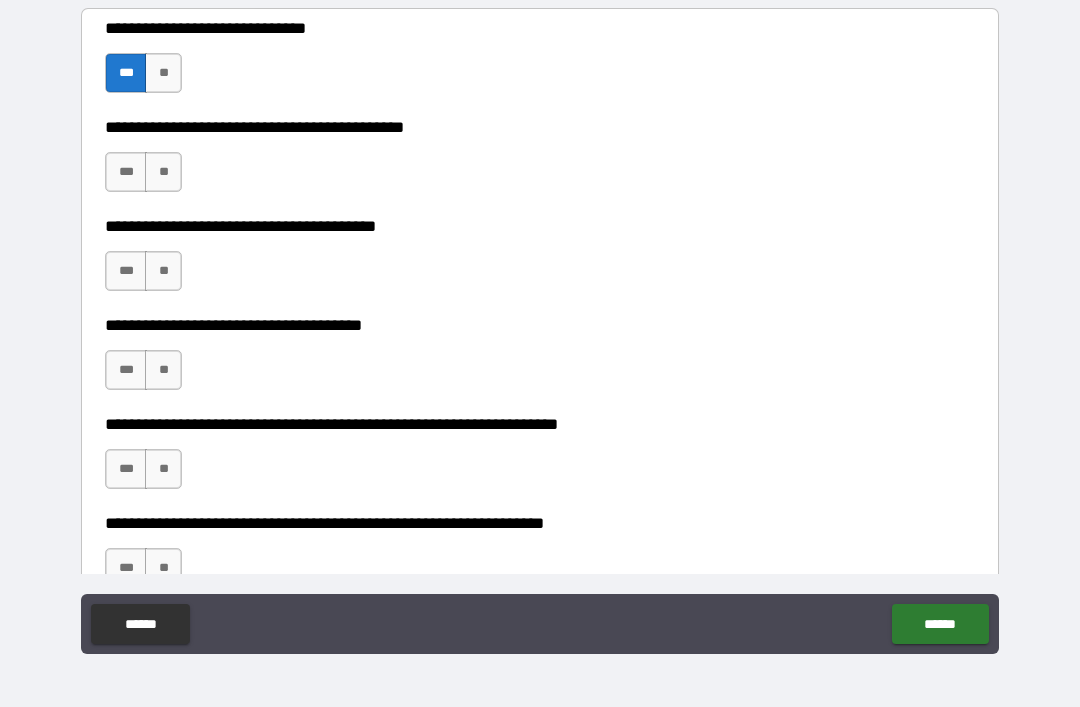 click on "***" at bounding box center (126, 172) 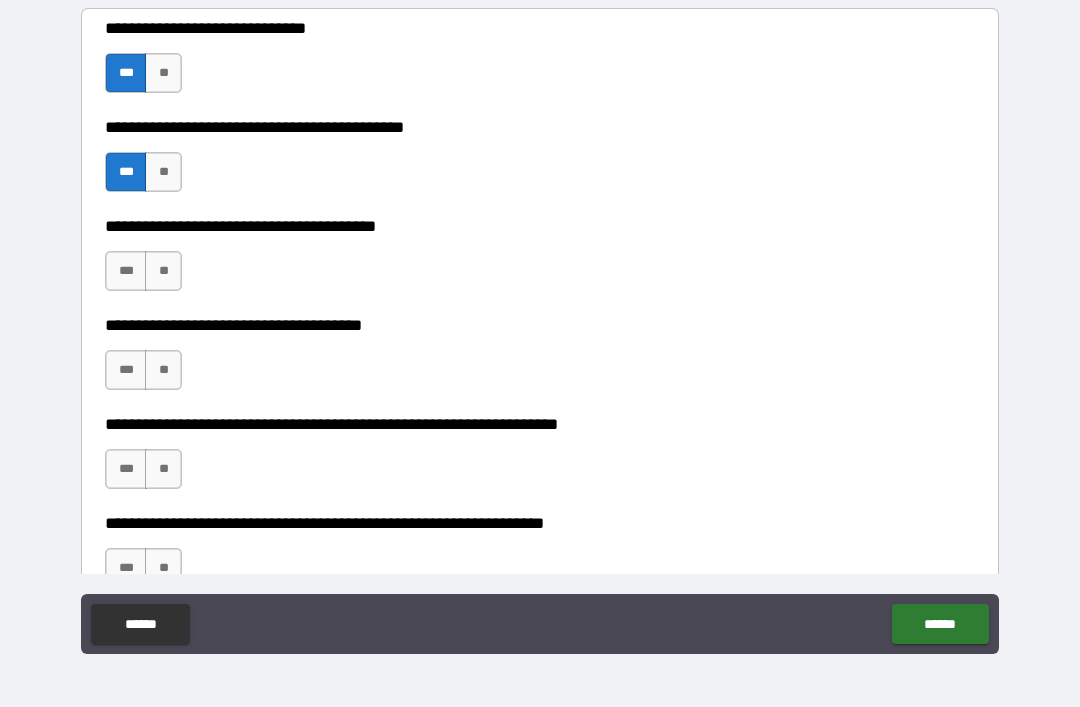 click on "***" at bounding box center [126, 271] 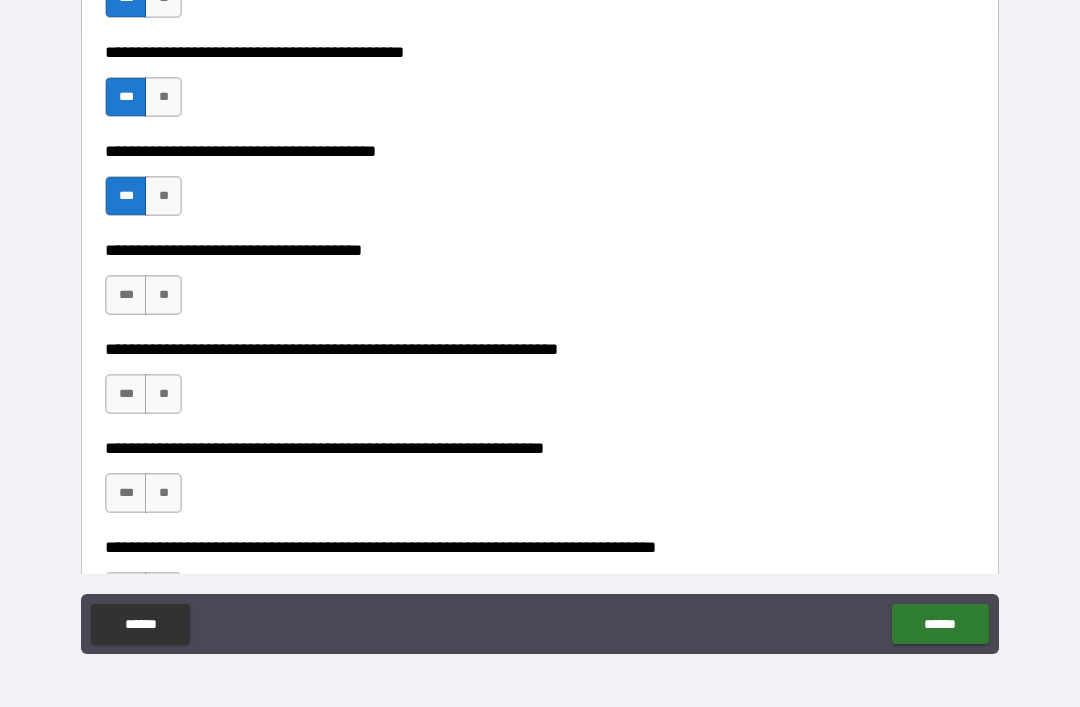 scroll, scrollTop: 2905, scrollLeft: 0, axis: vertical 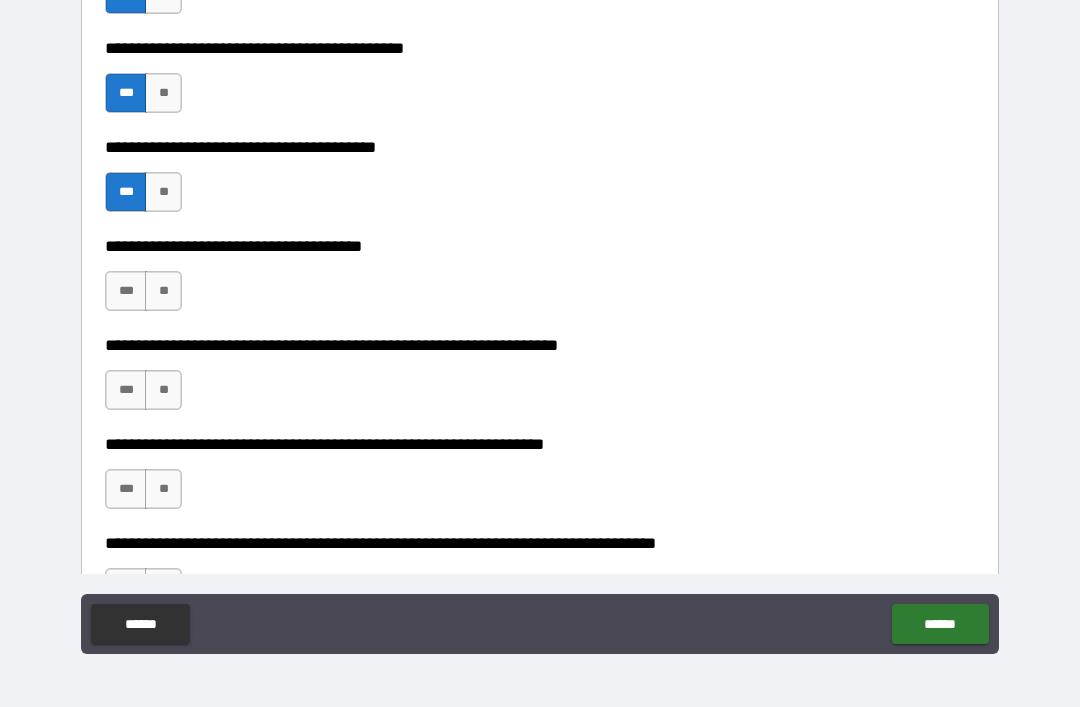 click on "**" at bounding box center [163, 291] 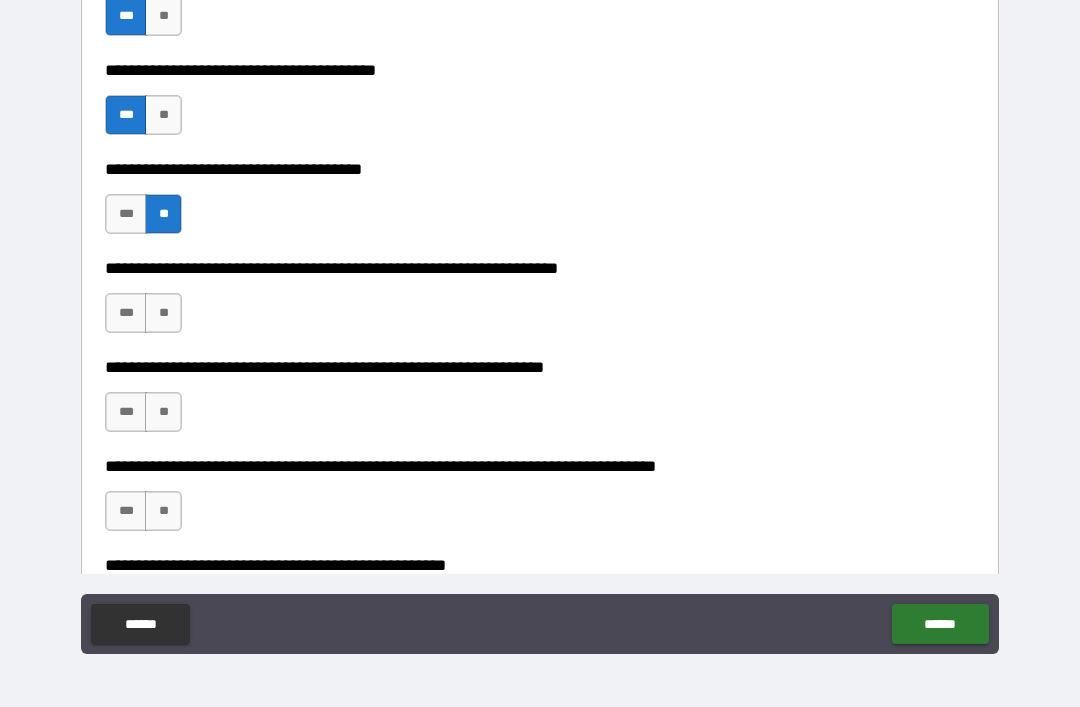 scroll, scrollTop: 2983, scrollLeft: 0, axis: vertical 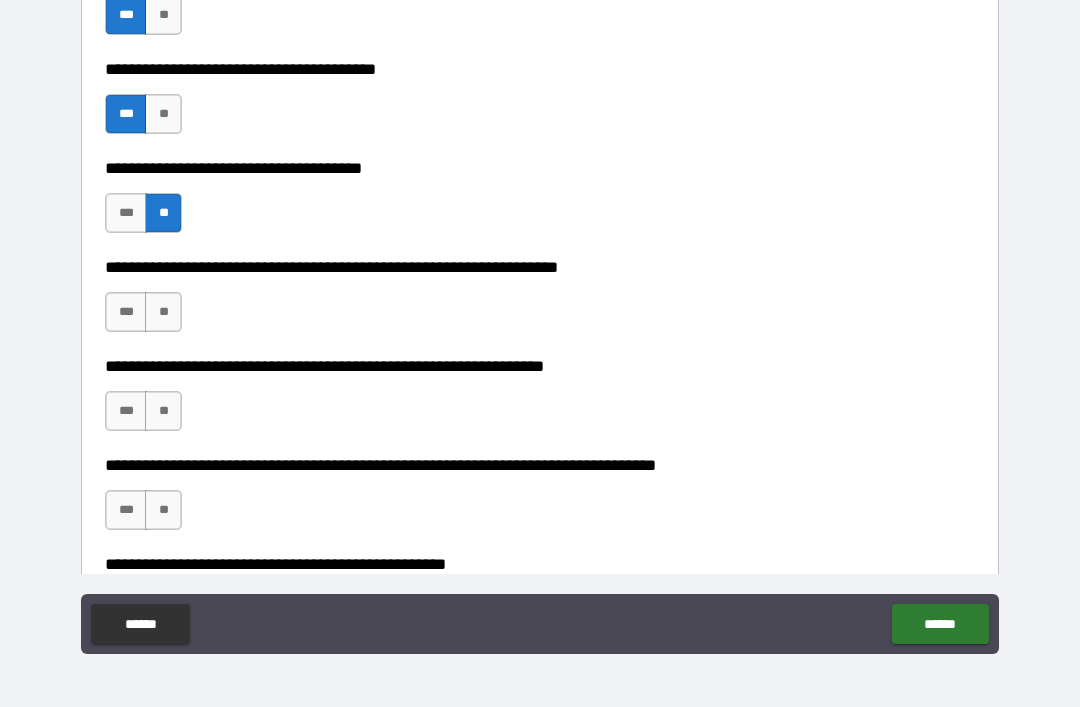 click on "**" at bounding box center (163, 312) 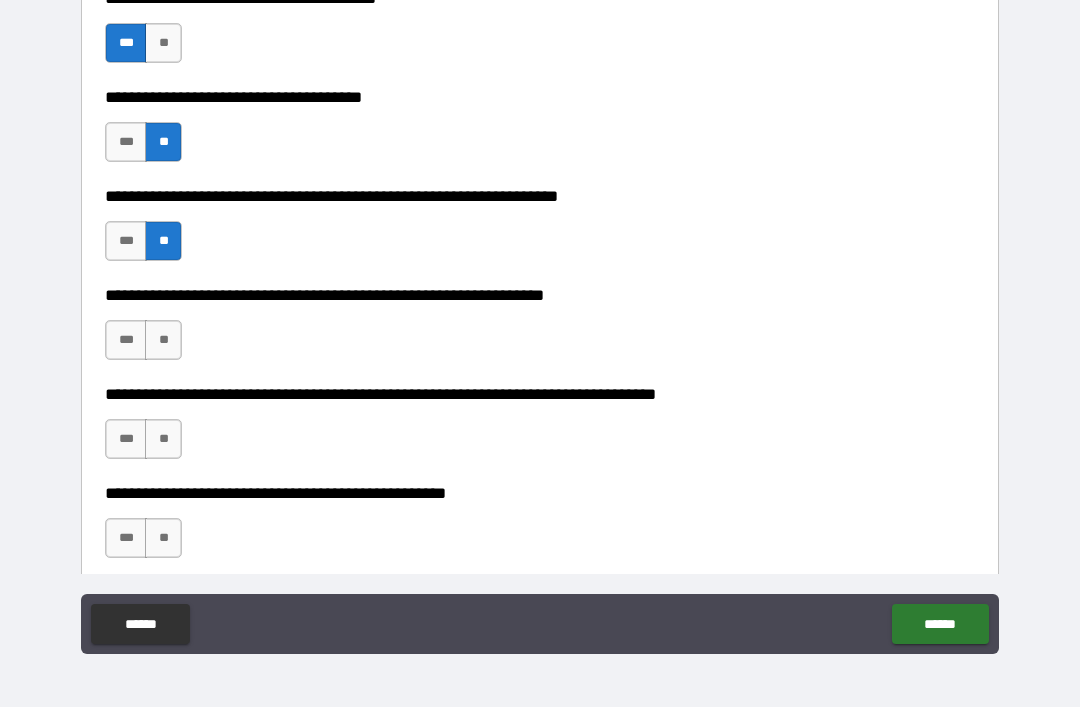 click on "**" at bounding box center [163, 340] 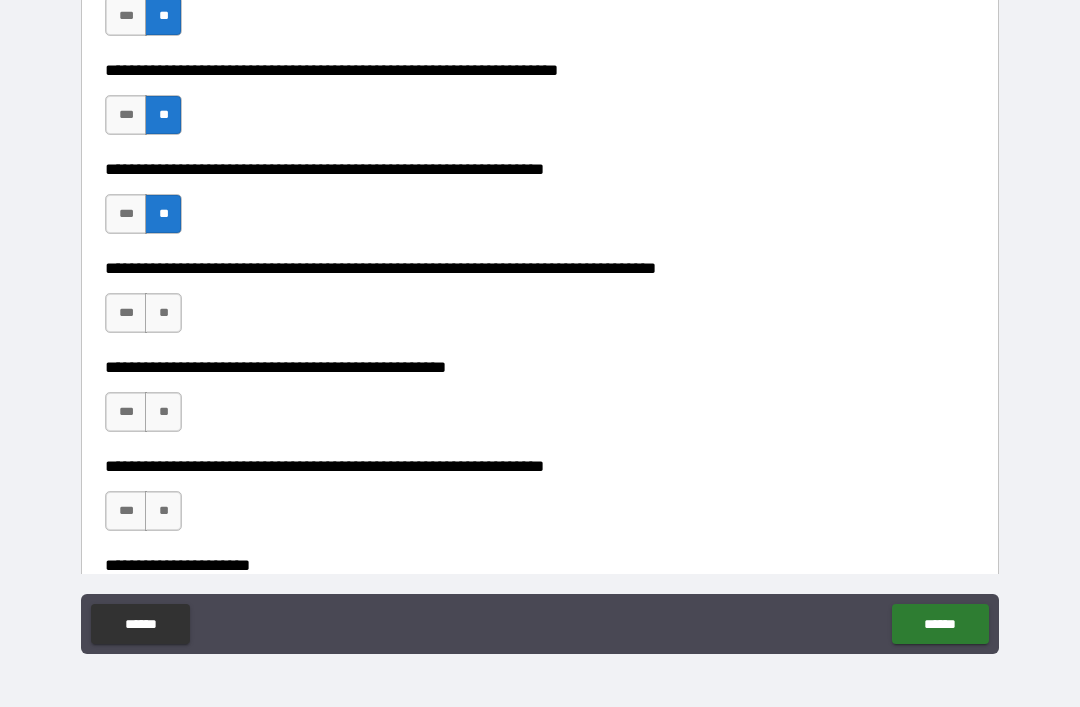 scroll, scrollTop: 3182, scrollLeft: 0, axis: vertical 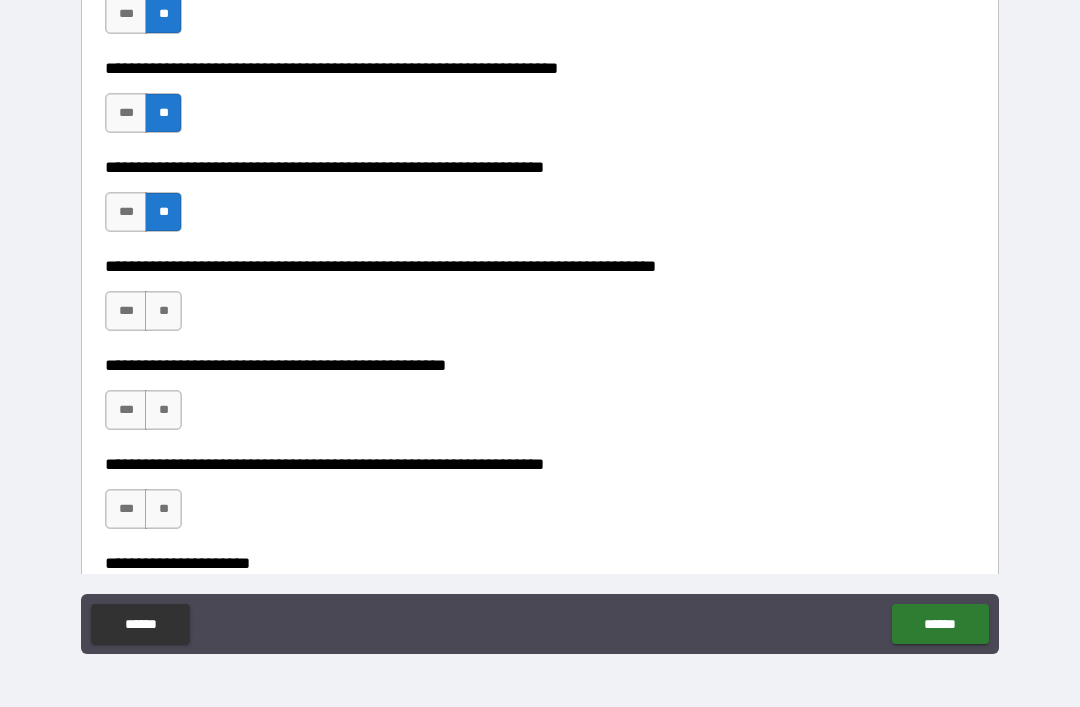 click on "**" at bounding box center (163, 311) 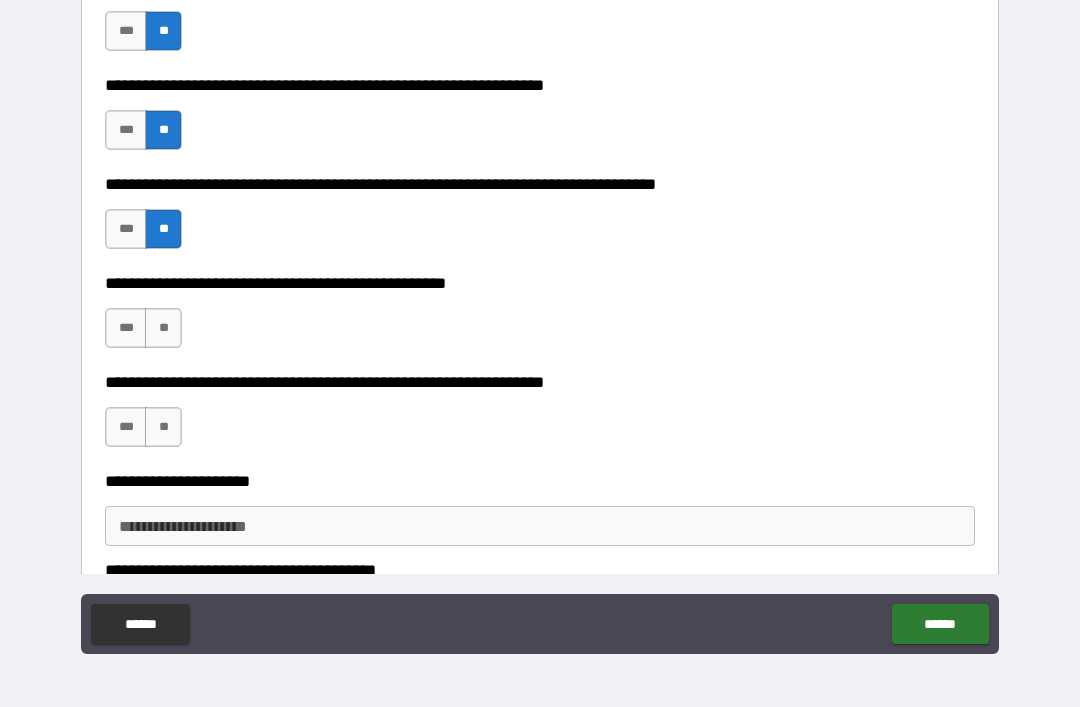 scroll, scrollTop: 3265, scrollLeft: 0, axis: vertical 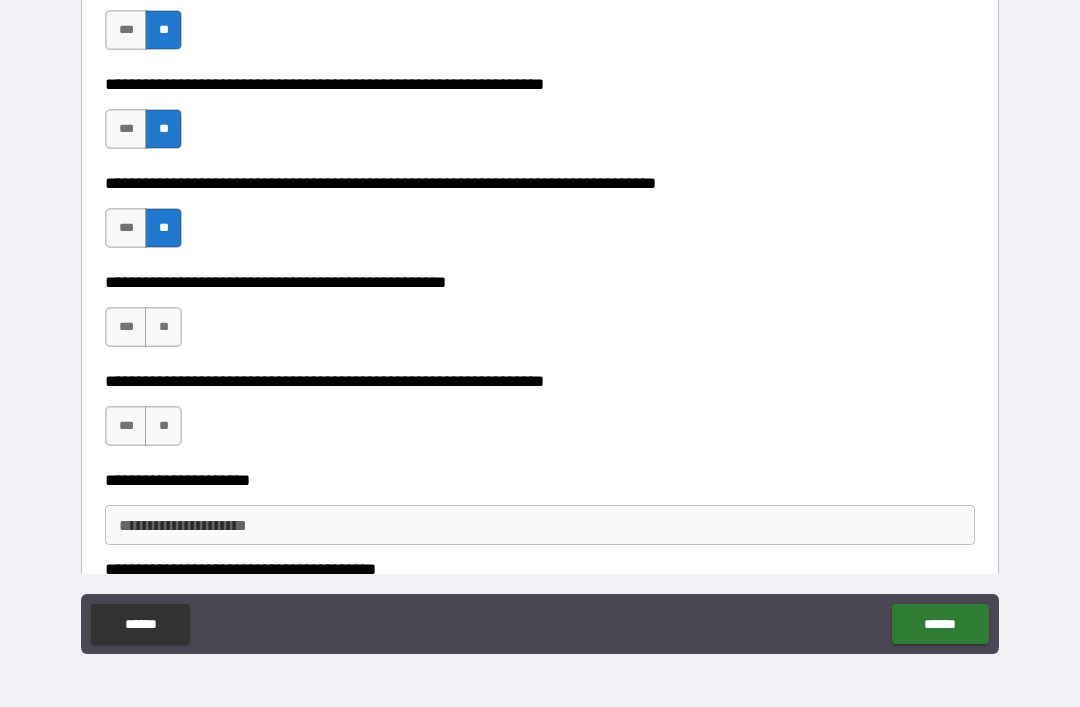 click on "**" at bounding box center [163, 327] 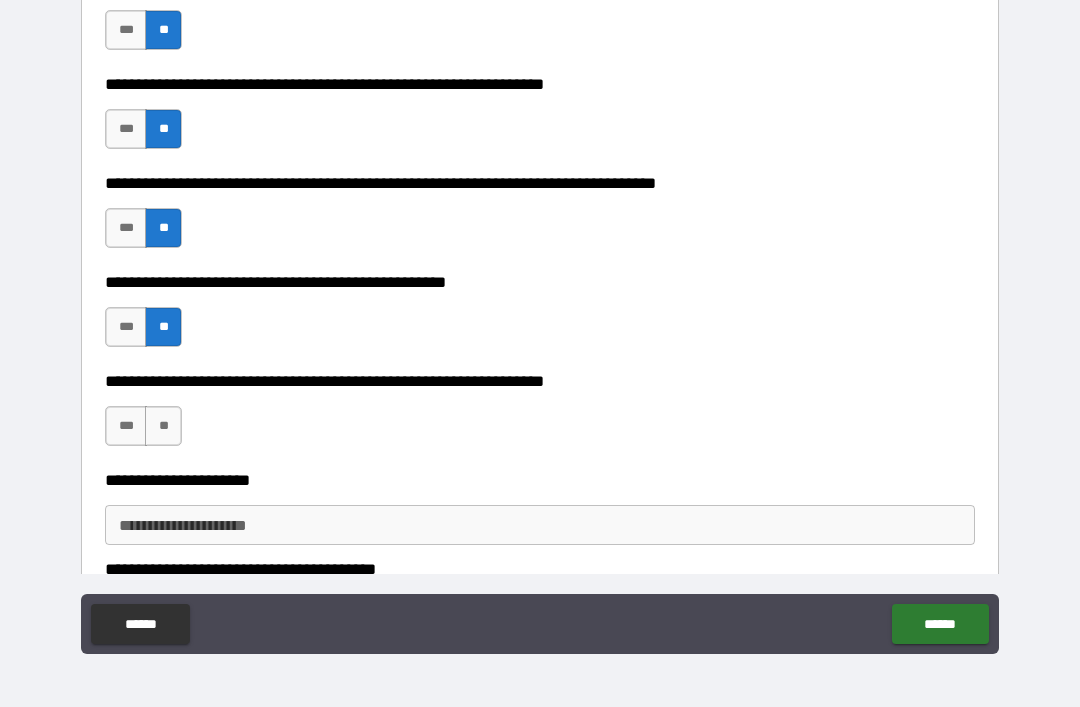 click on "***" at bounding box center (126, 327) 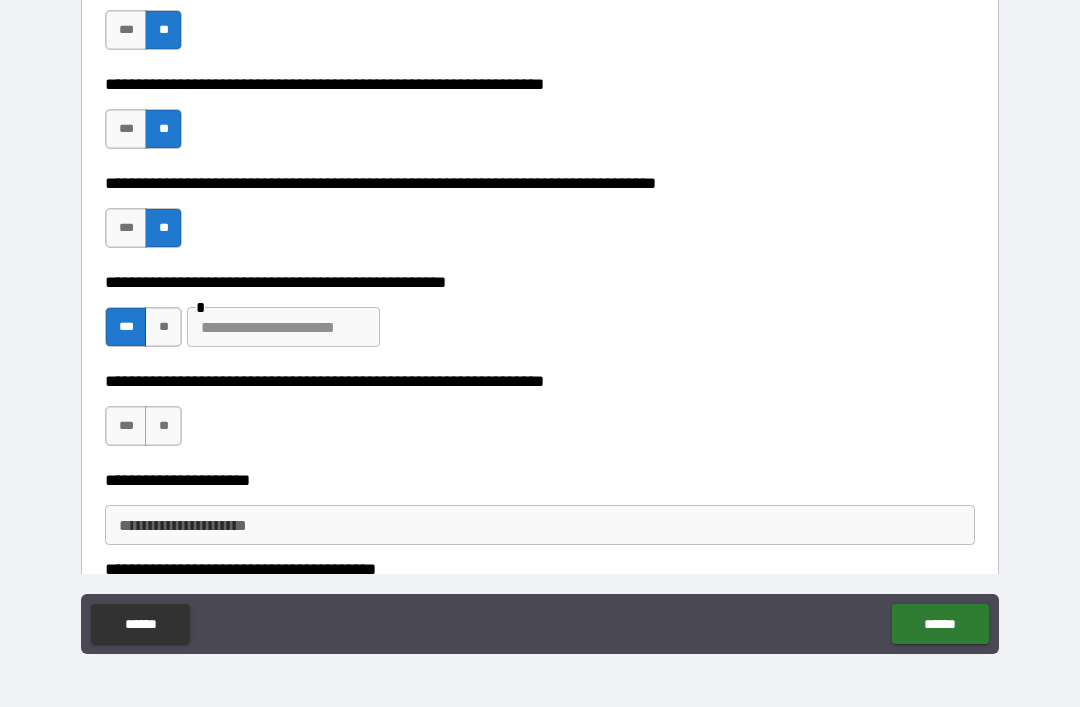 click on "**" at bounding box center [163, 327] 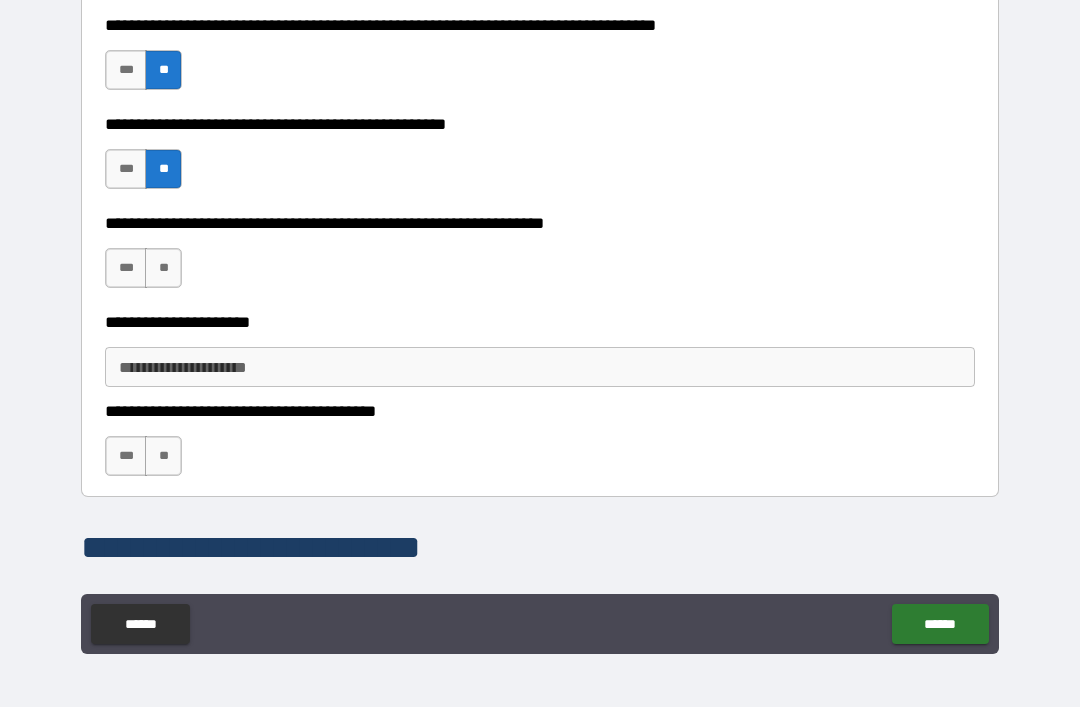 scroll, scrollTop: 3430, scrollLeft: 0, axis: vertical 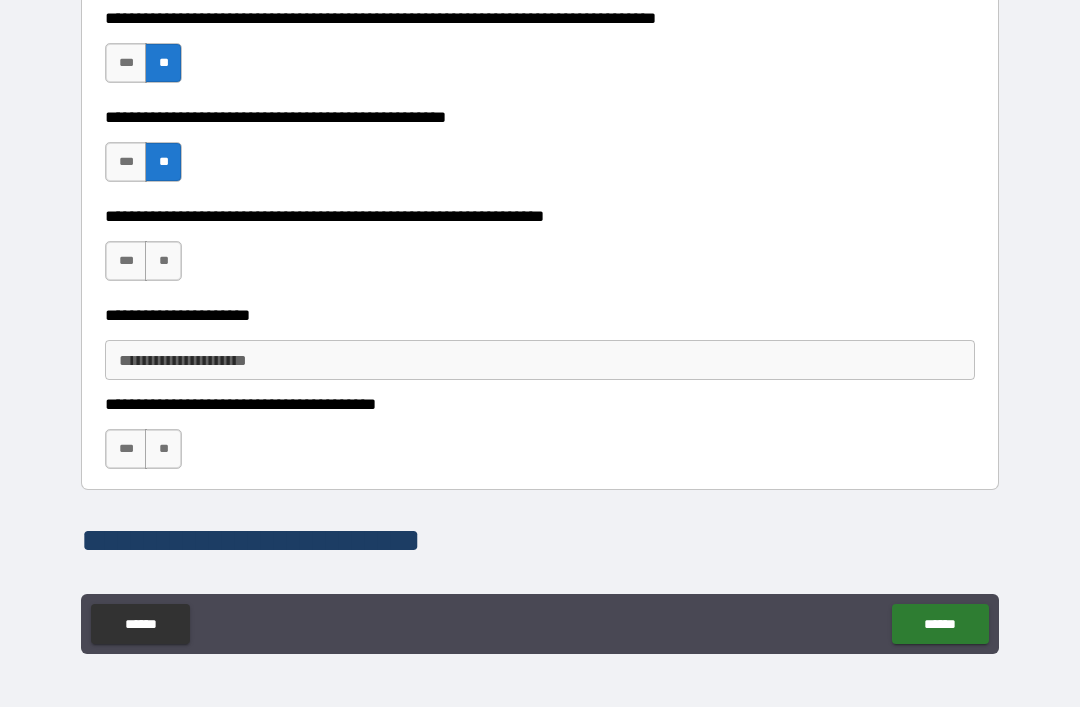 click on "***" at bounding box center (126, 261) 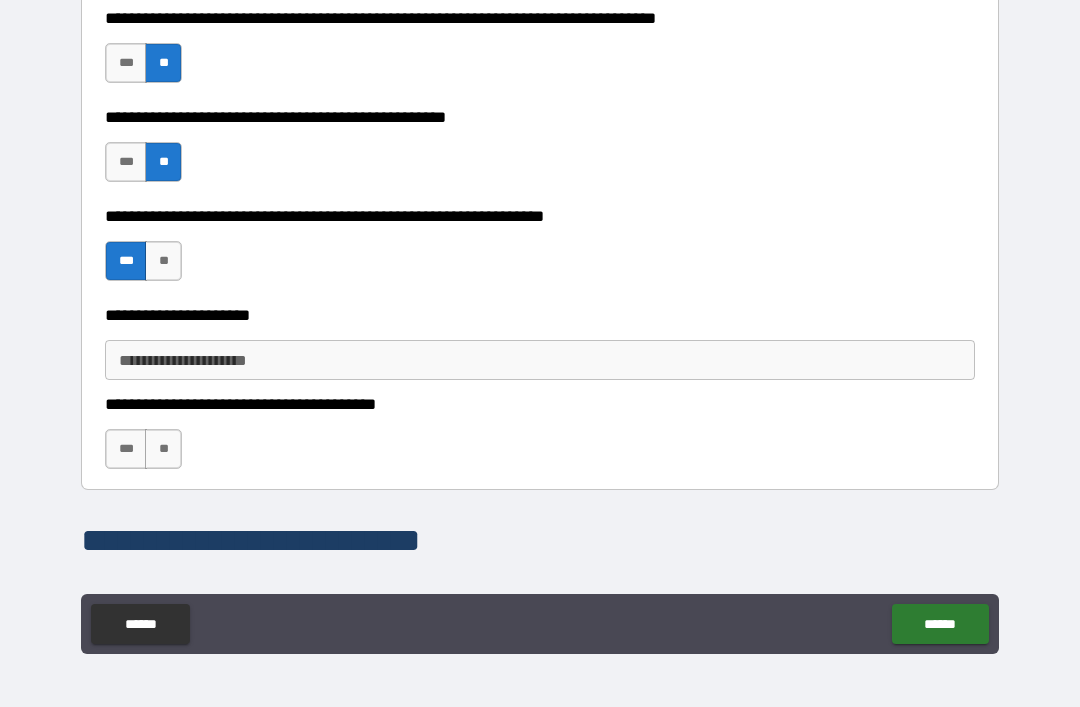 click on "**********" at bounding box center [540, 360] 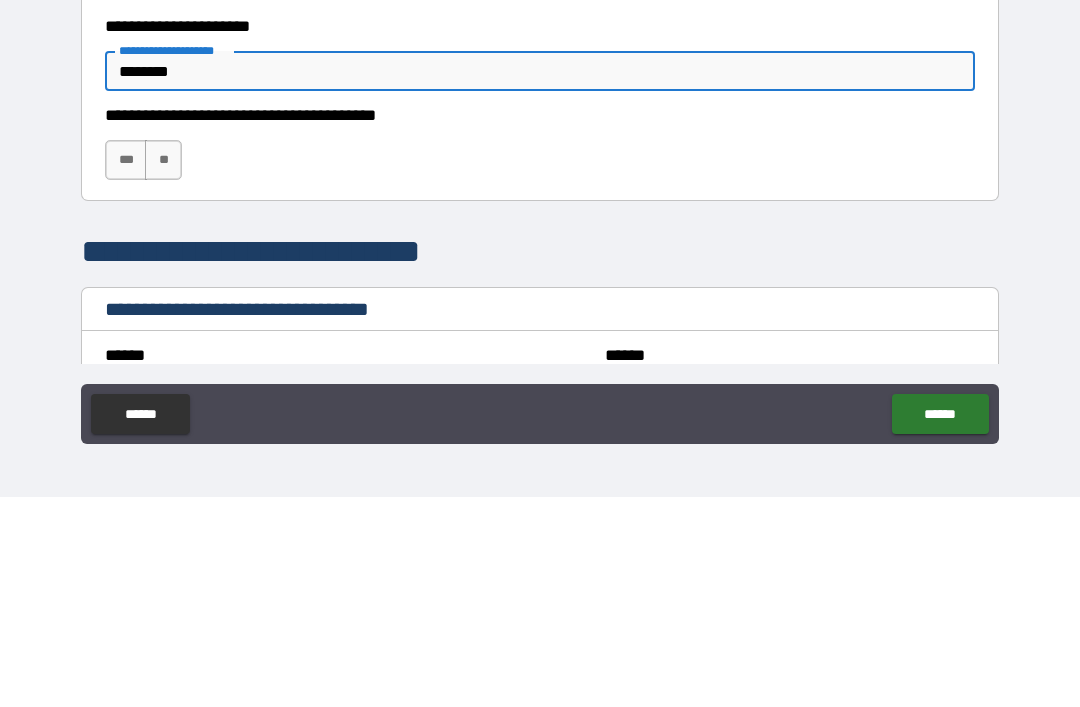 scroll, scrollTop: 3508, scrollLeft: 0, axis: vertical 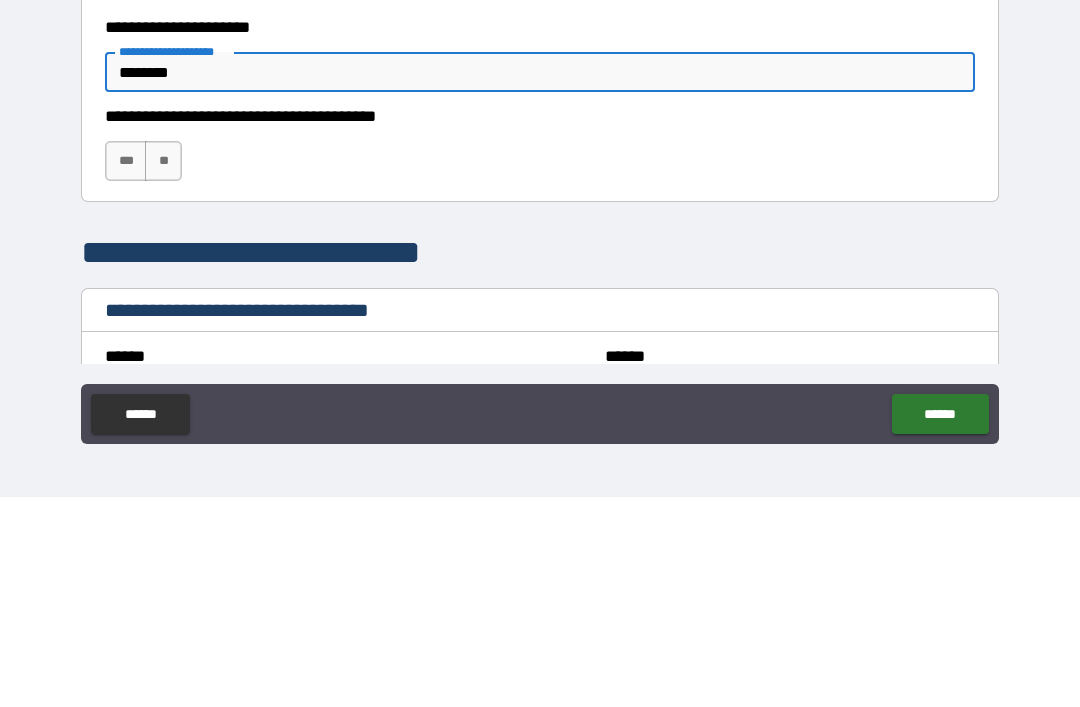 click on "**" at bounding box center [163, 371] 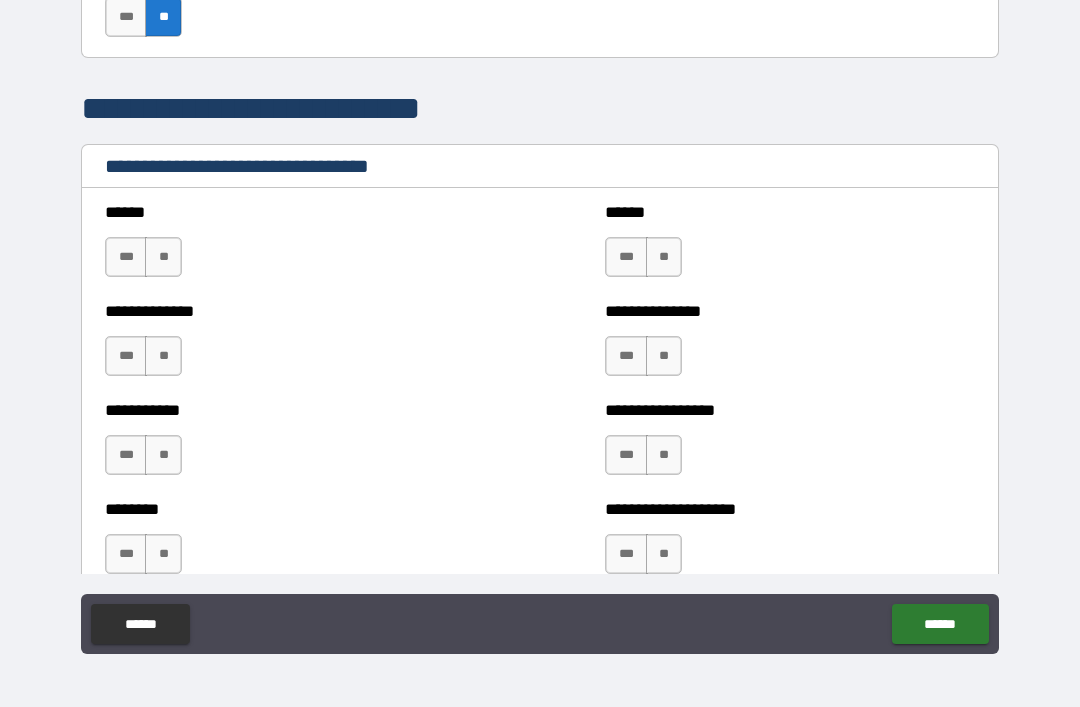 scroll, scrollTop: 3861, scrollLeft: 0, axis: vertical 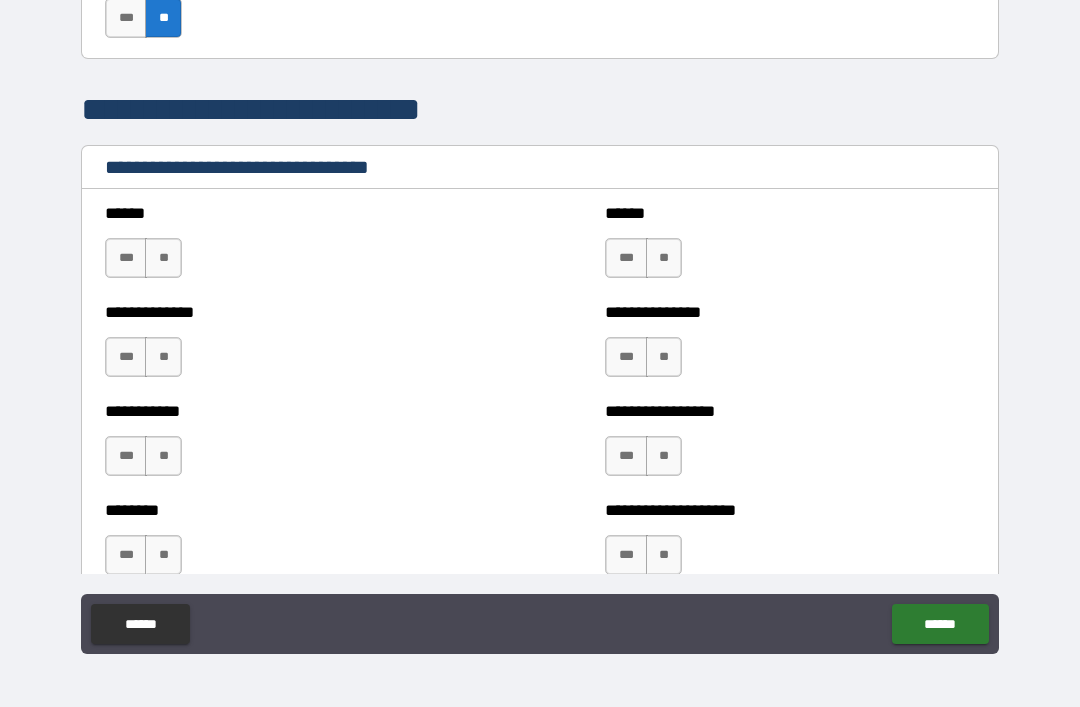 click on "**" at bounding box center [163, 258] 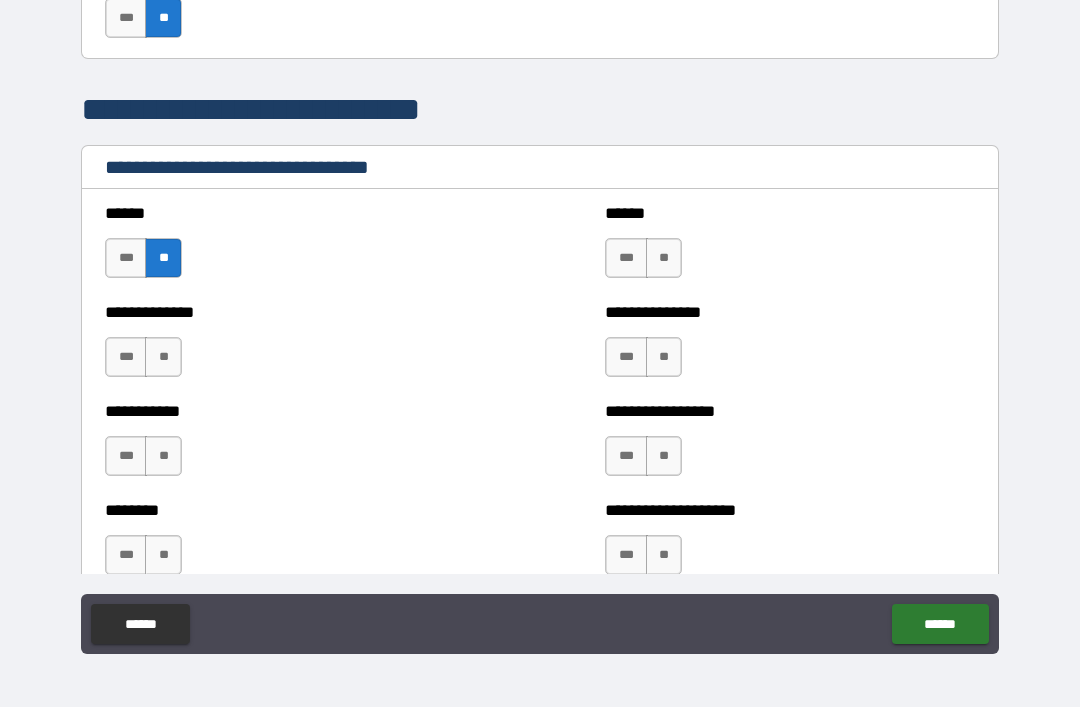 click on "**" at bounding box center [163, 357] 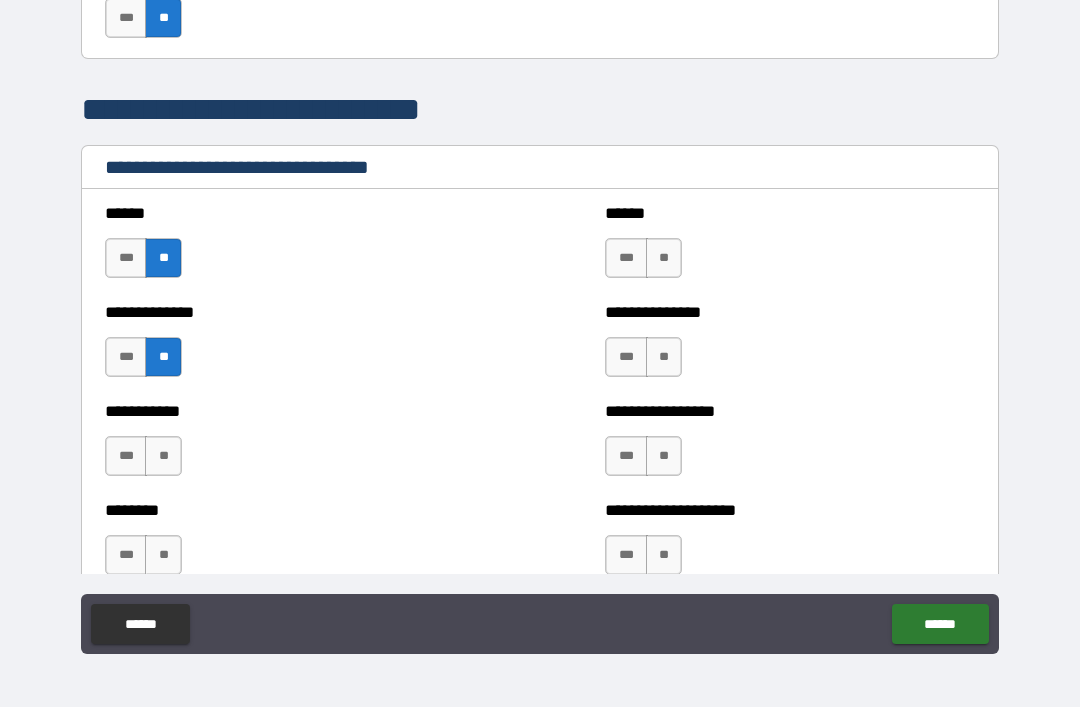 click on "**" at bounding box center (163, 456) 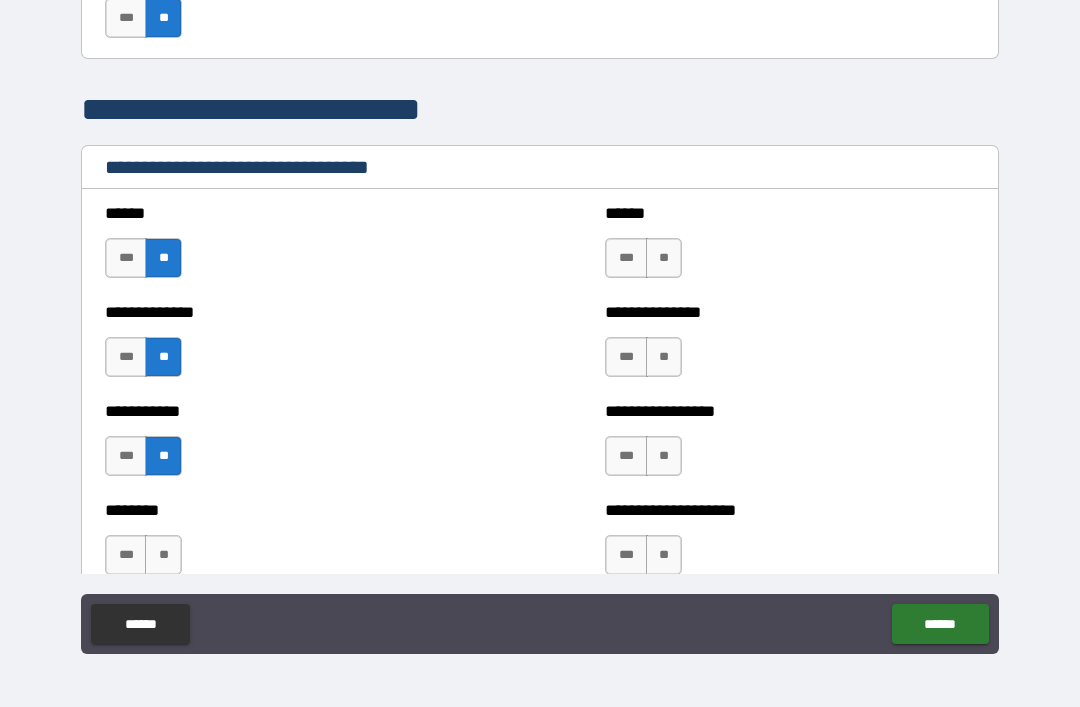 click on "**" at bounding box center (664, 258) 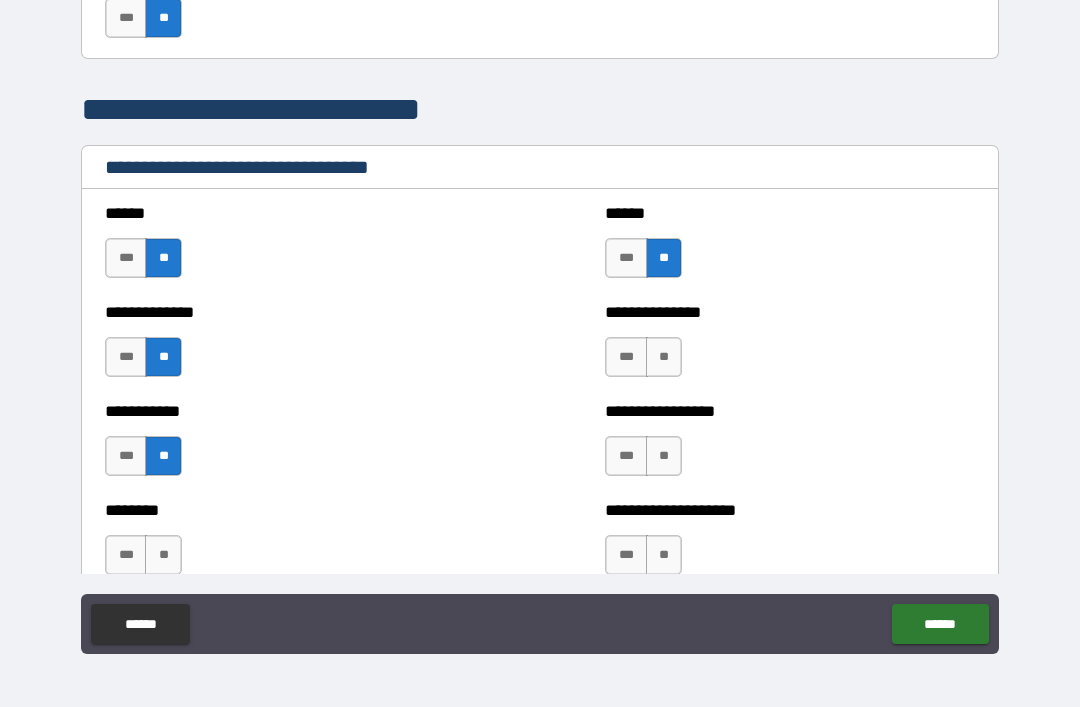click on "**" at bounding box center [664, 357] 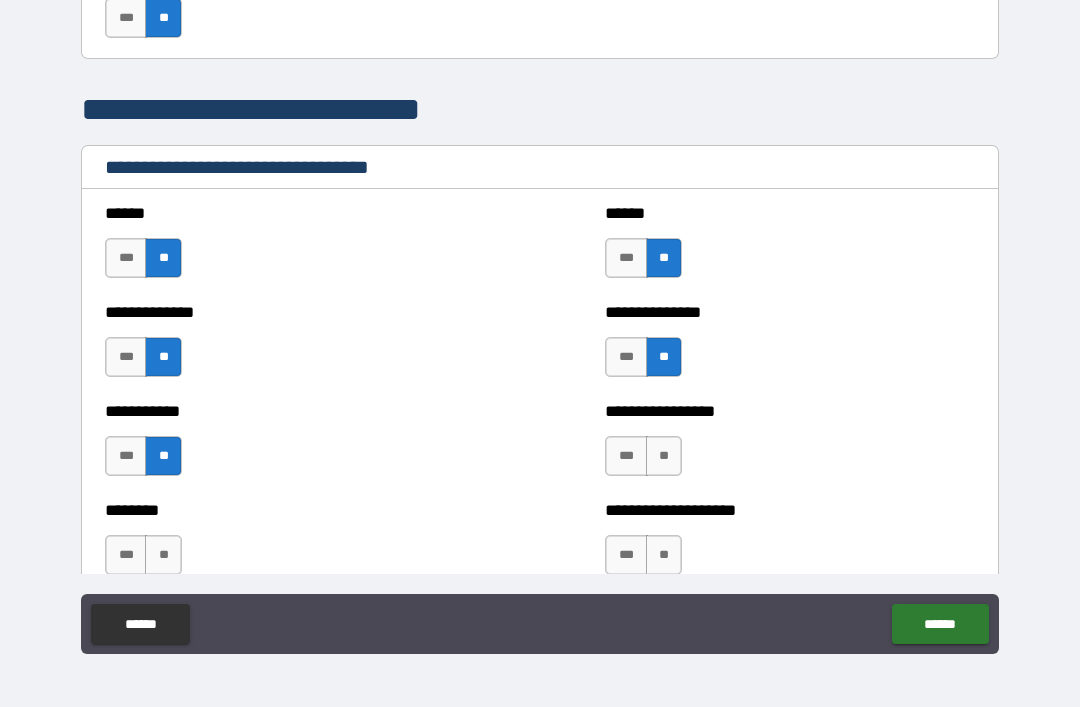 click on "**" at bounding box center [664, 456] 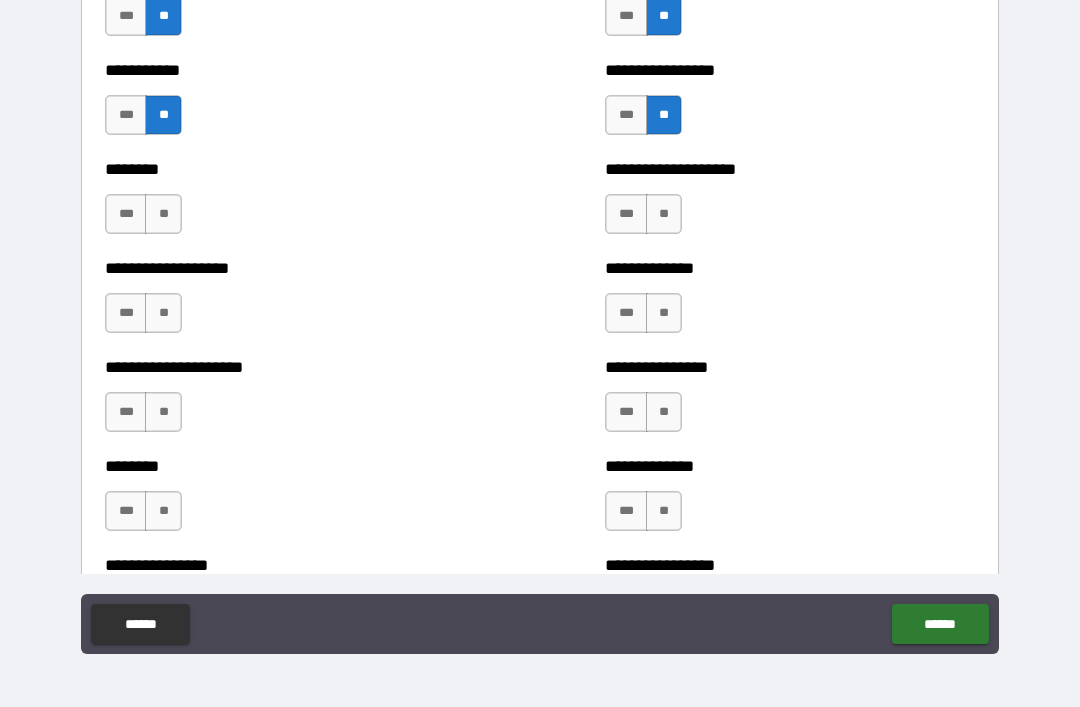scroll, scrollTop: 4201, scrollLeft: 0, axis: vertical 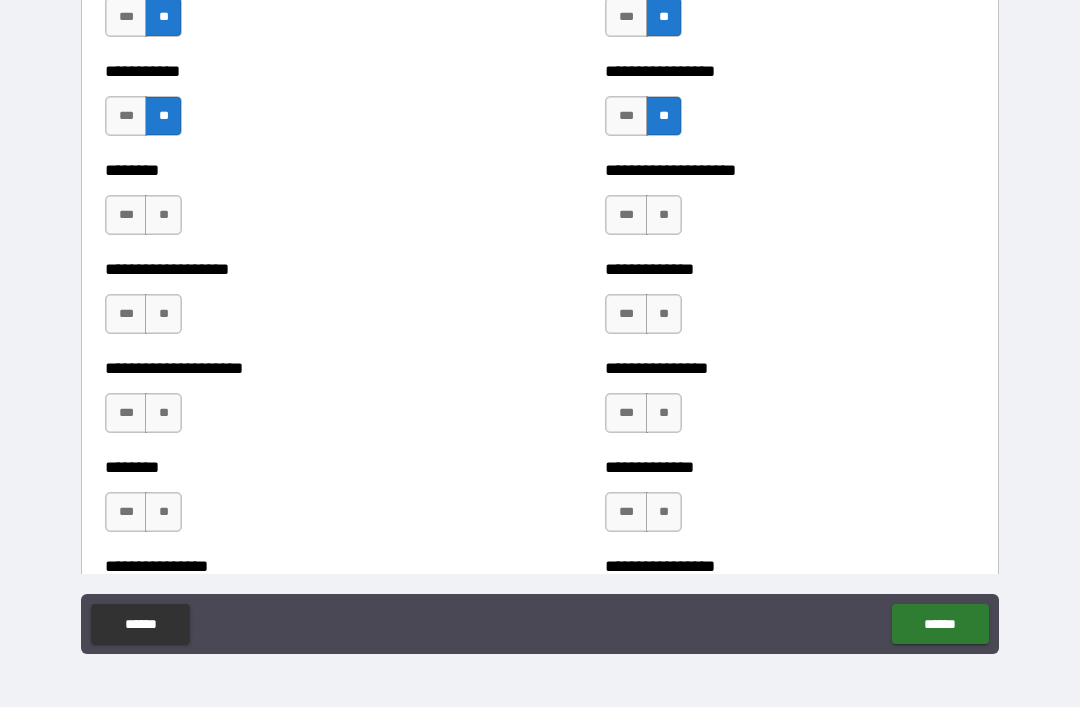 click on "**" at bounding box center [664, 215] 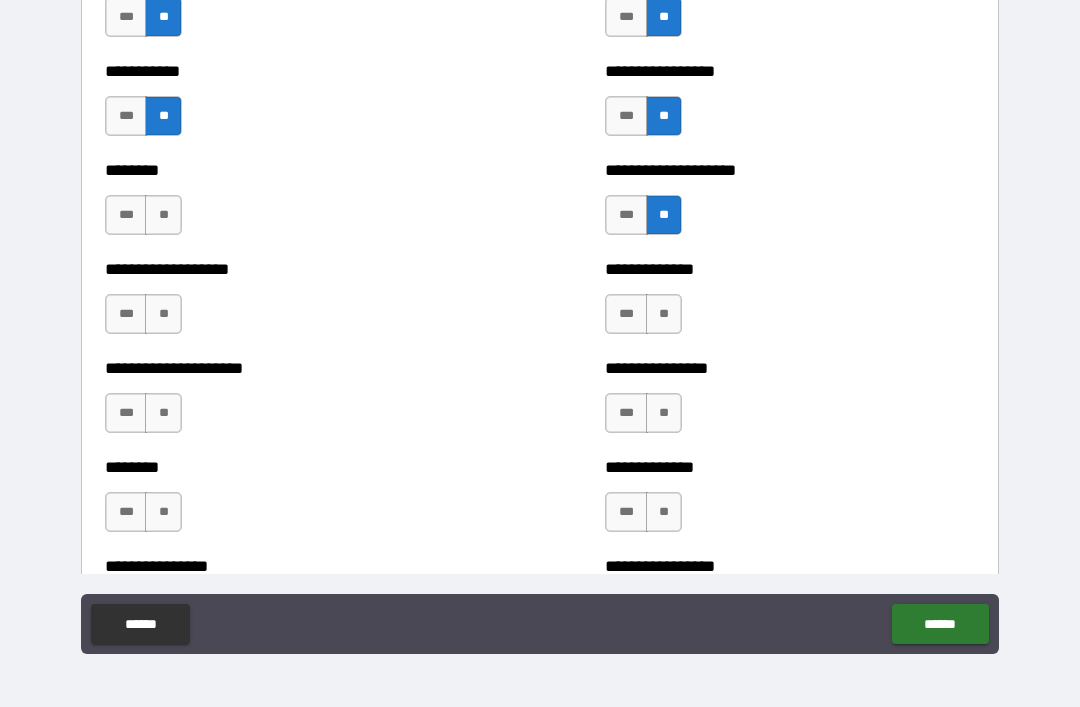 click on "**" at bounding box center (664, 314) 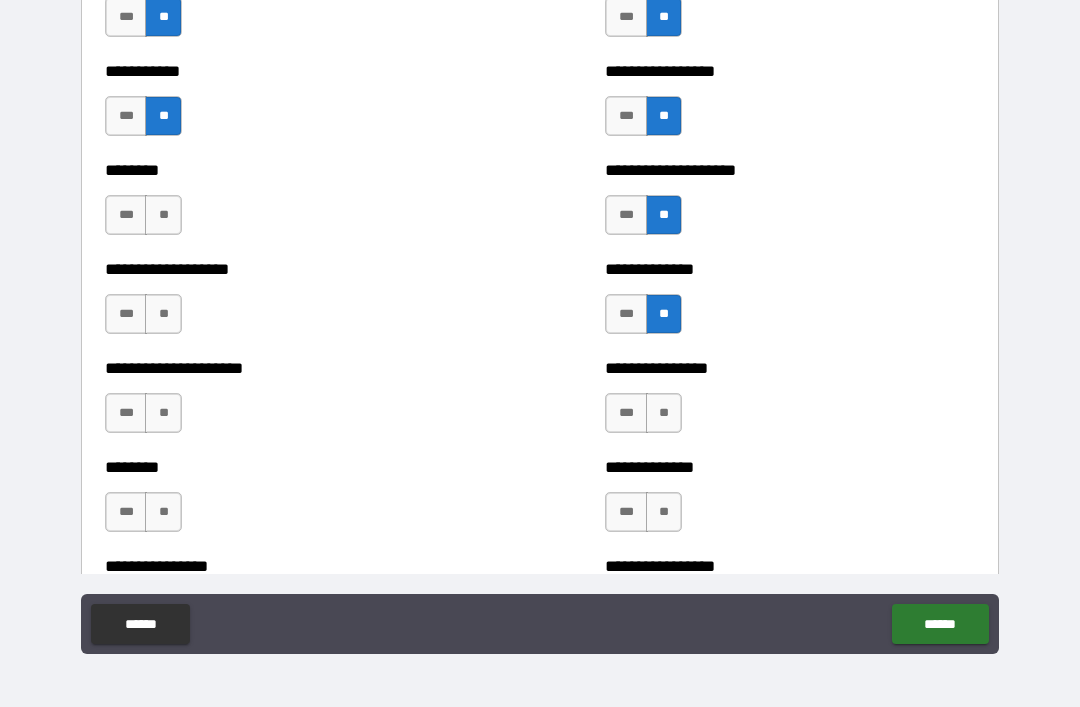 click on "**" at bounding box center [664, 413] 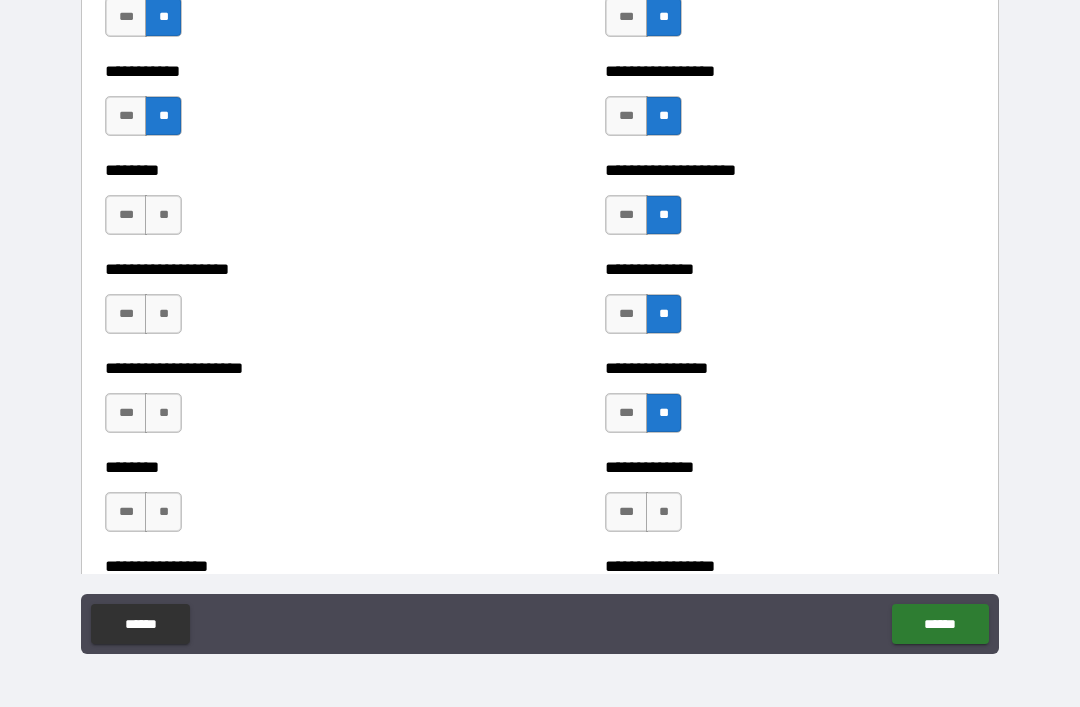 click on "**" at bounding box center [664, 512] 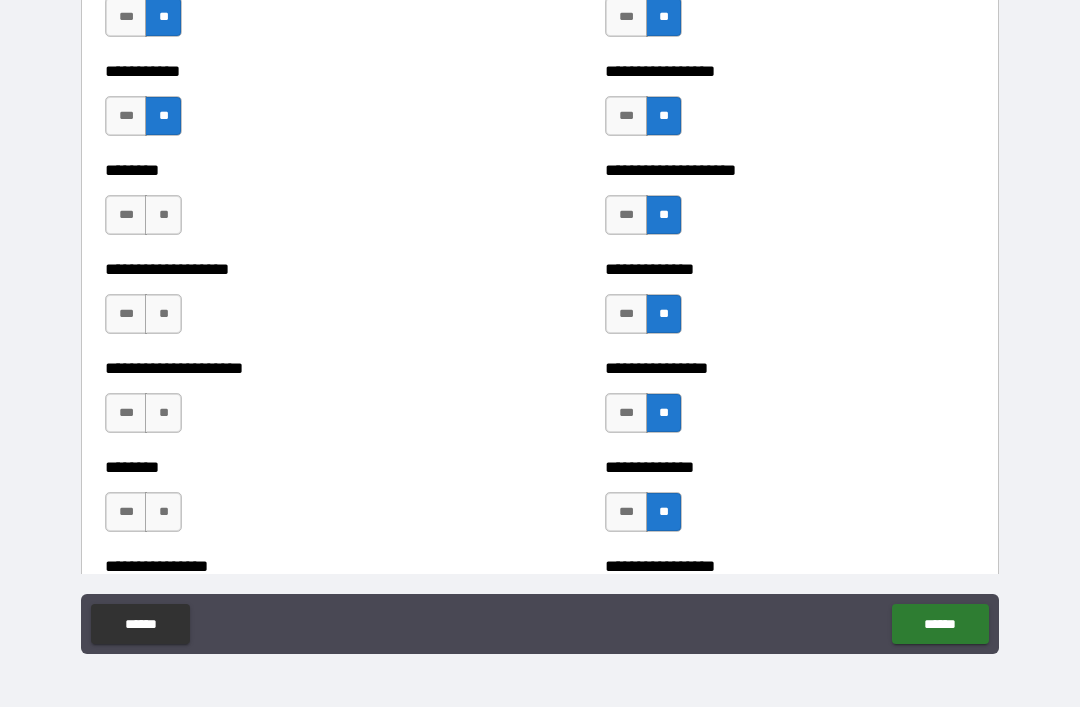click on "**" at bounding box center [163, 512] 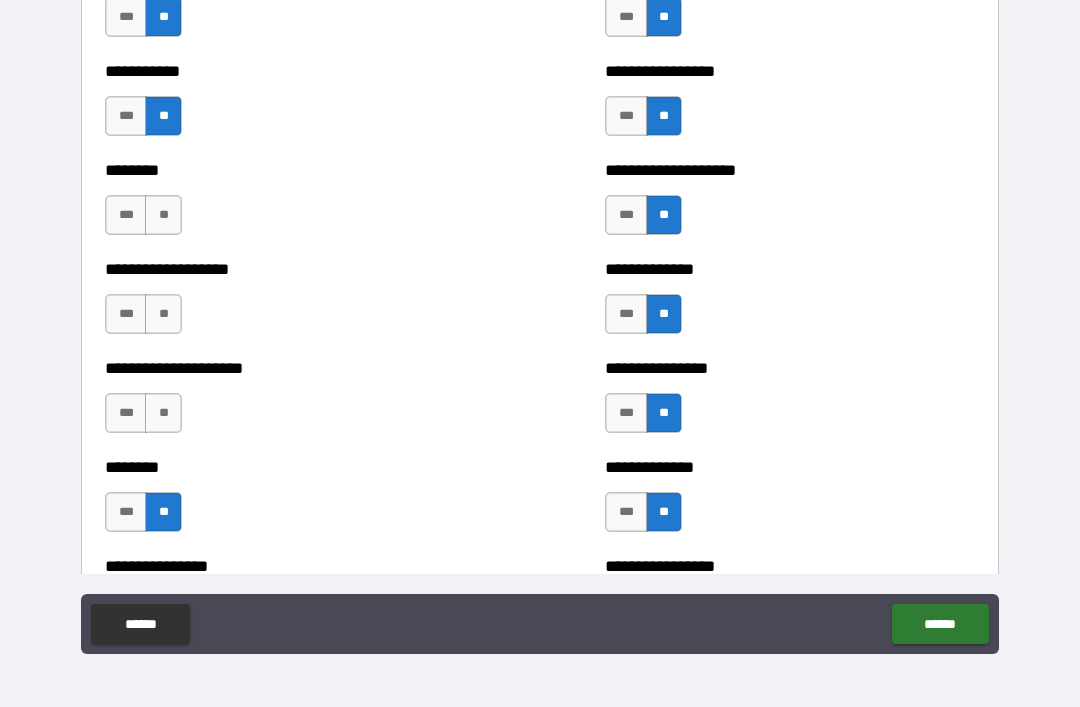 click on "**" at bounding box center (163, 413) 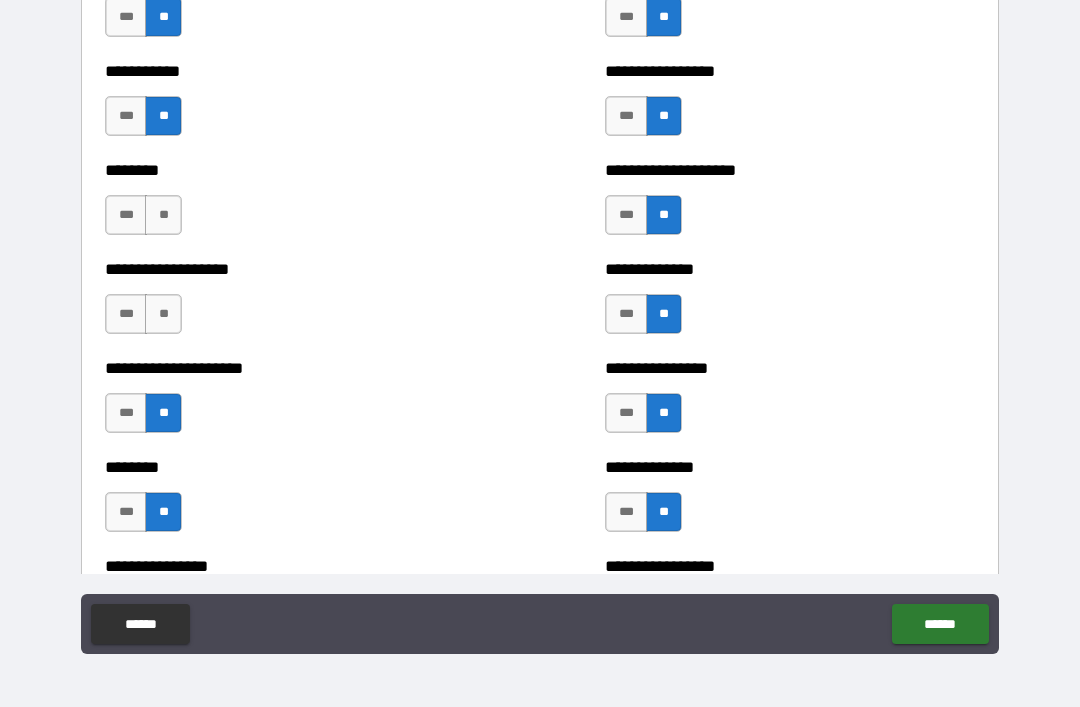 click on "**" at bounding box center (163, 314) 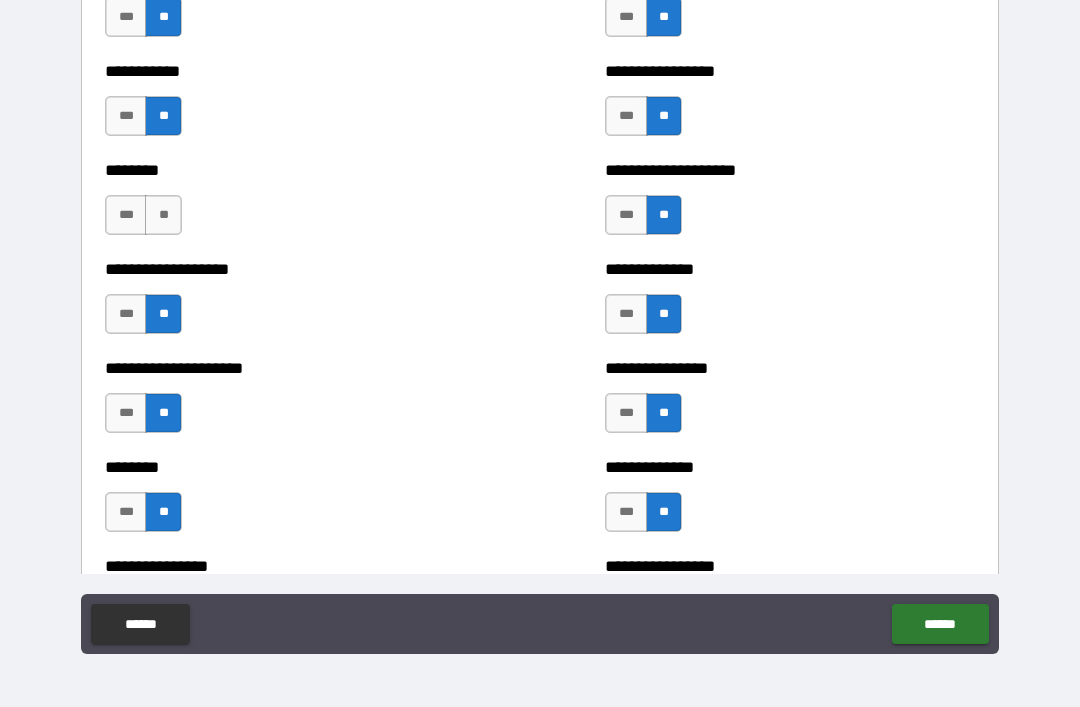 click on "**" at bounding box center (163, 215) 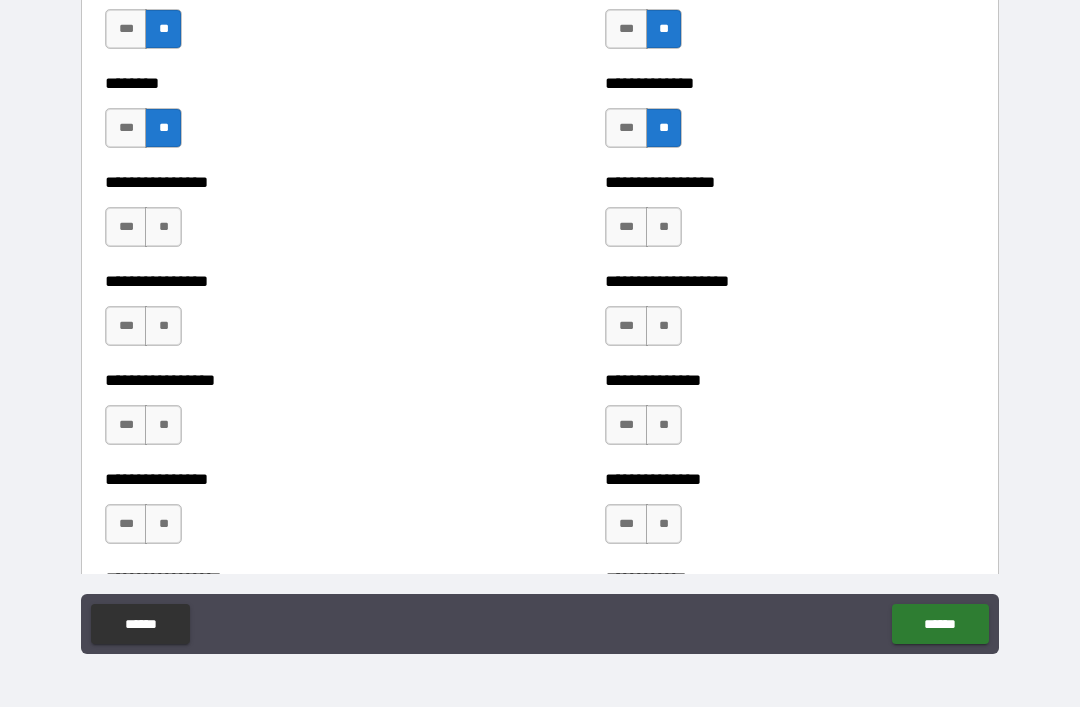 scroll, scrollTop: 4584, scrollLeft: 0, axis: vertical 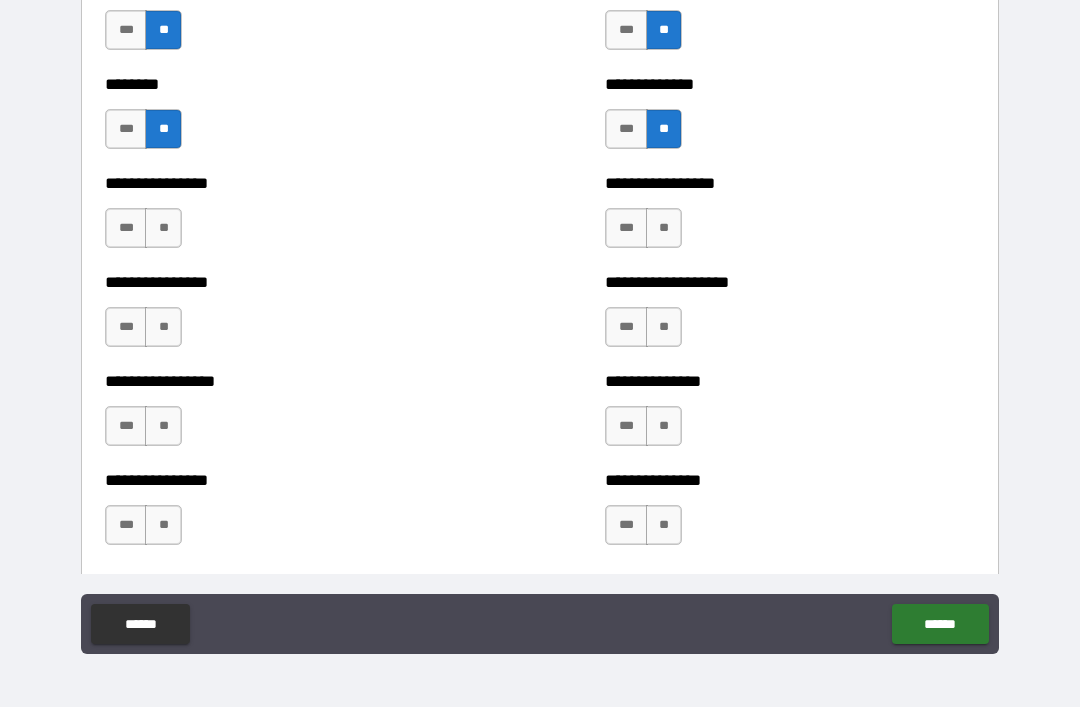 click on "**" at bounding box center [163, 228] 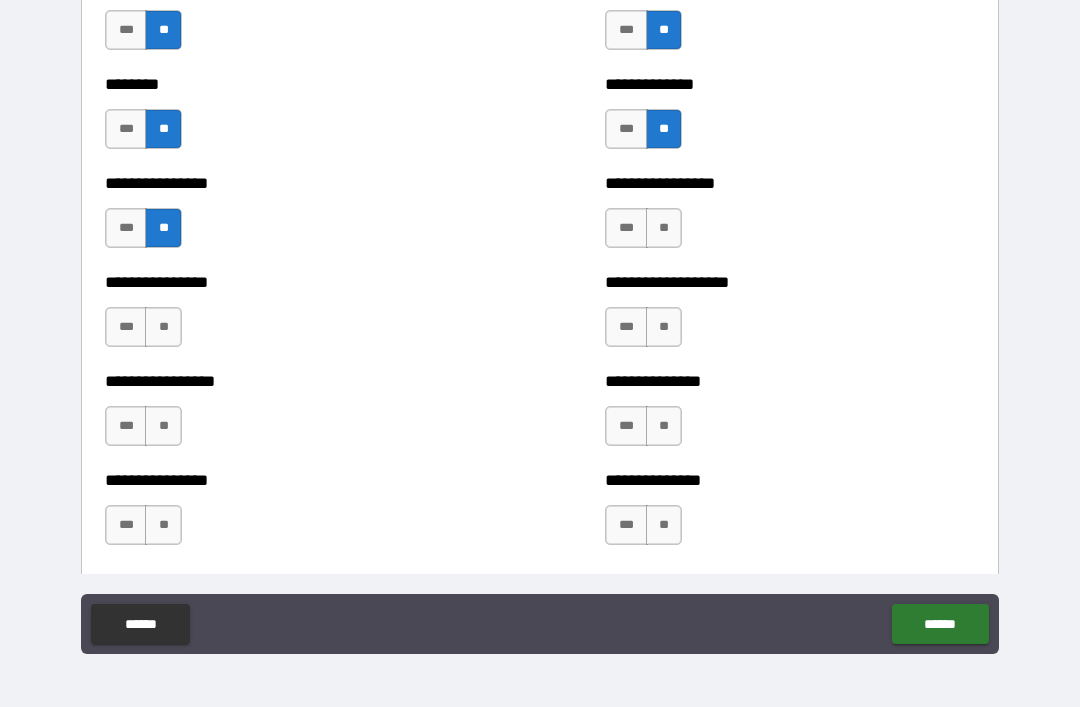 click on "**" at bounding box center (163, 327) 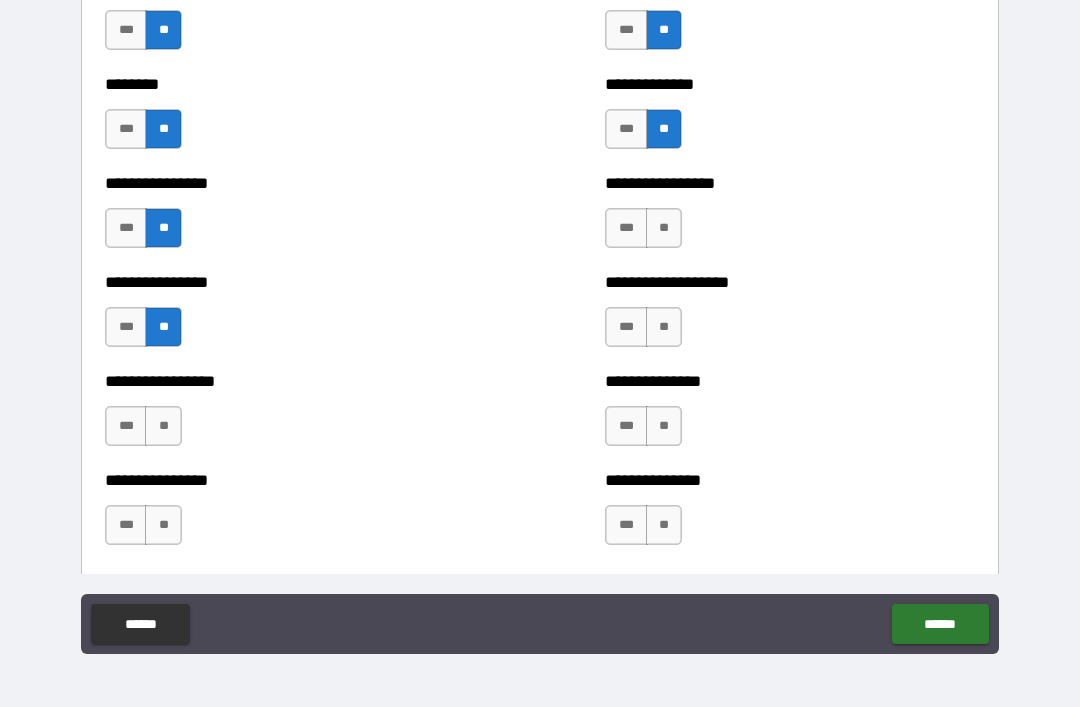 click on "**" at bounding box center [163, 426] 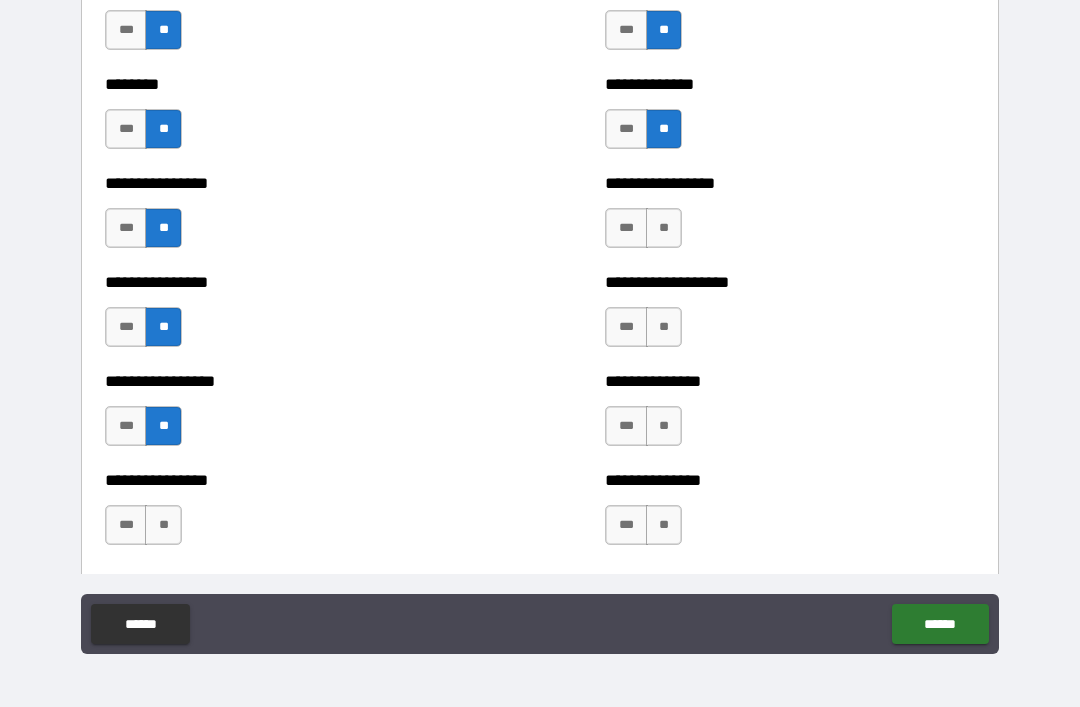 click on "**" at bounding box center (664, 228) 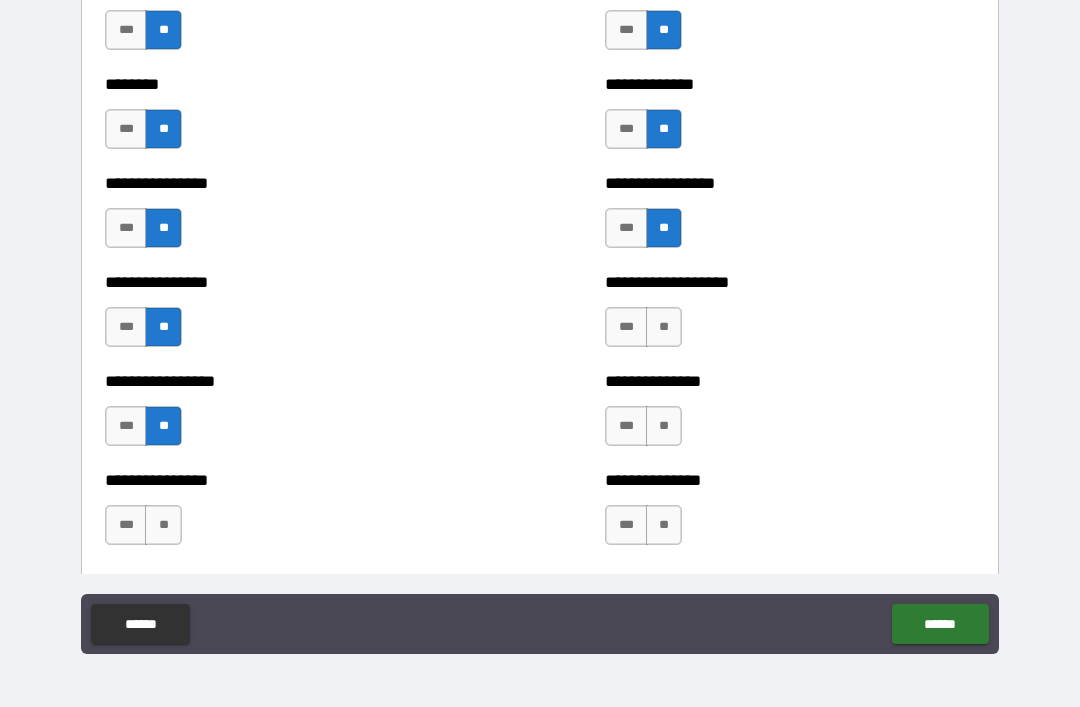 click on "**" at bounding box center (664, 327) 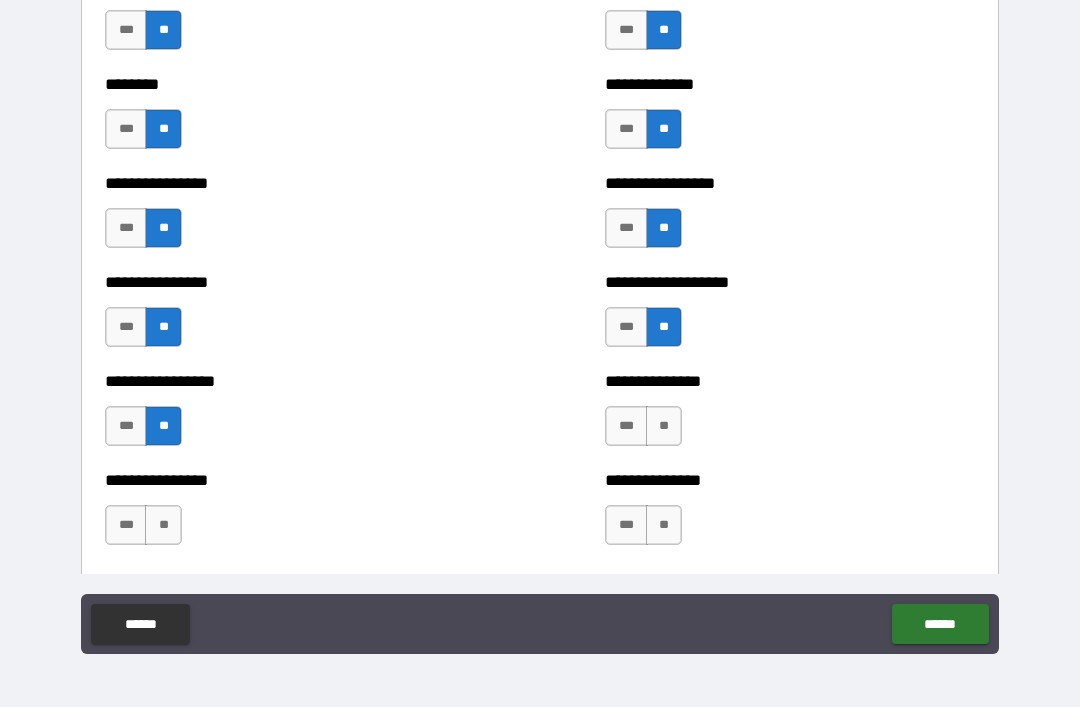 click on "**" at bounding box center (664, 426) 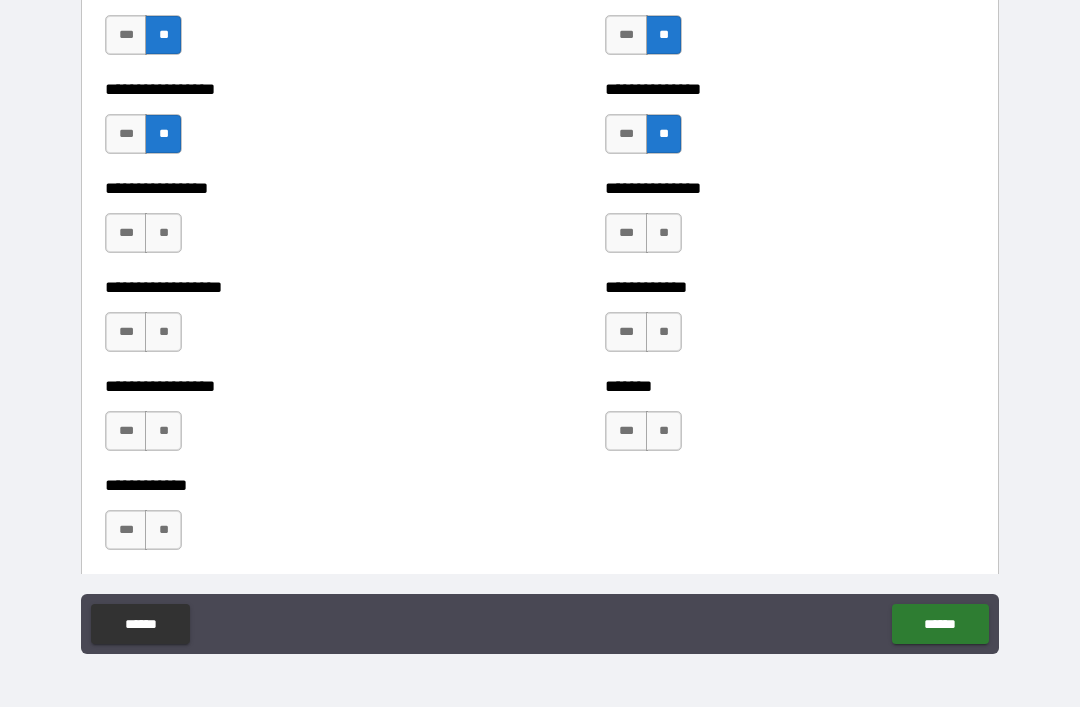 scroll, scrollTop: 4895, scrollLeft: 0, axis: vertical 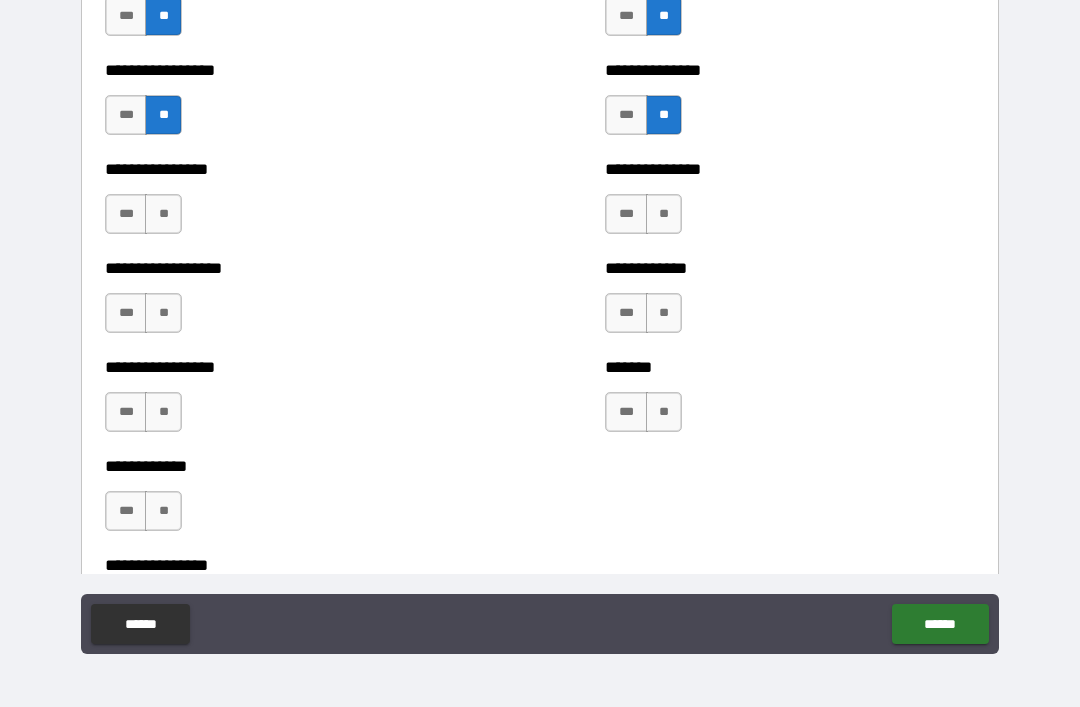 click on "**" at bounding box center (664, 214) 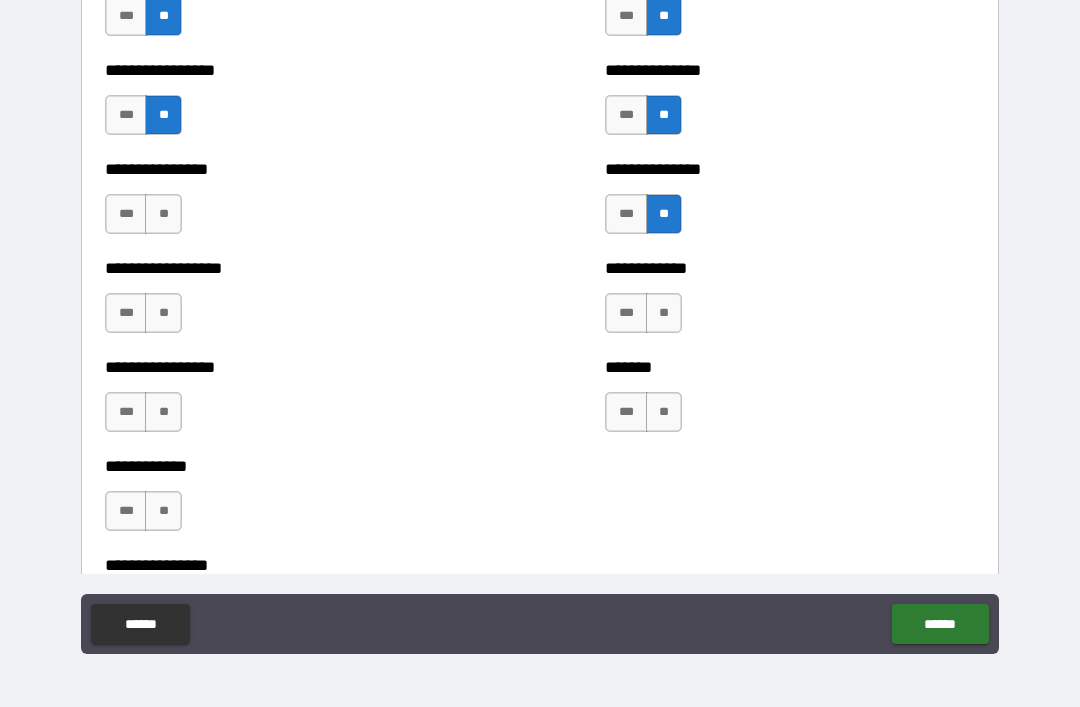click on "**" at bounding box center [664, 313] 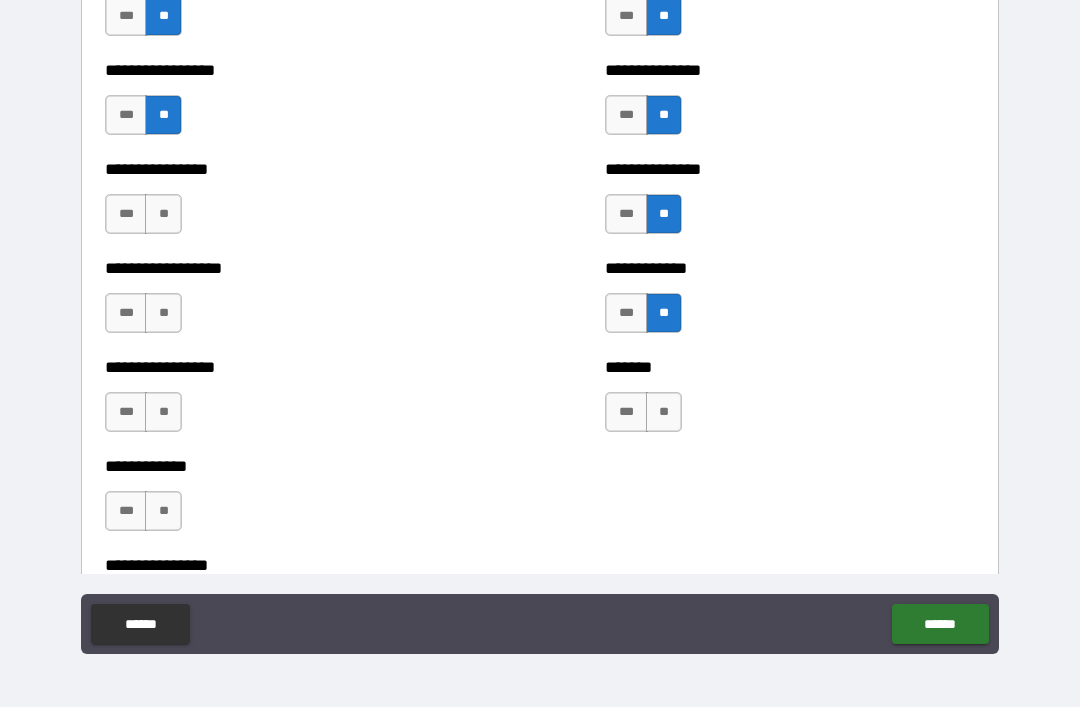 click on "**" at bounding box center (664, 412) 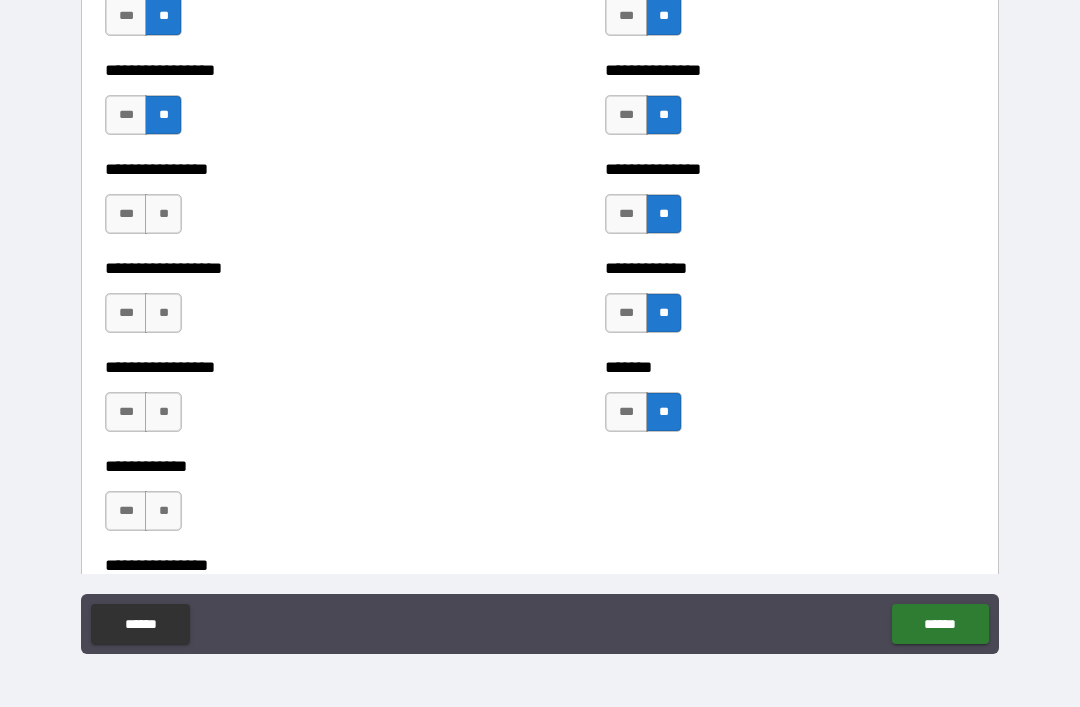 click on "**" at bounding box center (163, 412) 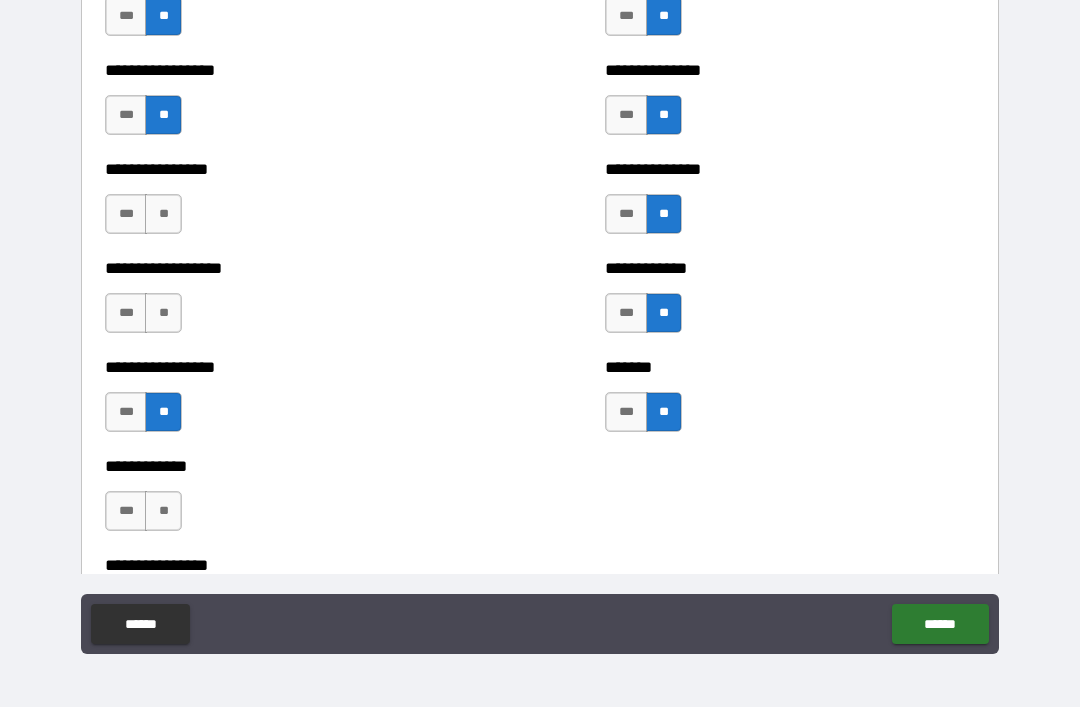 click on "**" at bounding box center (163, 313) 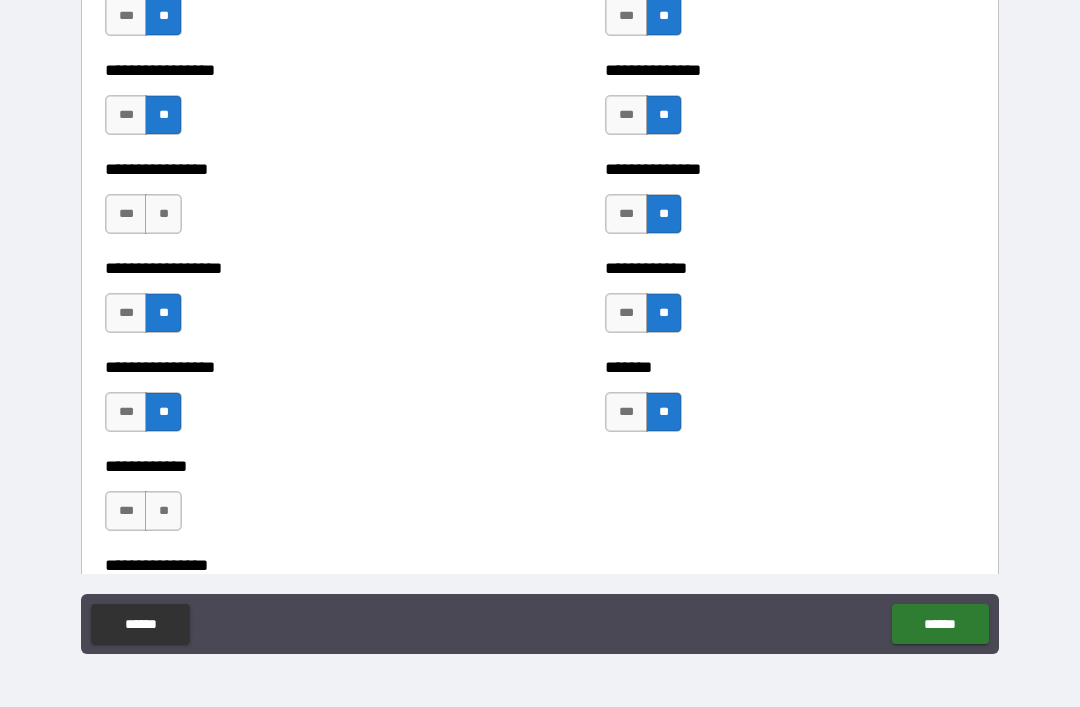 click on "**" at bounding box center [163, 214] 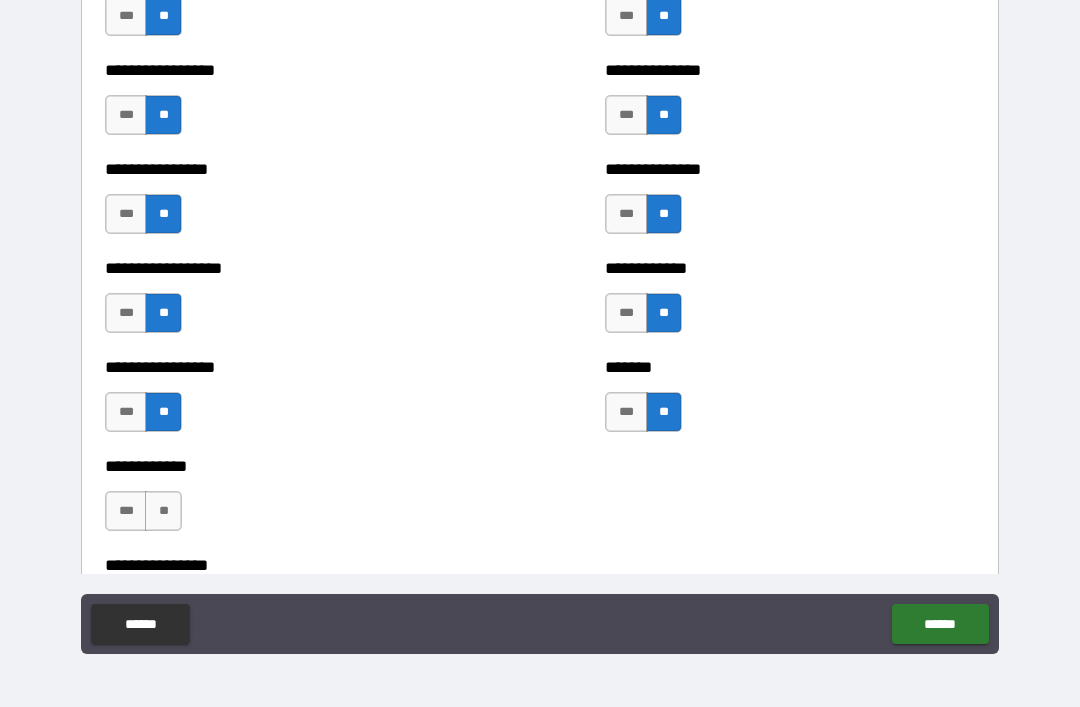 click on "**" at bounding box center [163, 511] 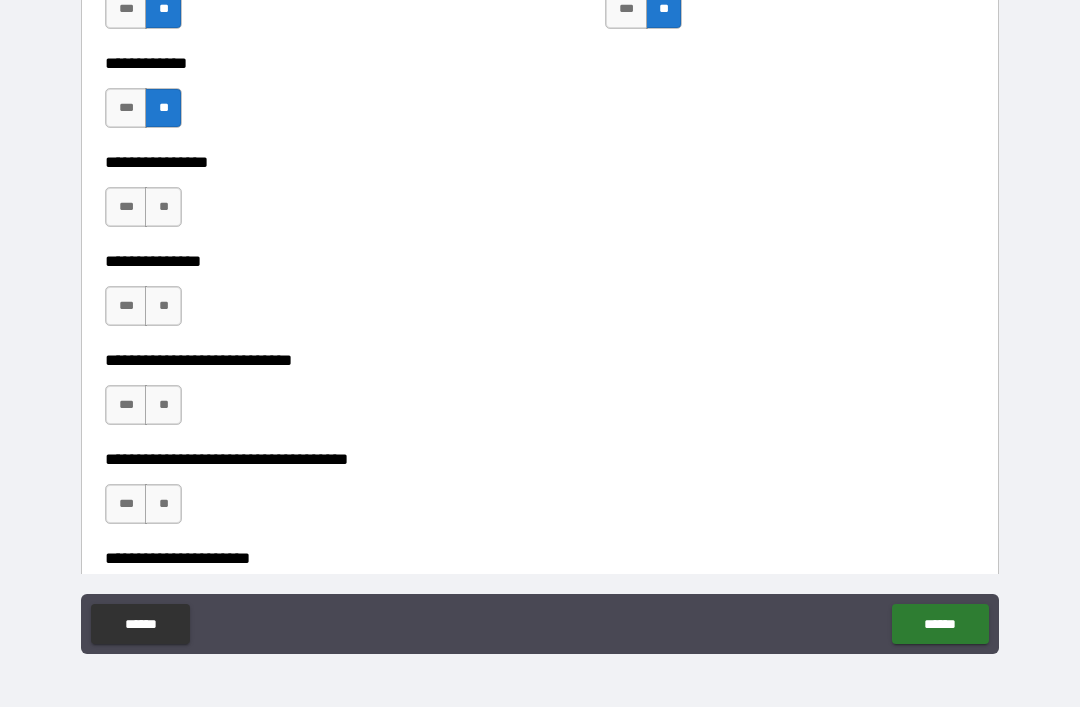 scroll, scrollTop: 5346, scrollLeft: 0, axis: vertical 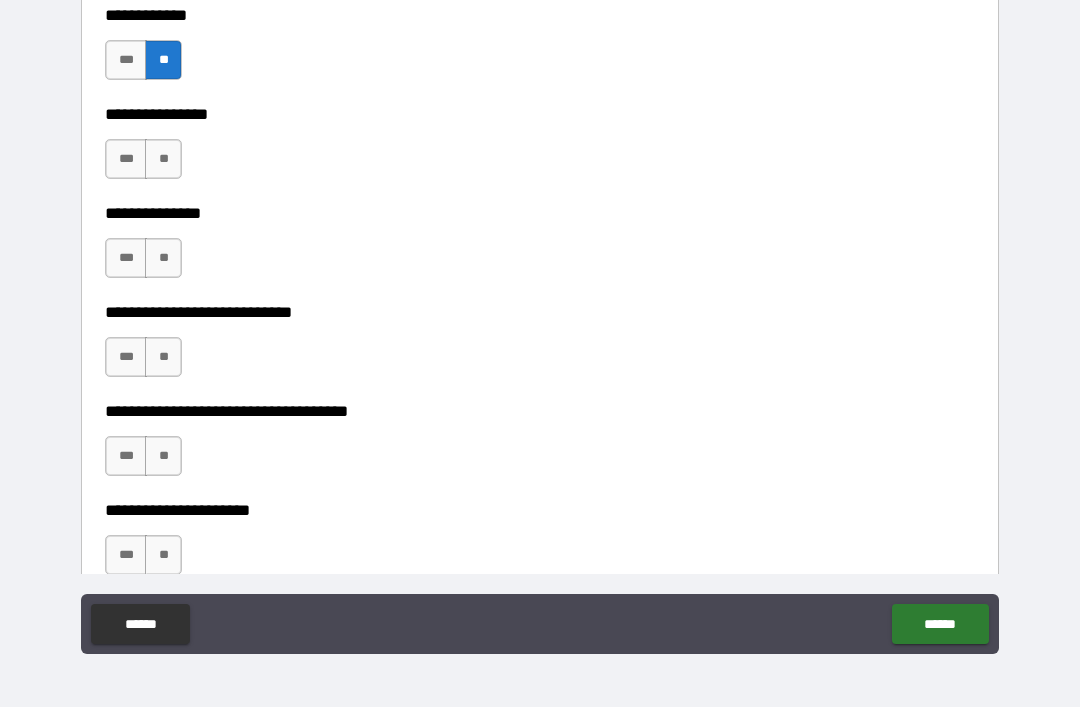click on "**" at bounding box center (163, 159) 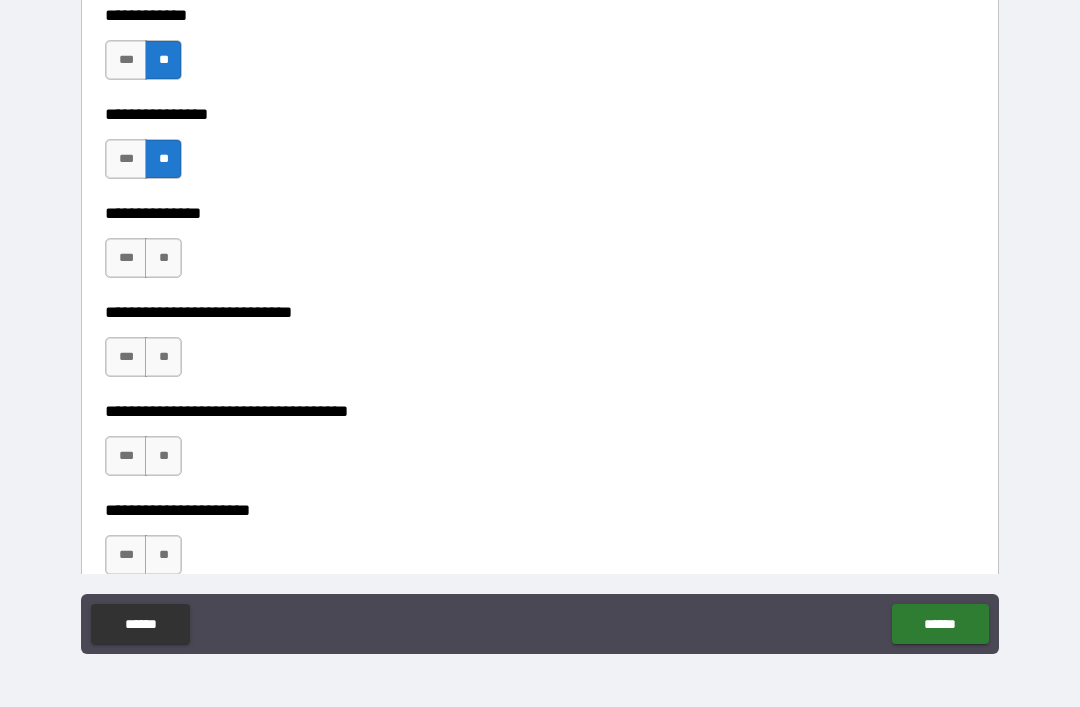 click on "**" at bounding box center [163, 258] 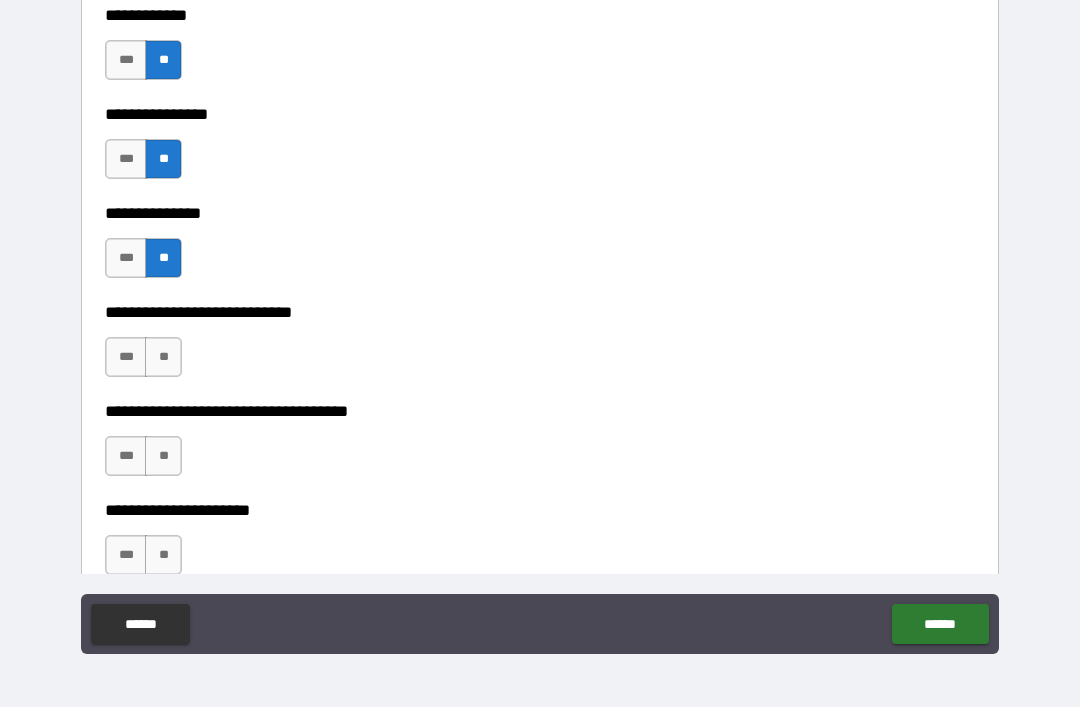 click on "**" at bounding box center (163, 357) 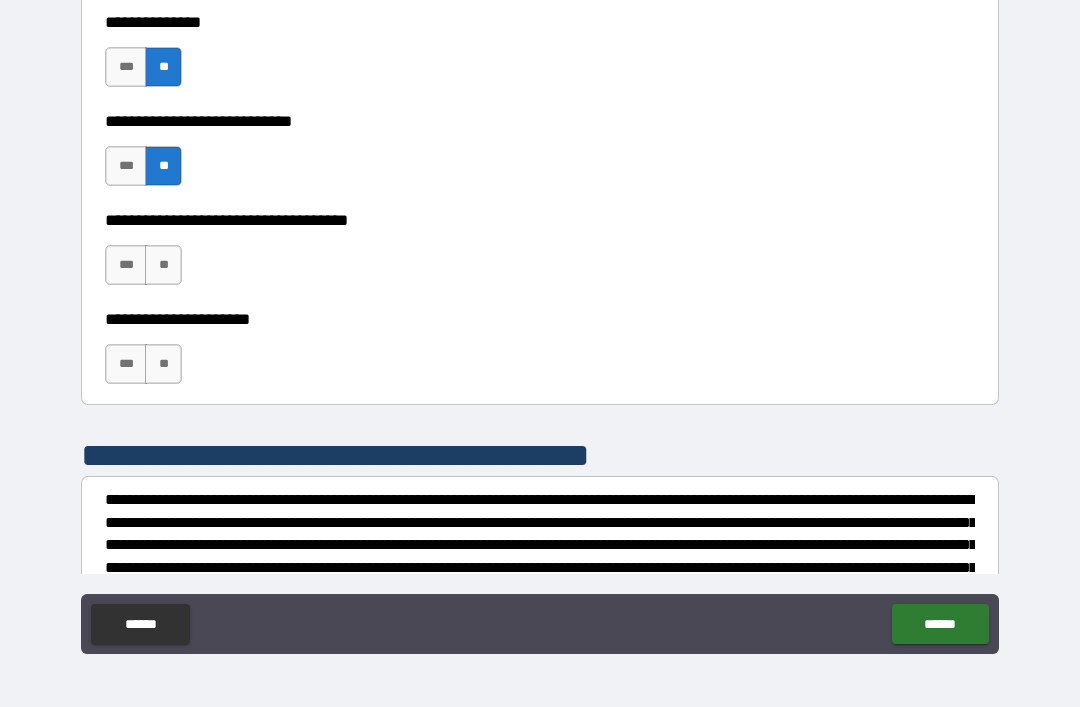 scroll, scrollTop: 5588, scrollLeft: 0, axis: vertical 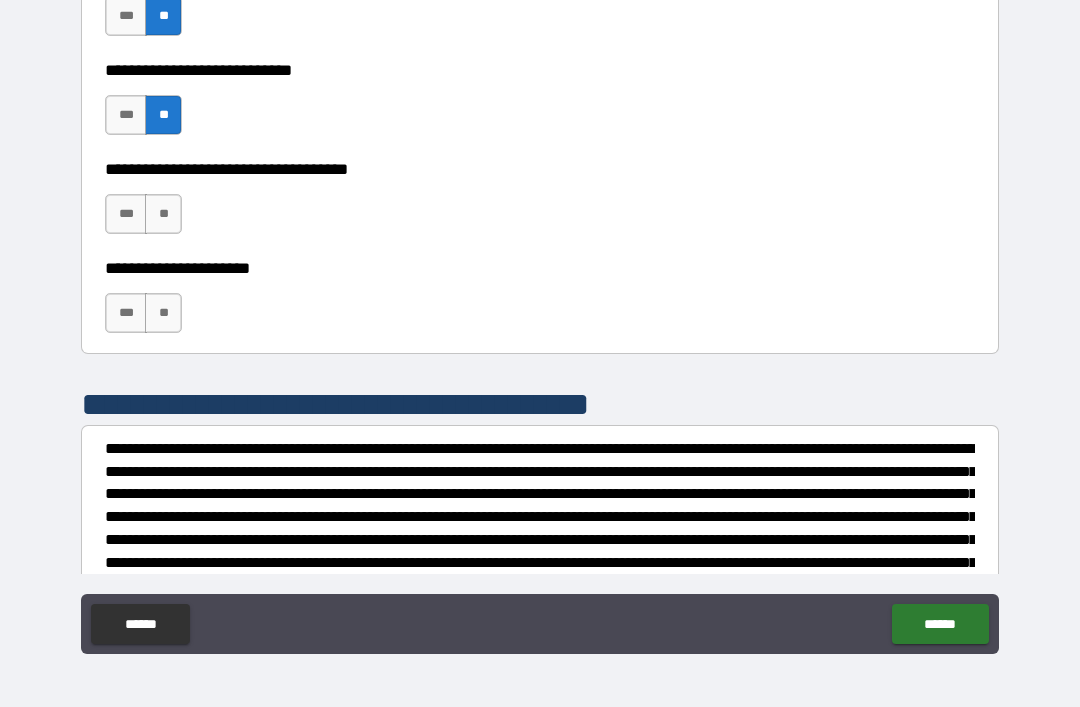 click on "**" at bounding box center (163, 214) 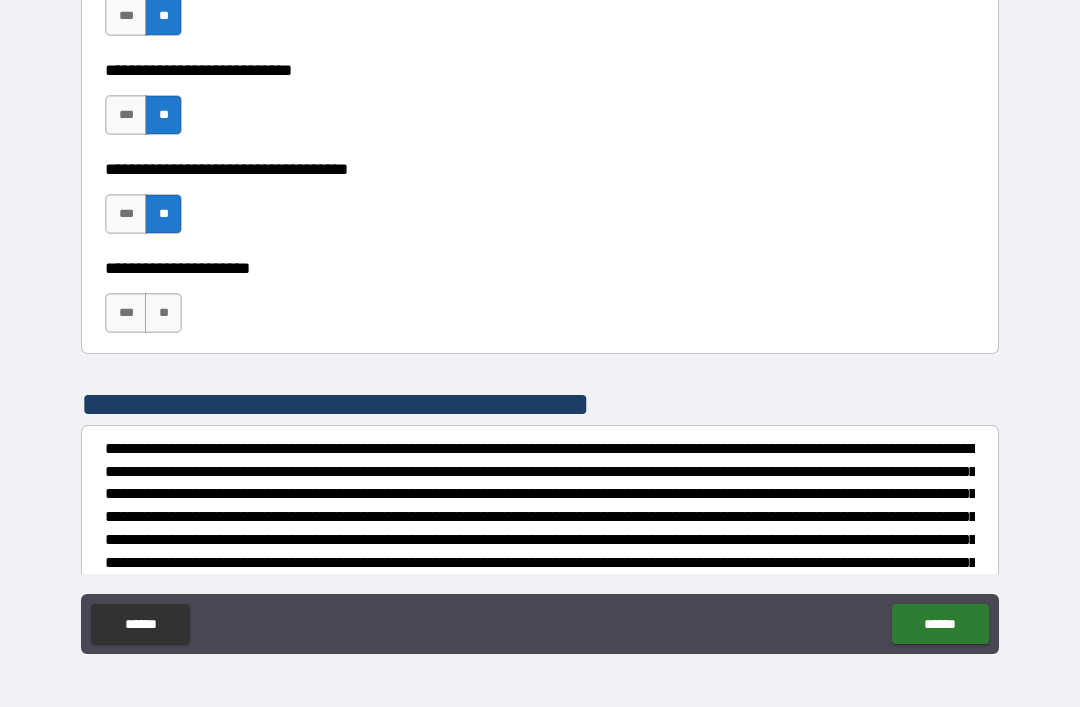 click on "**" at bounding box center [163, 313] 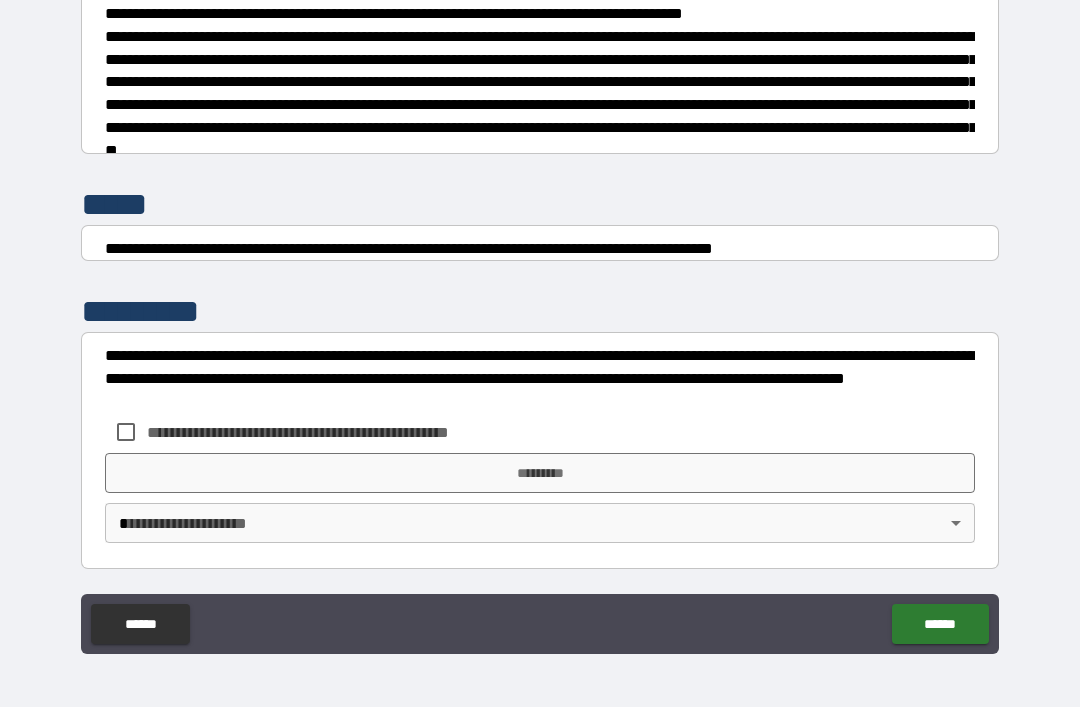 scroll, scrollTop: 7470, scrollLeft: 0, axis: vertical 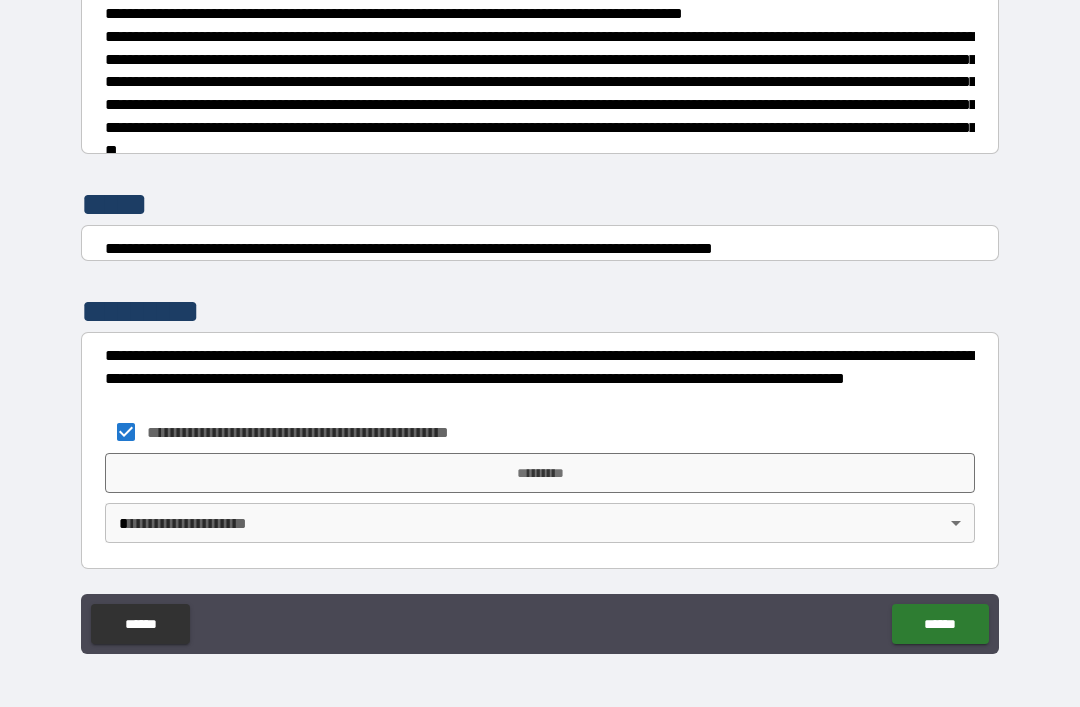 click on "*********" at bounding box center (540, 473) 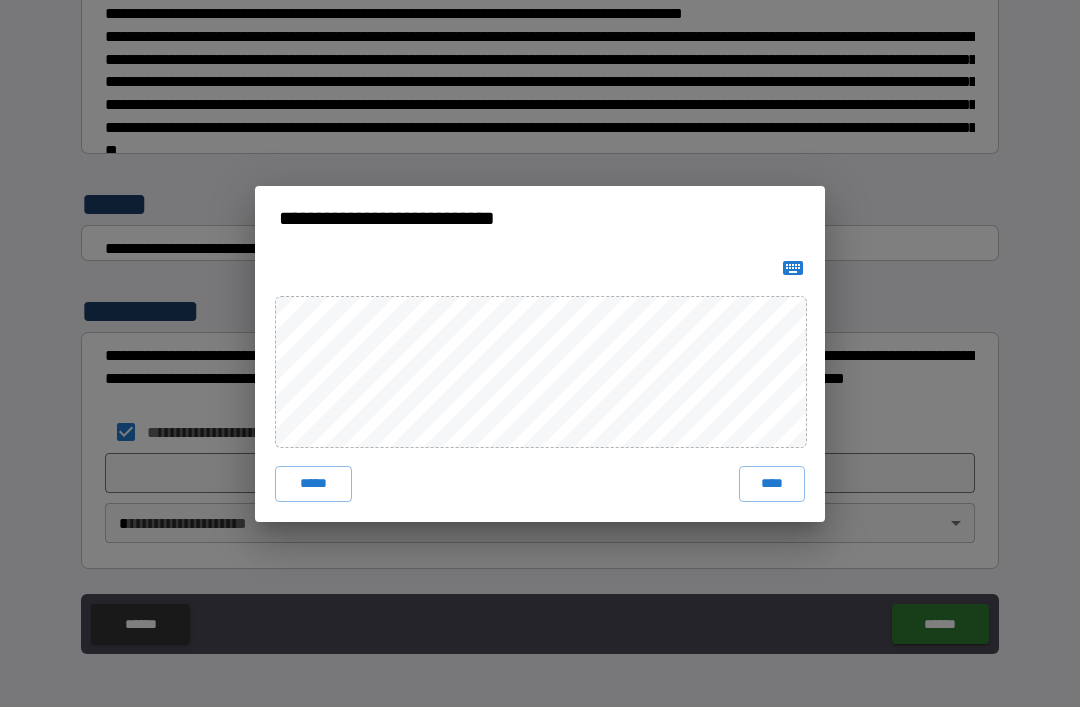 click on "*****" at bounding box center (313, 484) 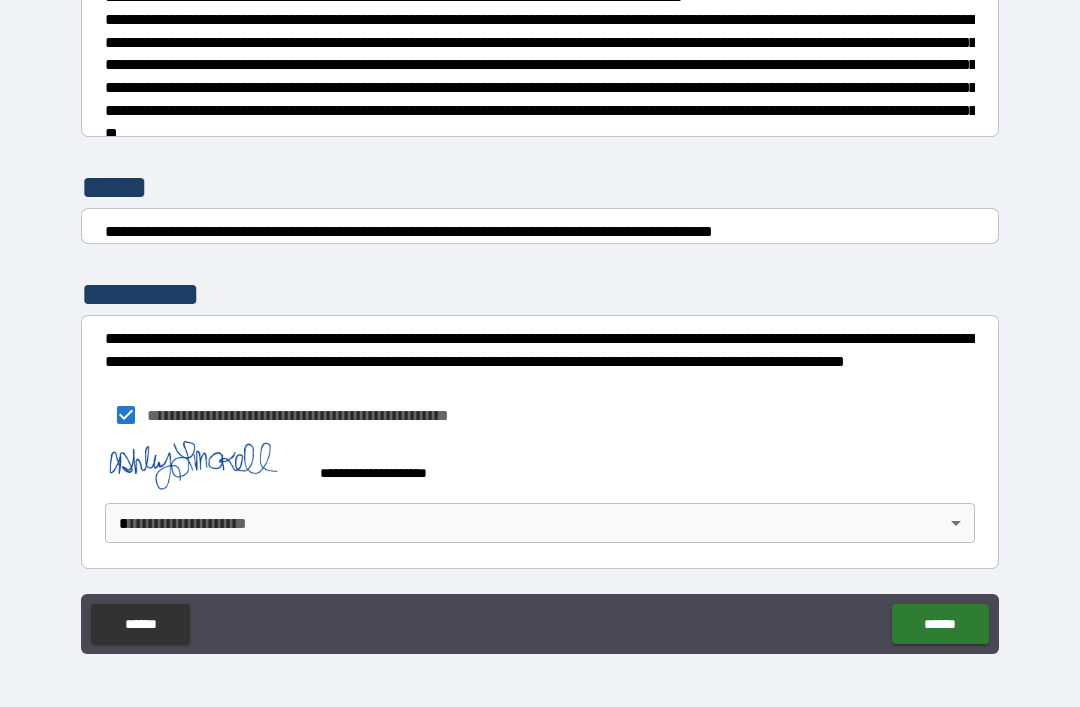 scroll, scrollTop: 7487, scrollLeft: 0, axis: vertical 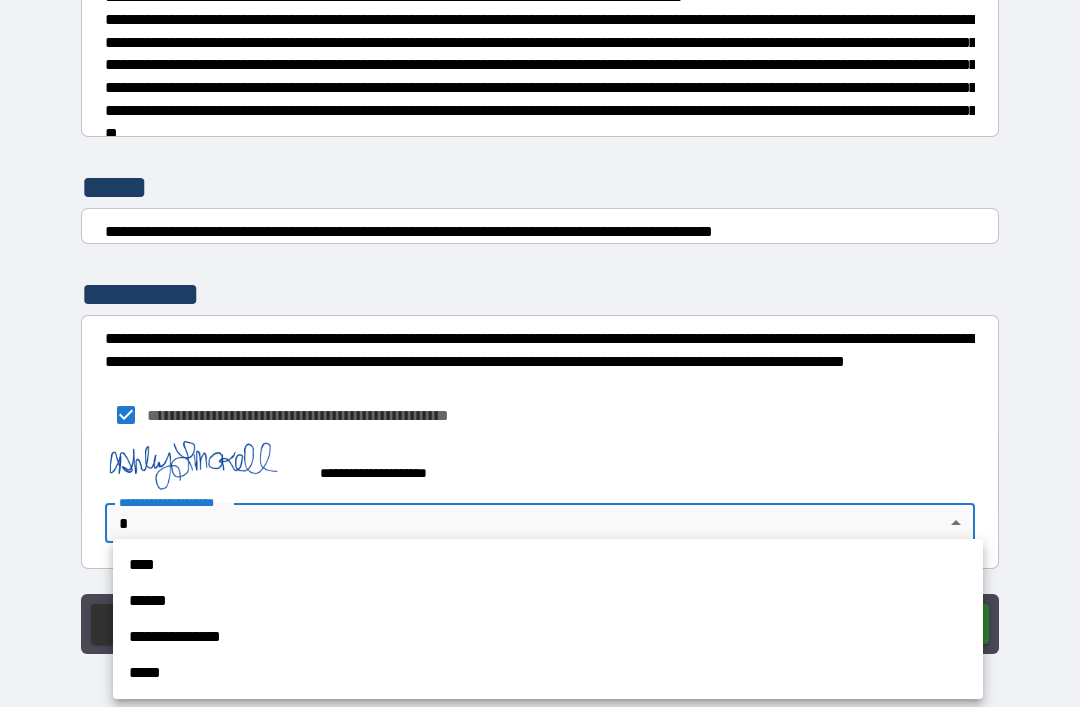 click on "**********" at bounding box center [548, 637] 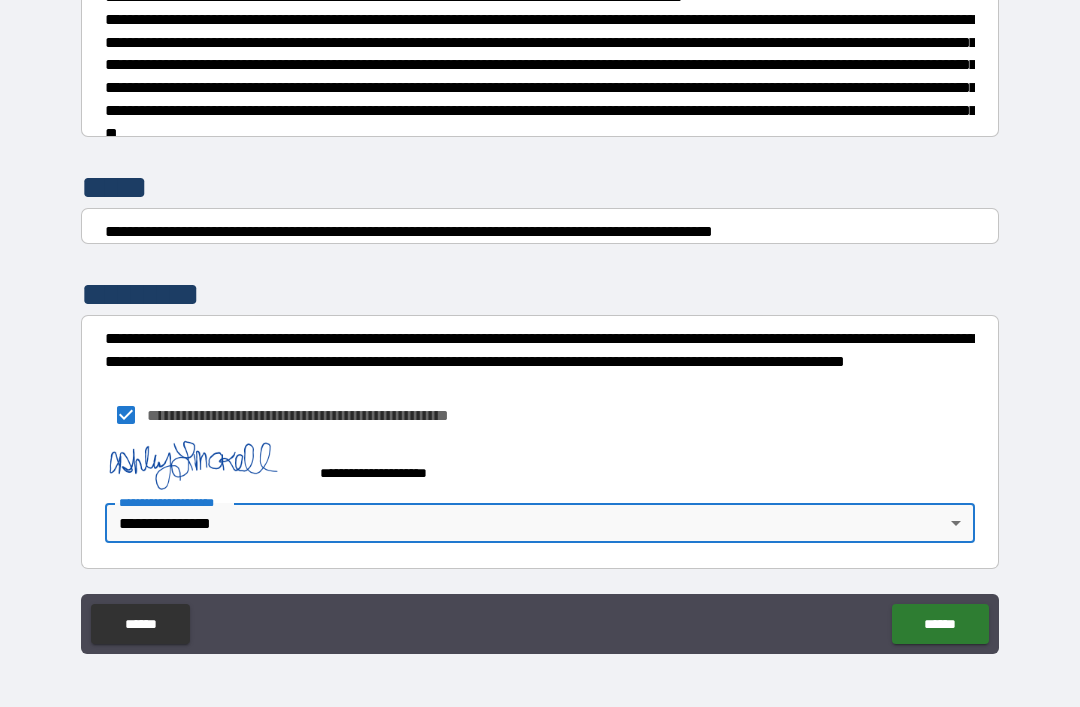 click on "******" at bounding box center (940, 624) 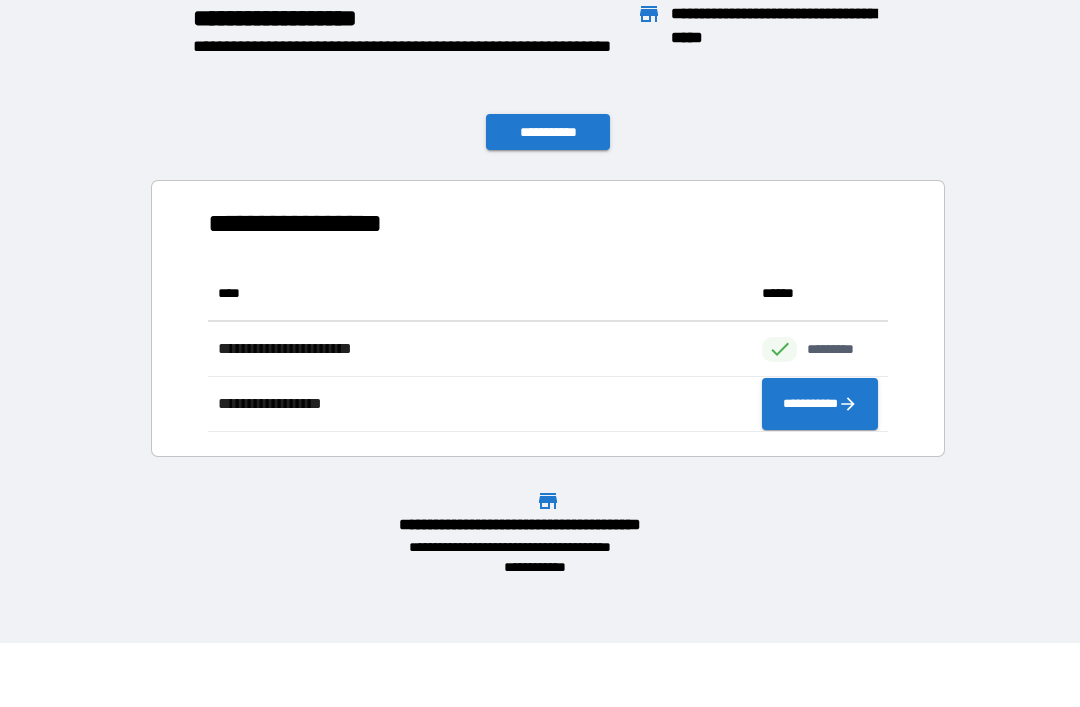 scroll, scrollTop: 166, scrollLeft: 680, axis: both 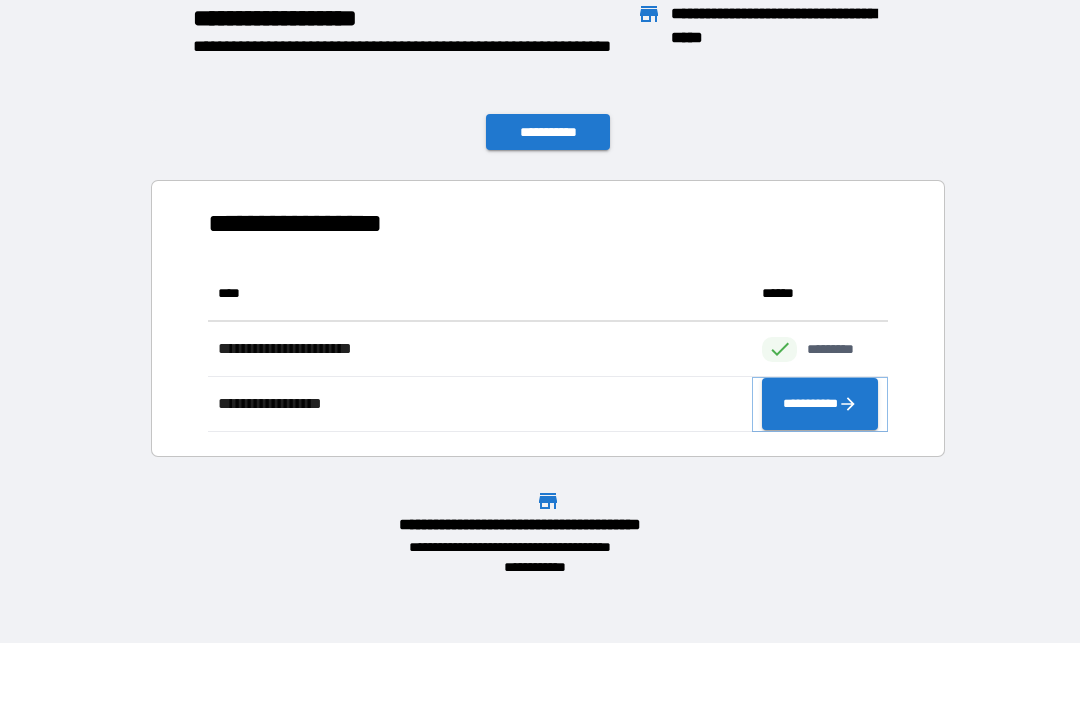 click on "**********" at bounding box center (820, 404) 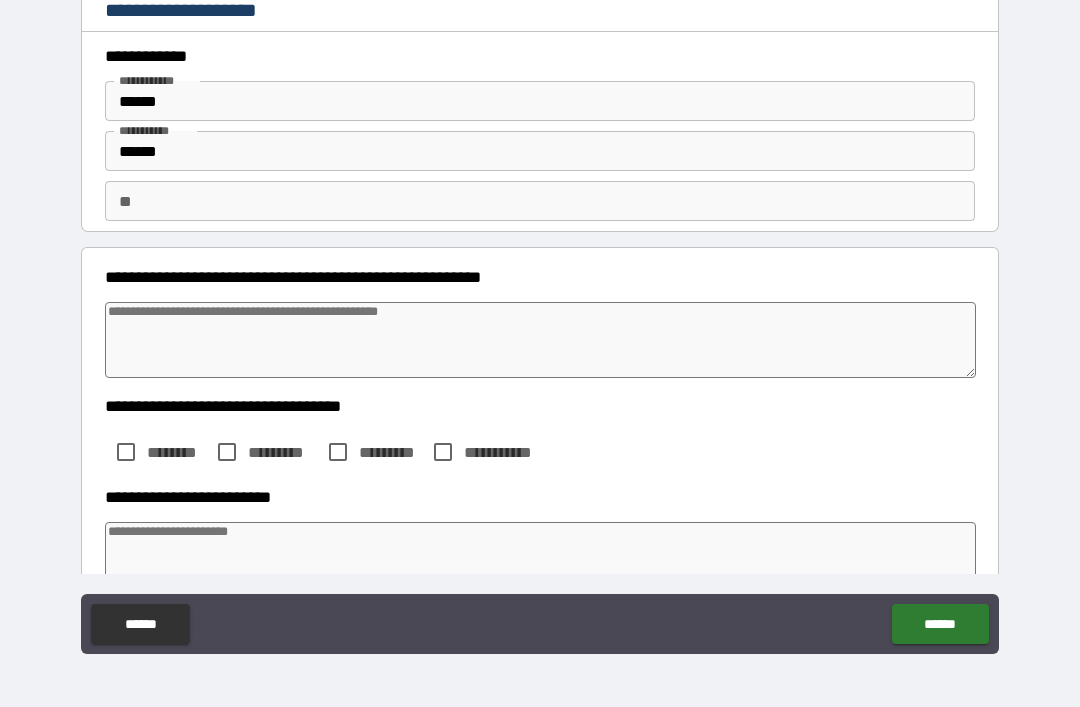 click at bounding box center [540, 340] 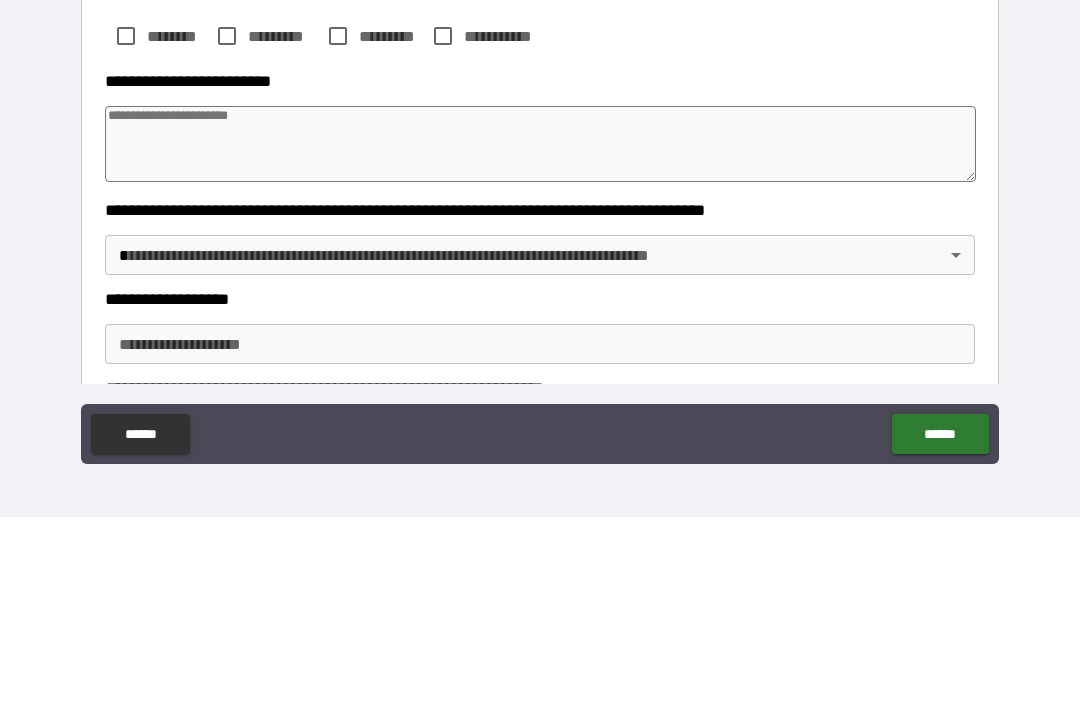 scroll, scrollTop: 229, scrollLeft: 0, axis: vertical 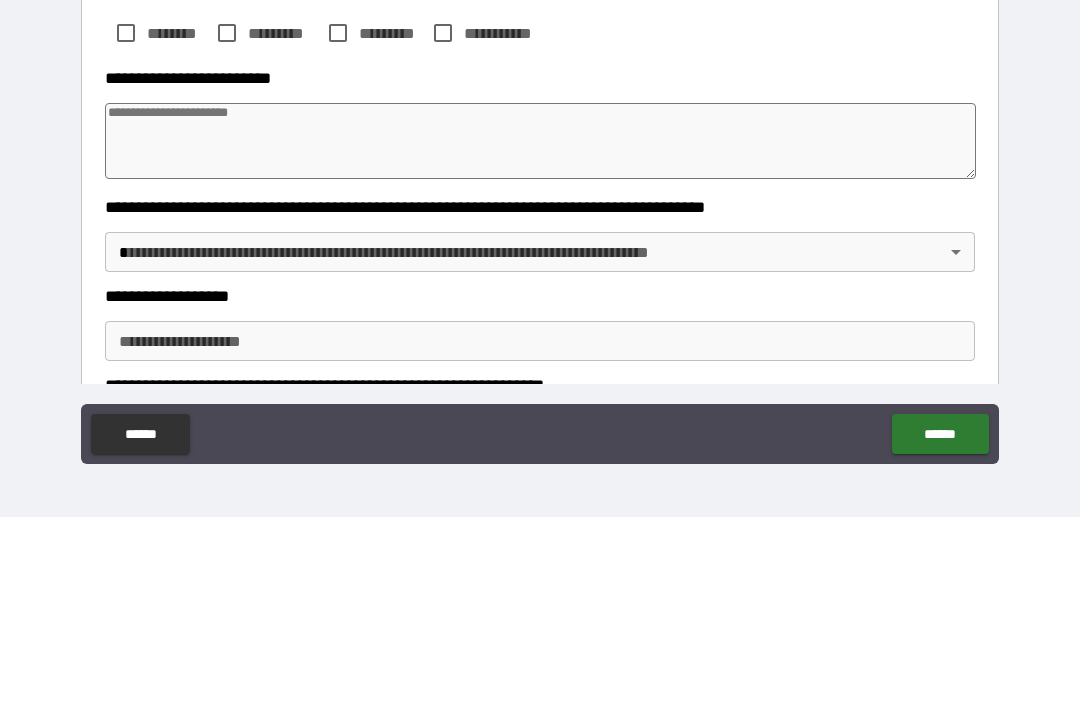 click at bounding box center [540, 331] 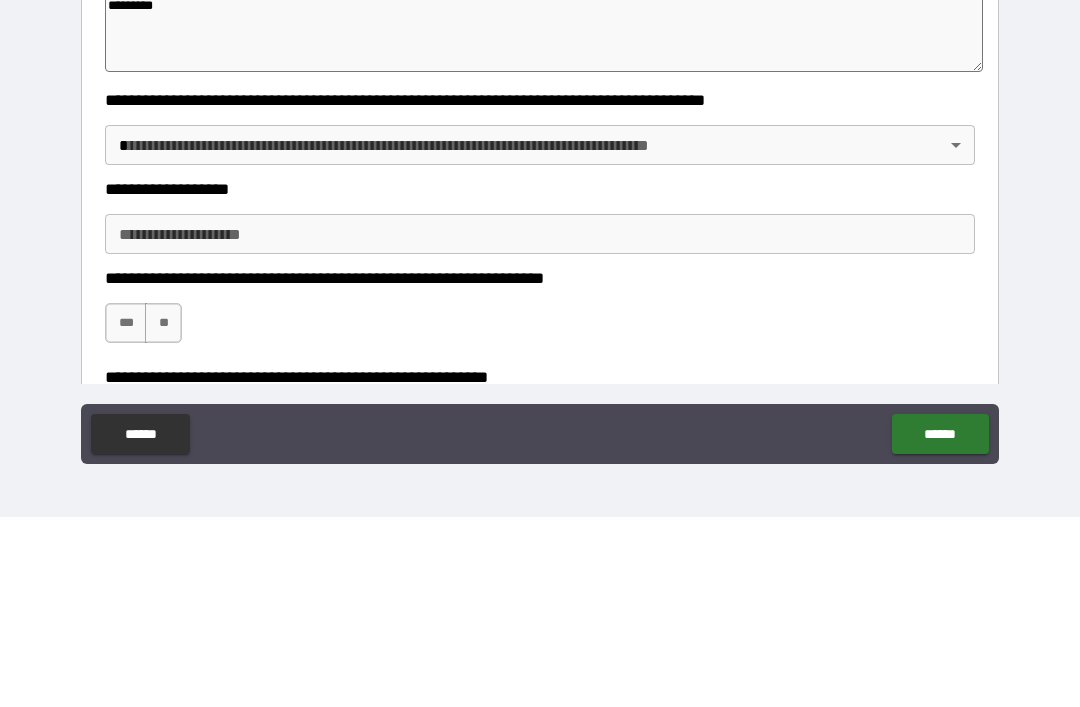 scroll, scrollTop: 333, scrollLeft: 0, axis: vertical 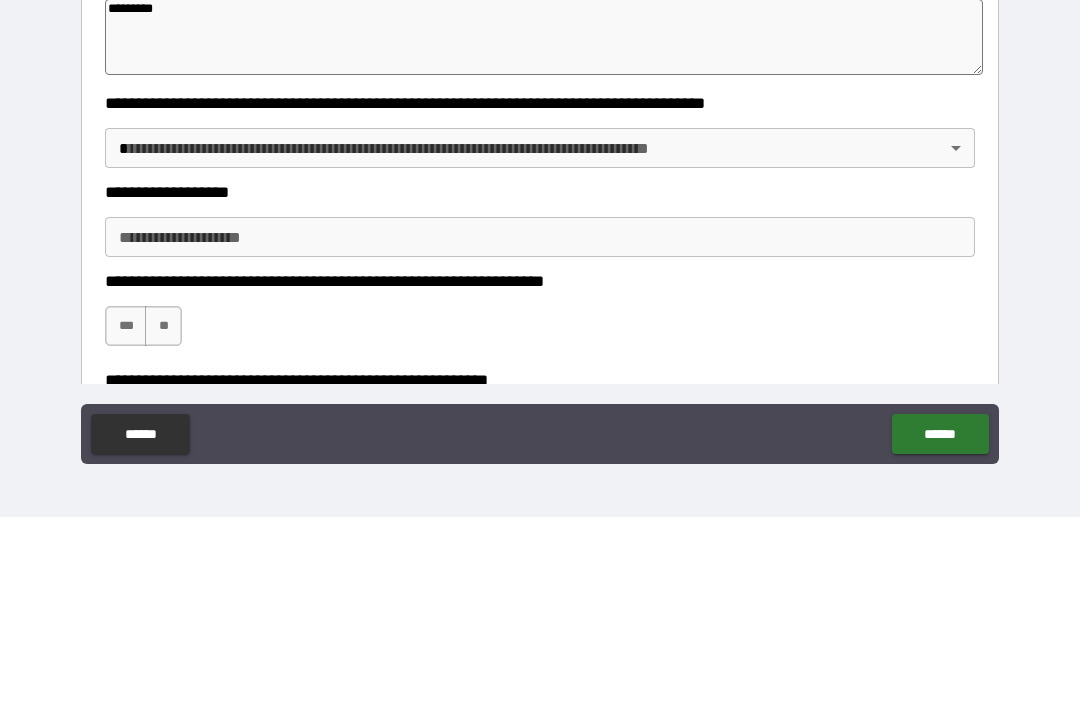 click on "**********" at bounding box center [540, 321] 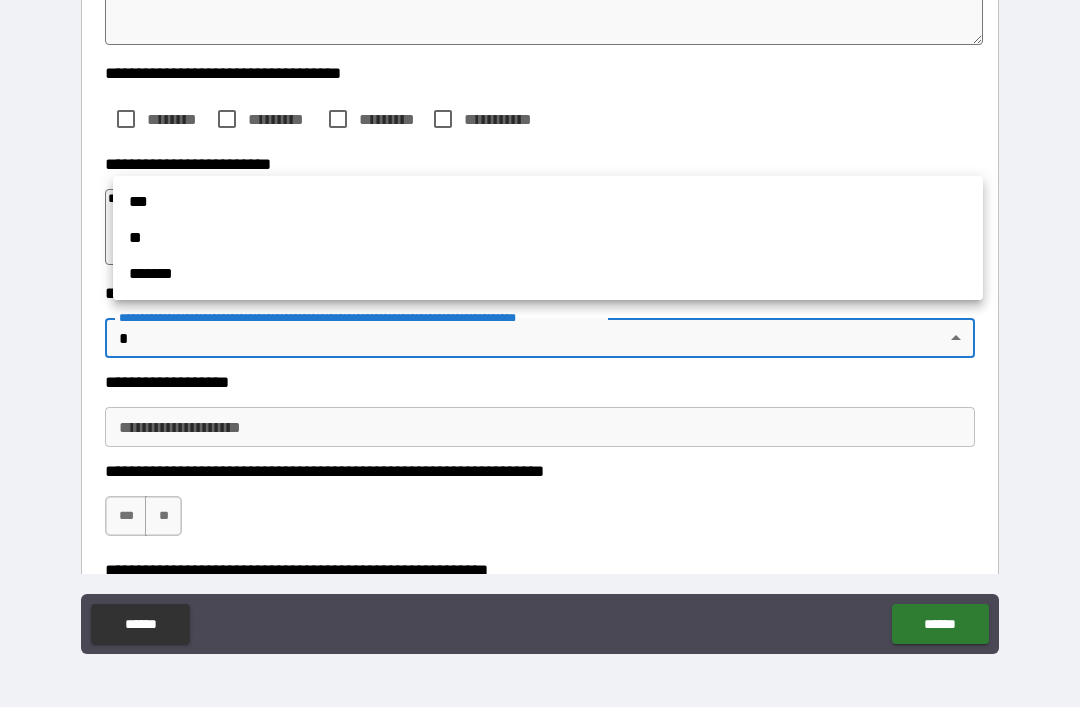 click on "**" at bounding box center [548, 238] 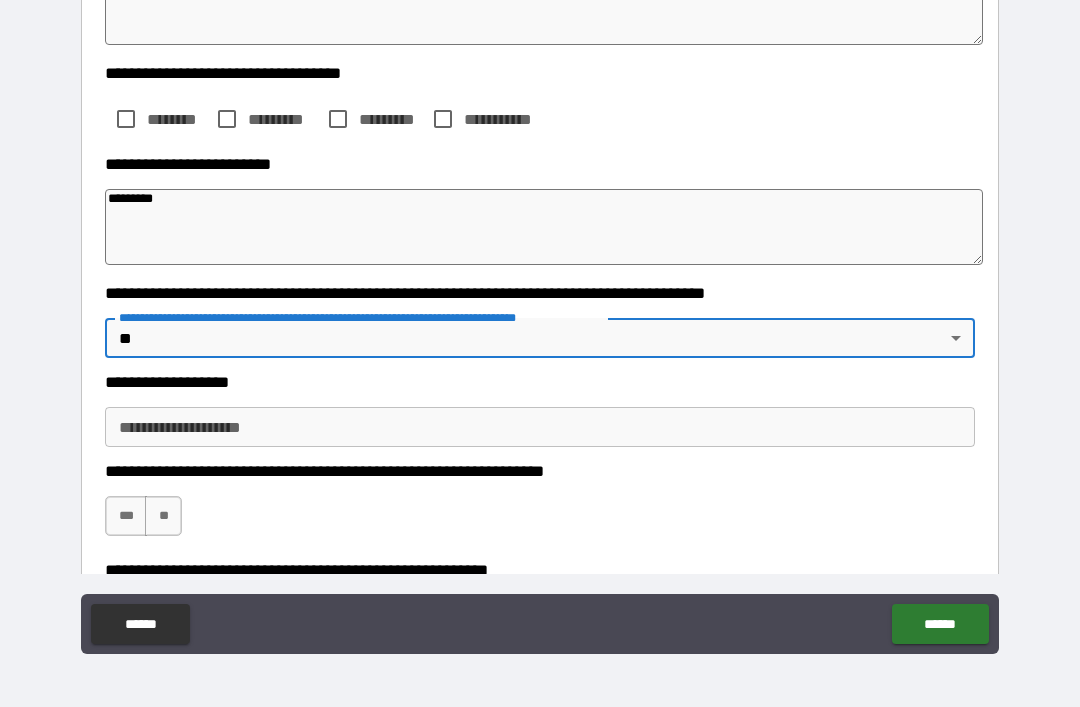 click on "**********" at bounding box center (540, 427) 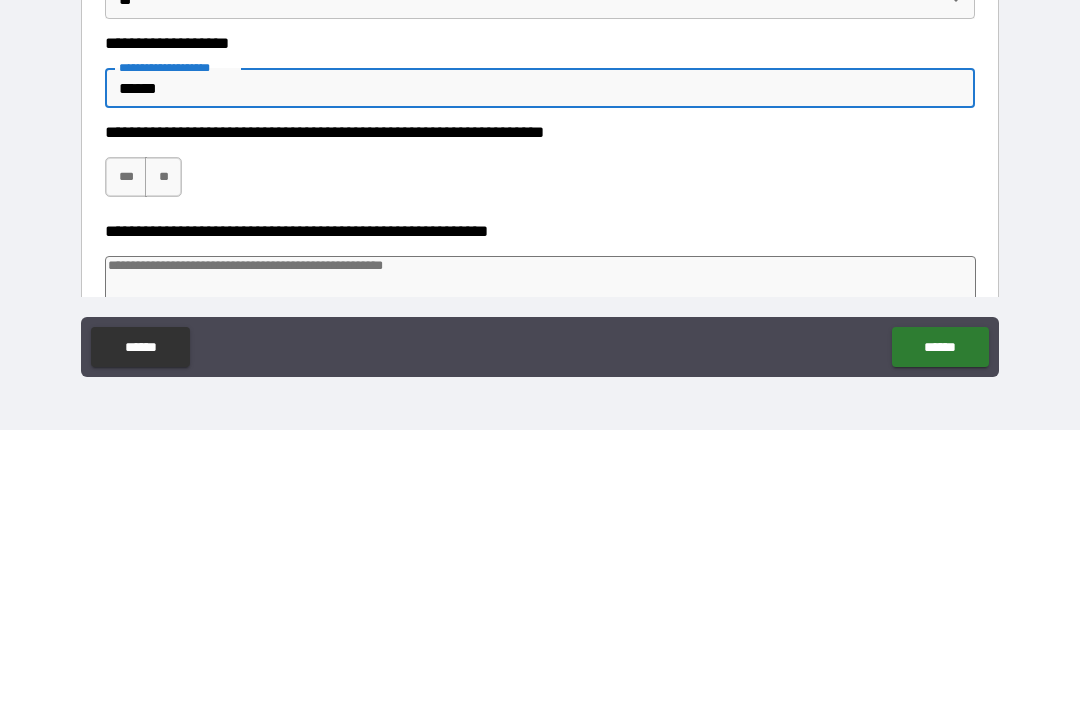 scroll, scrollTop: 437, scrollLeft: 0, axis: vertical 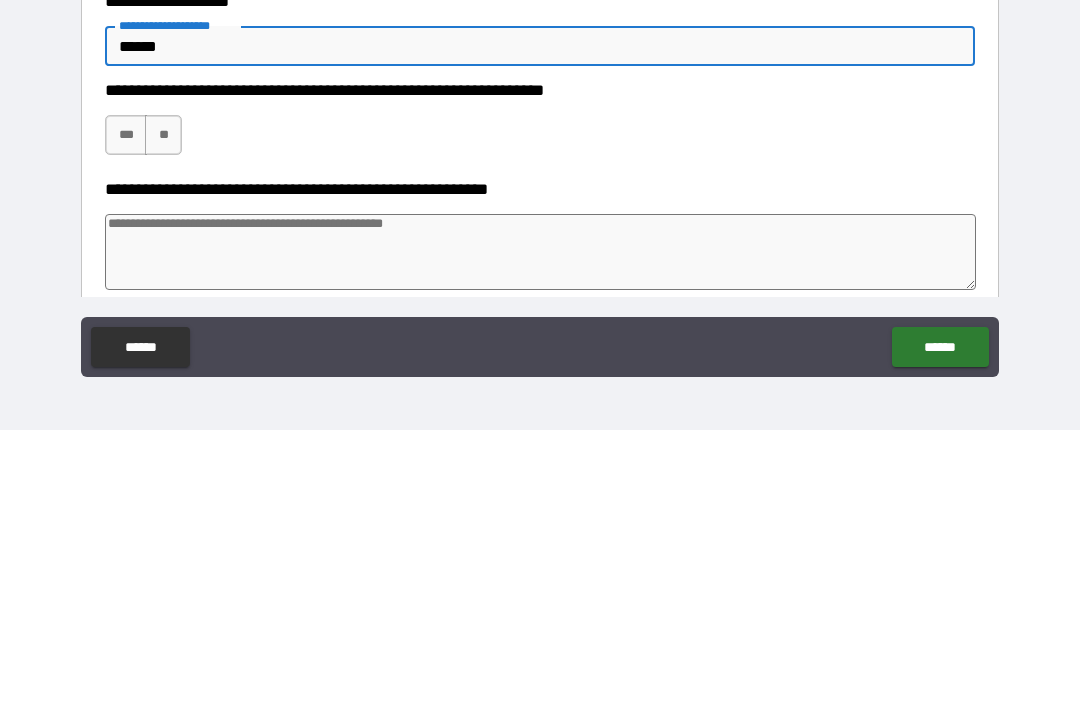 click on "***" at bounding box center (126, 412) 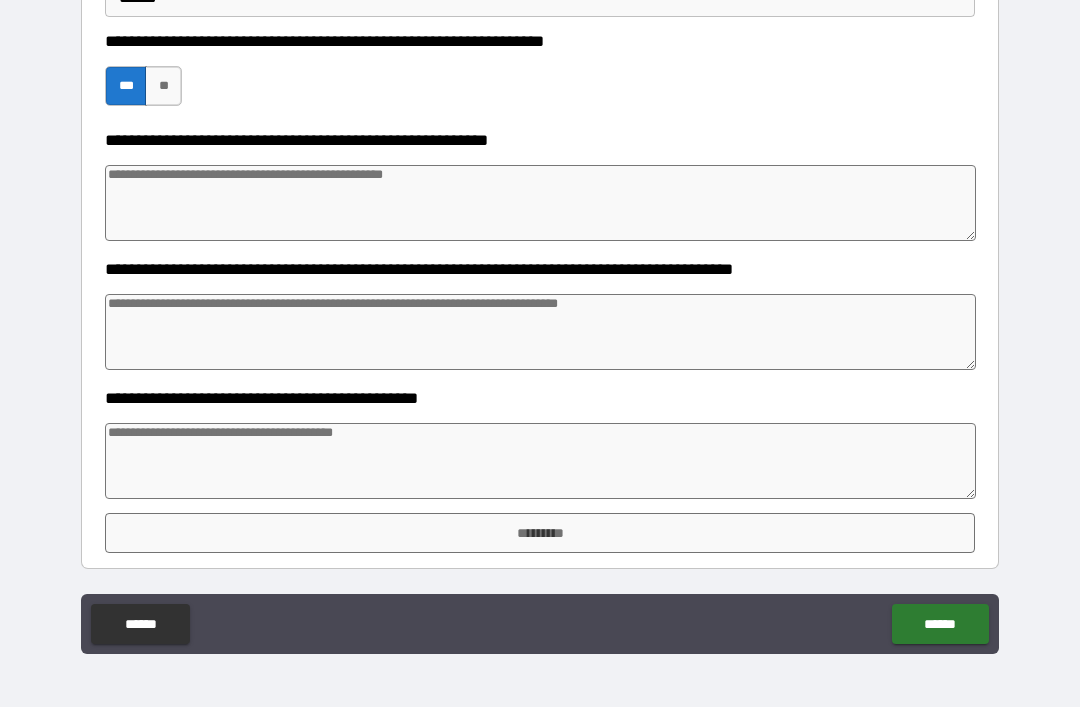 scroll, scrollTop: 763, scrollLeft: 0, axis: vertical 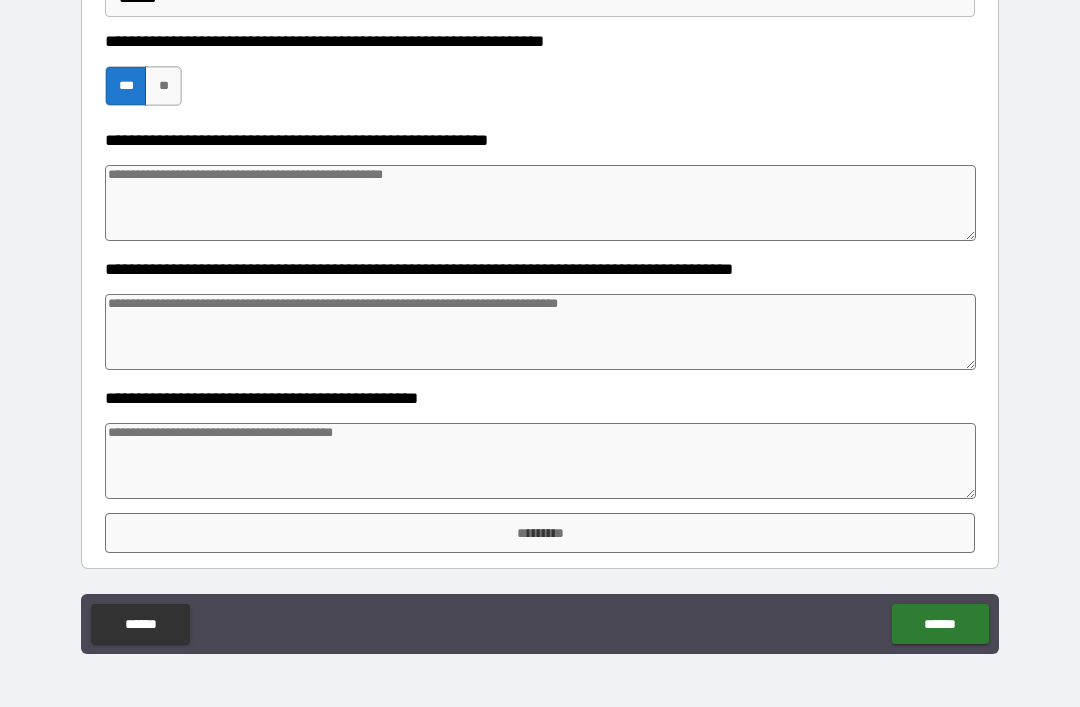click at bounding box center [540, 461] 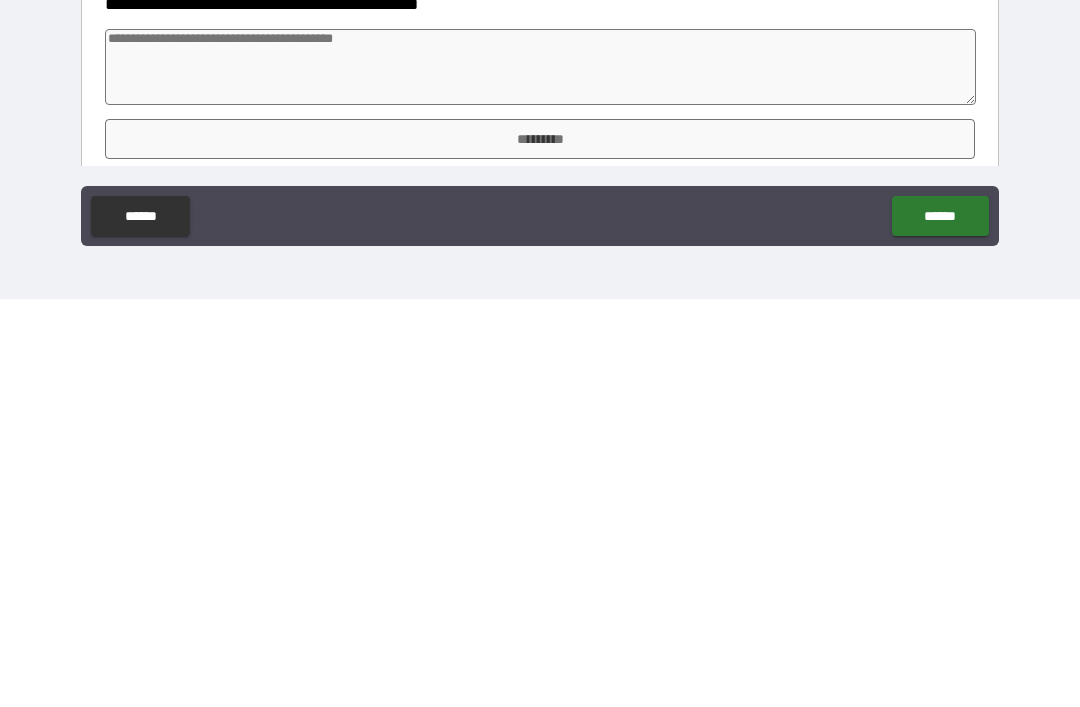 scroll, scrollTop: 747, scrollLeft: 0, axis: vertical 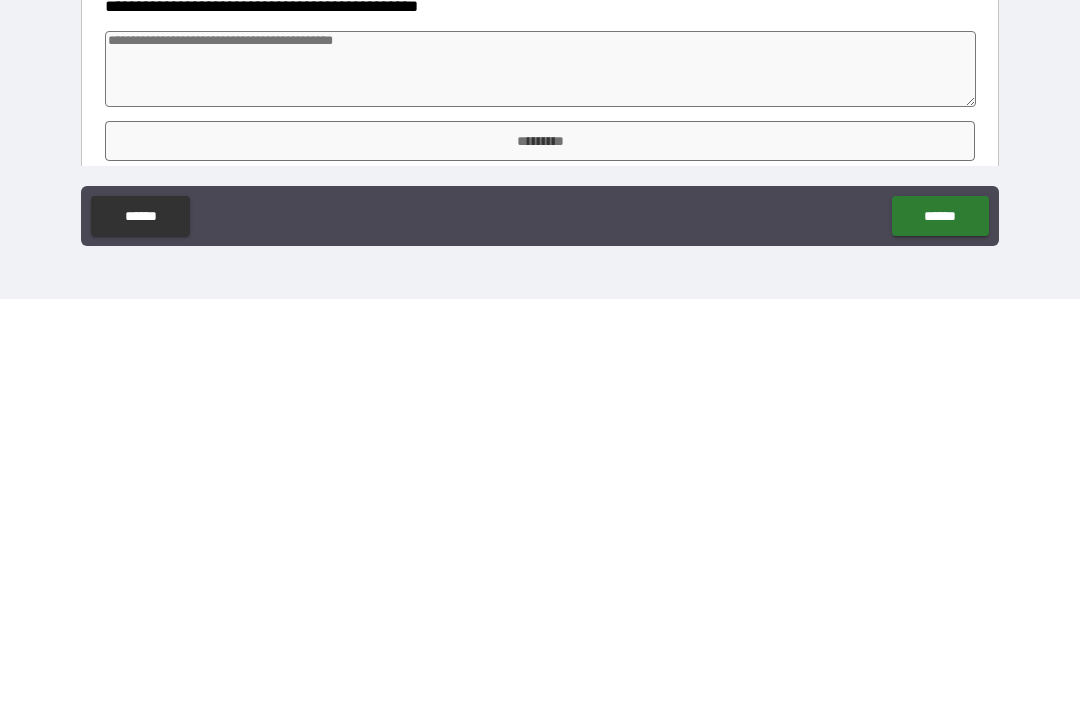 click on "******" at bounding box center (940, 624) 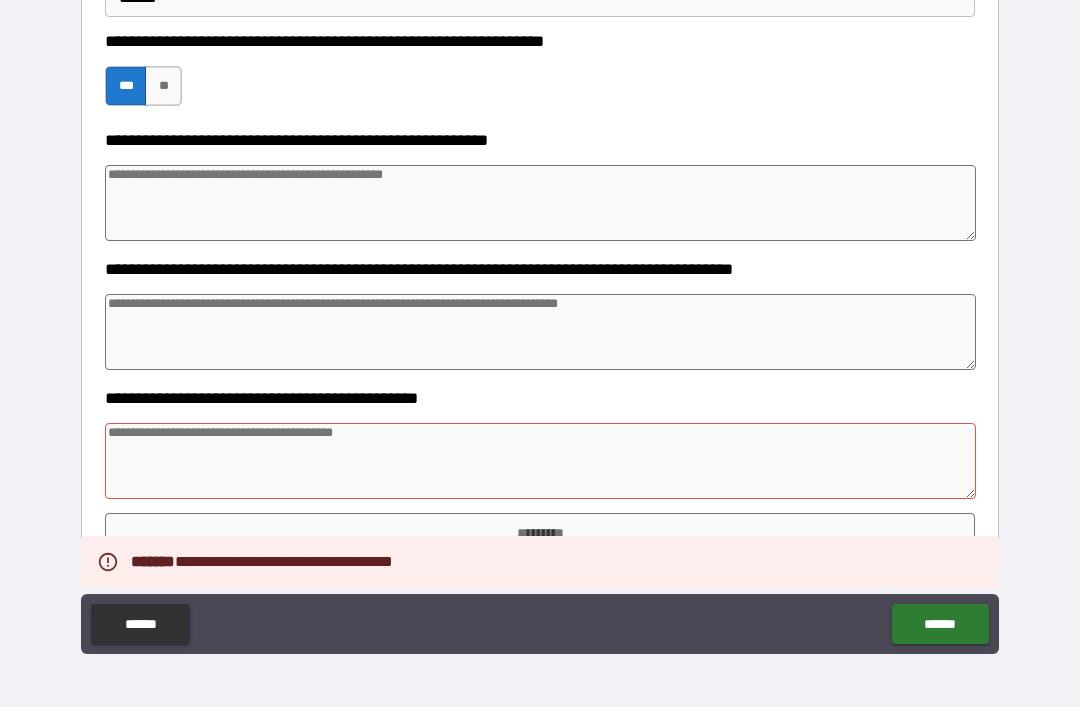 click at bounding box center [540, 461] 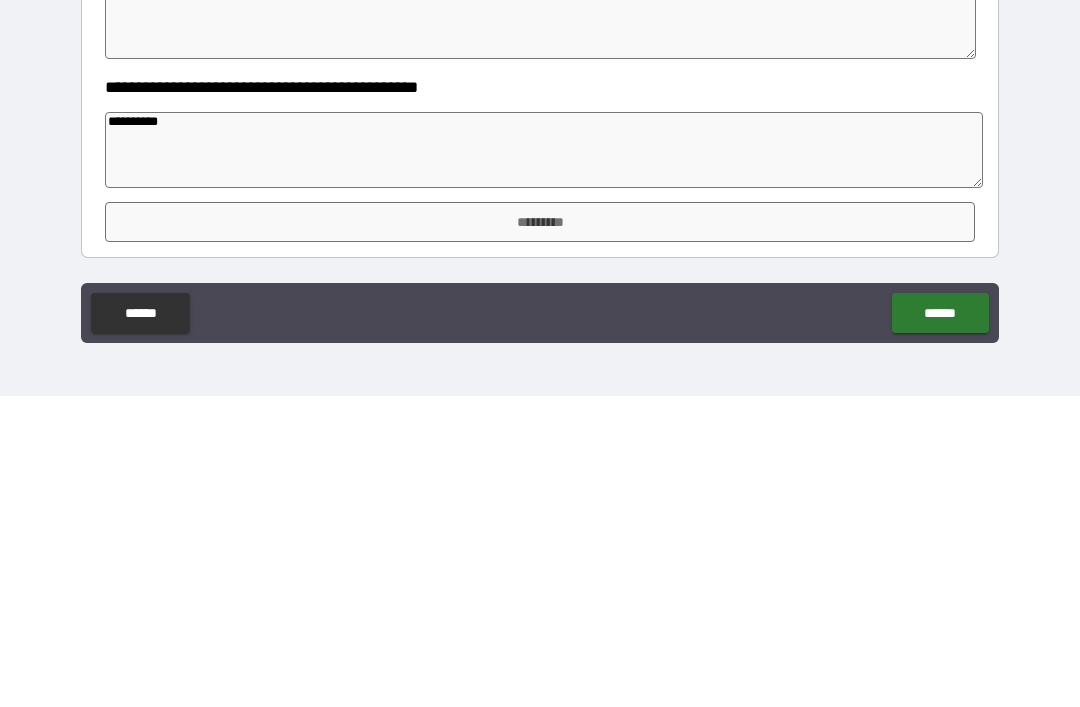 click on "**********" at bounding box center (540, 324) 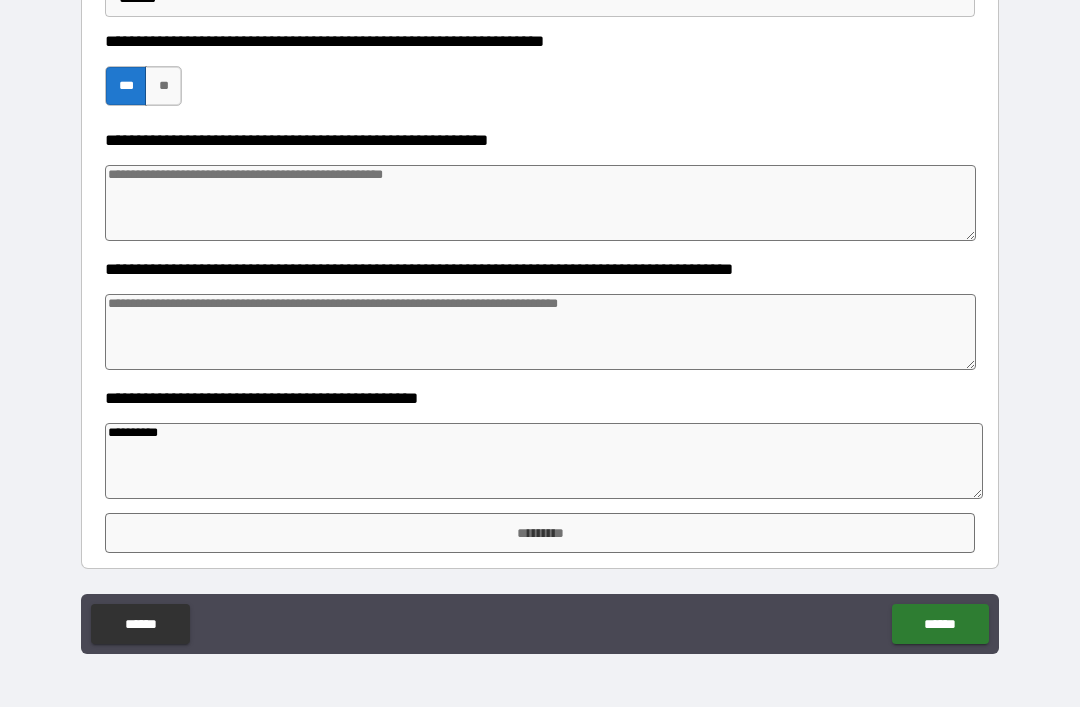 click on "******" at bounding box center (940, 624) 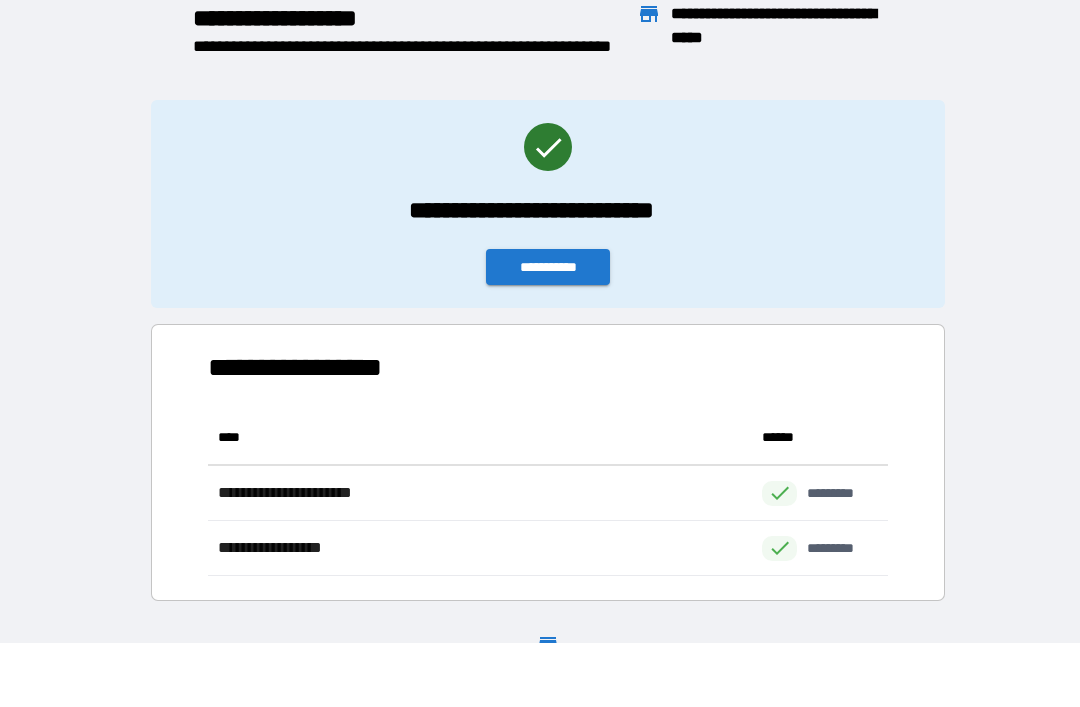 scroll, scrollTop: 1, scrollLeft: 1, axis: both 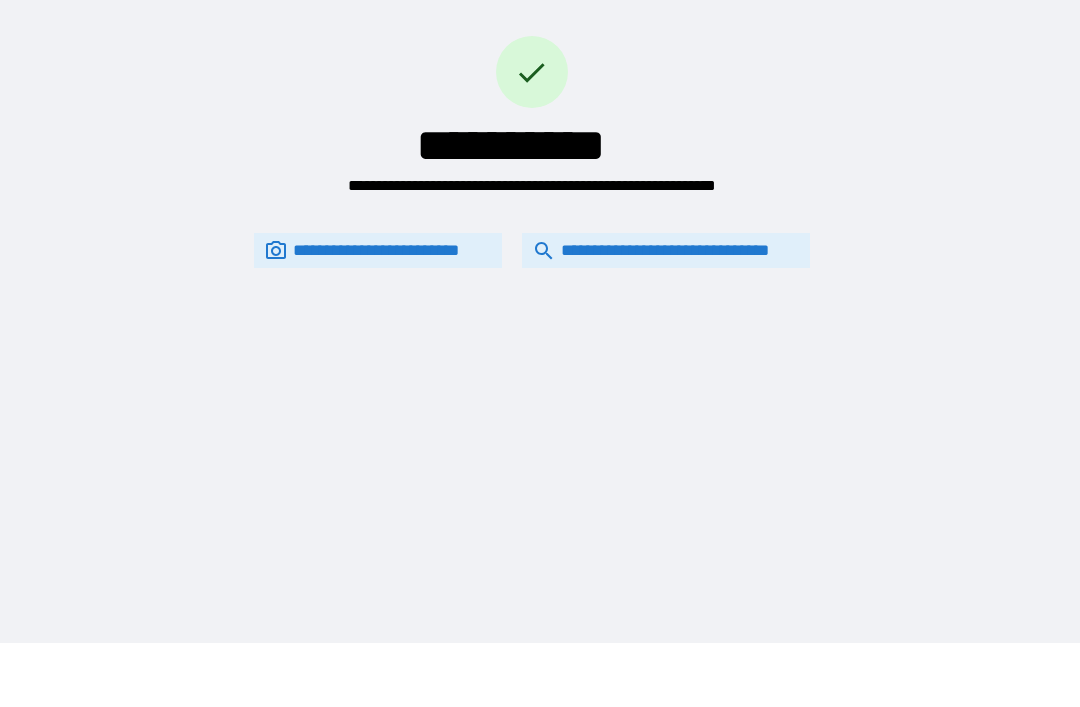 click on "**********" at bounding box center [666, 250] 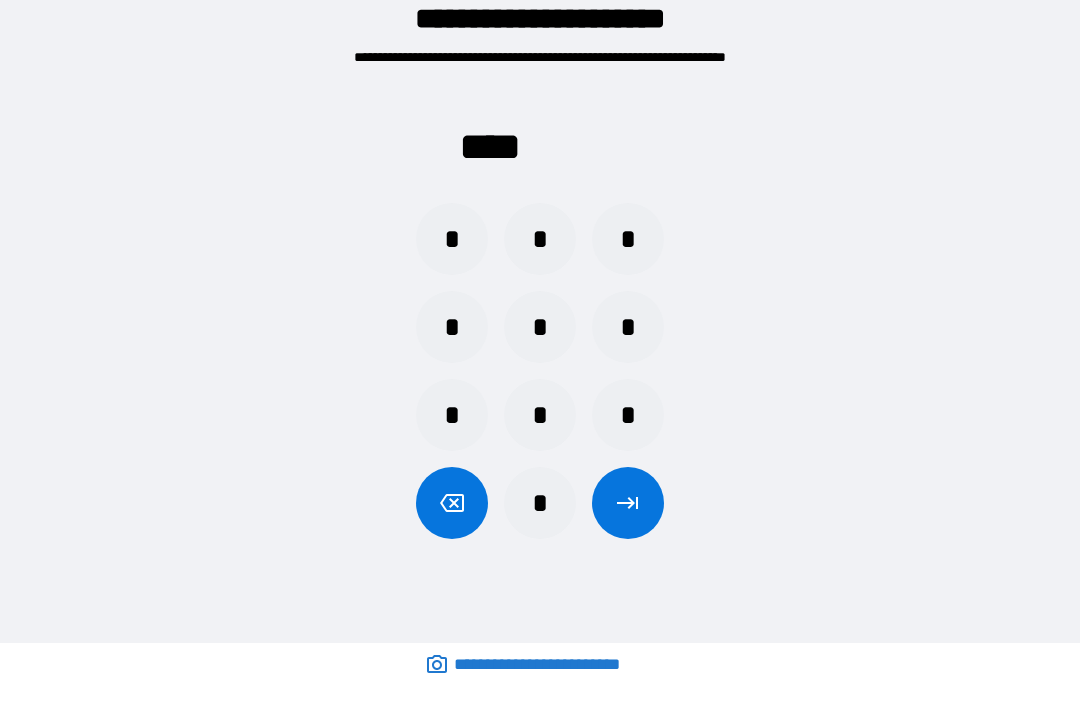 click on "*" at bounding box center (540, 503) 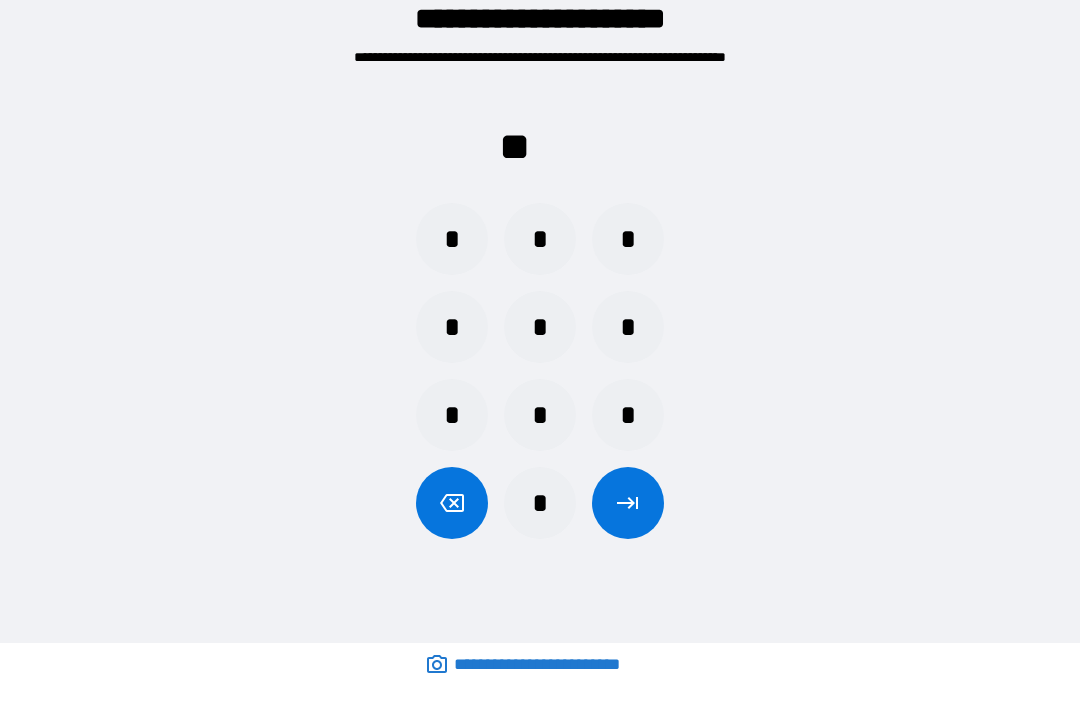 click on "*" at bounding box center (452, 327) 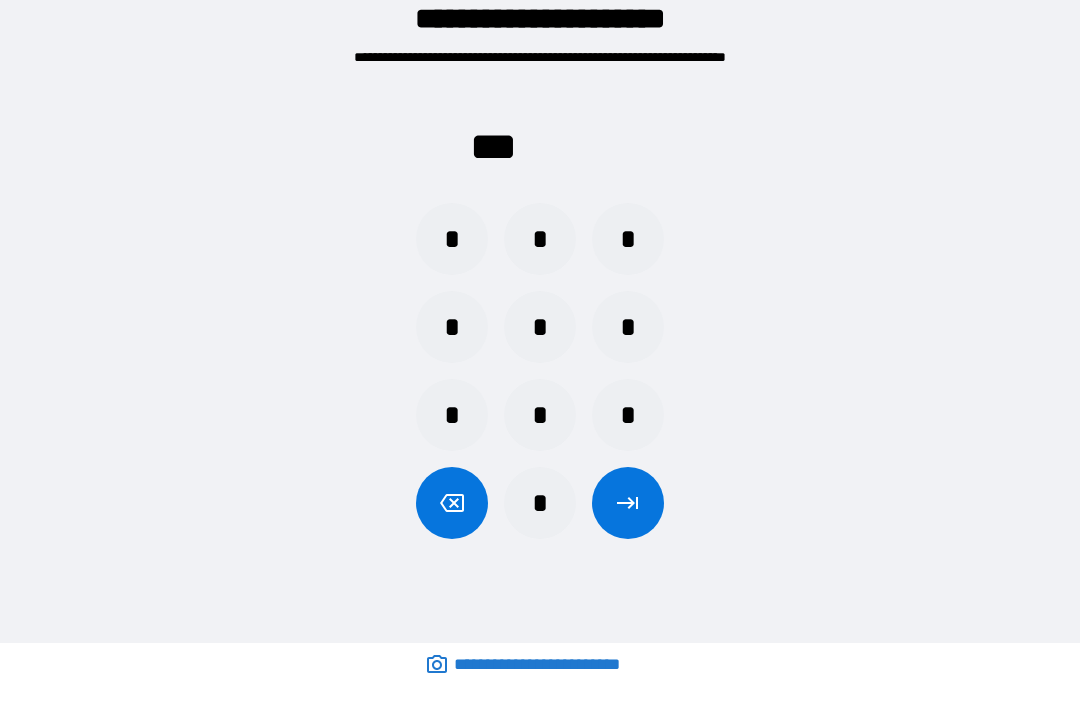 click on "*" at bounding box center [628, 239] 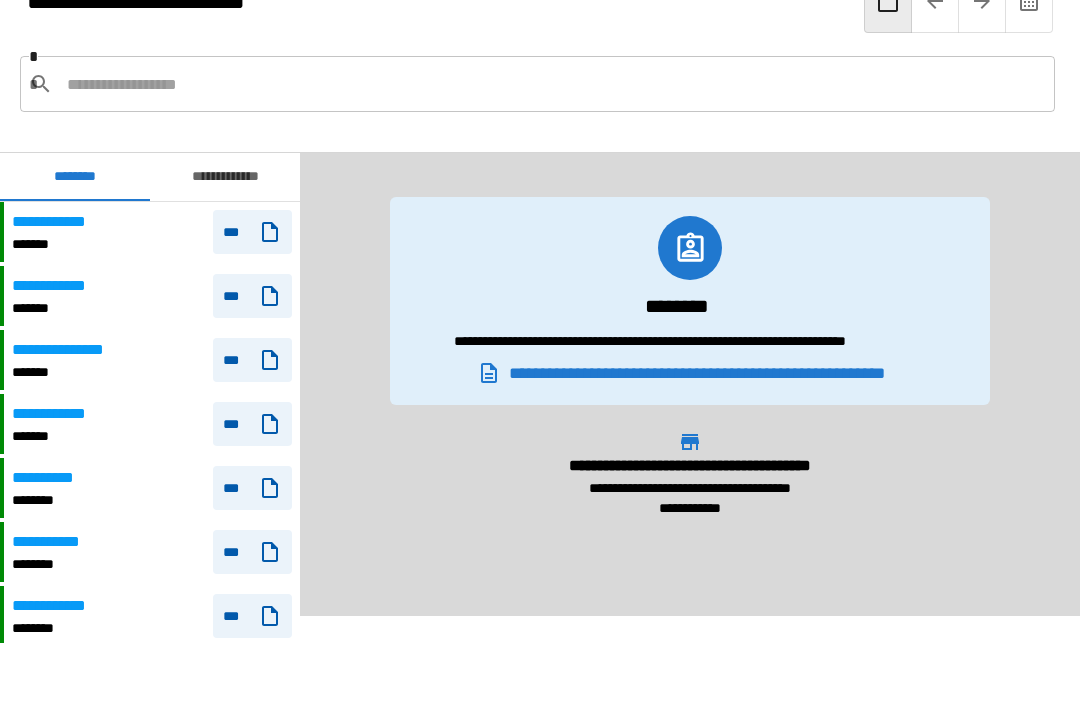 scroll, scrollTop: 540, scrollLeft: 0, axis: vertical 